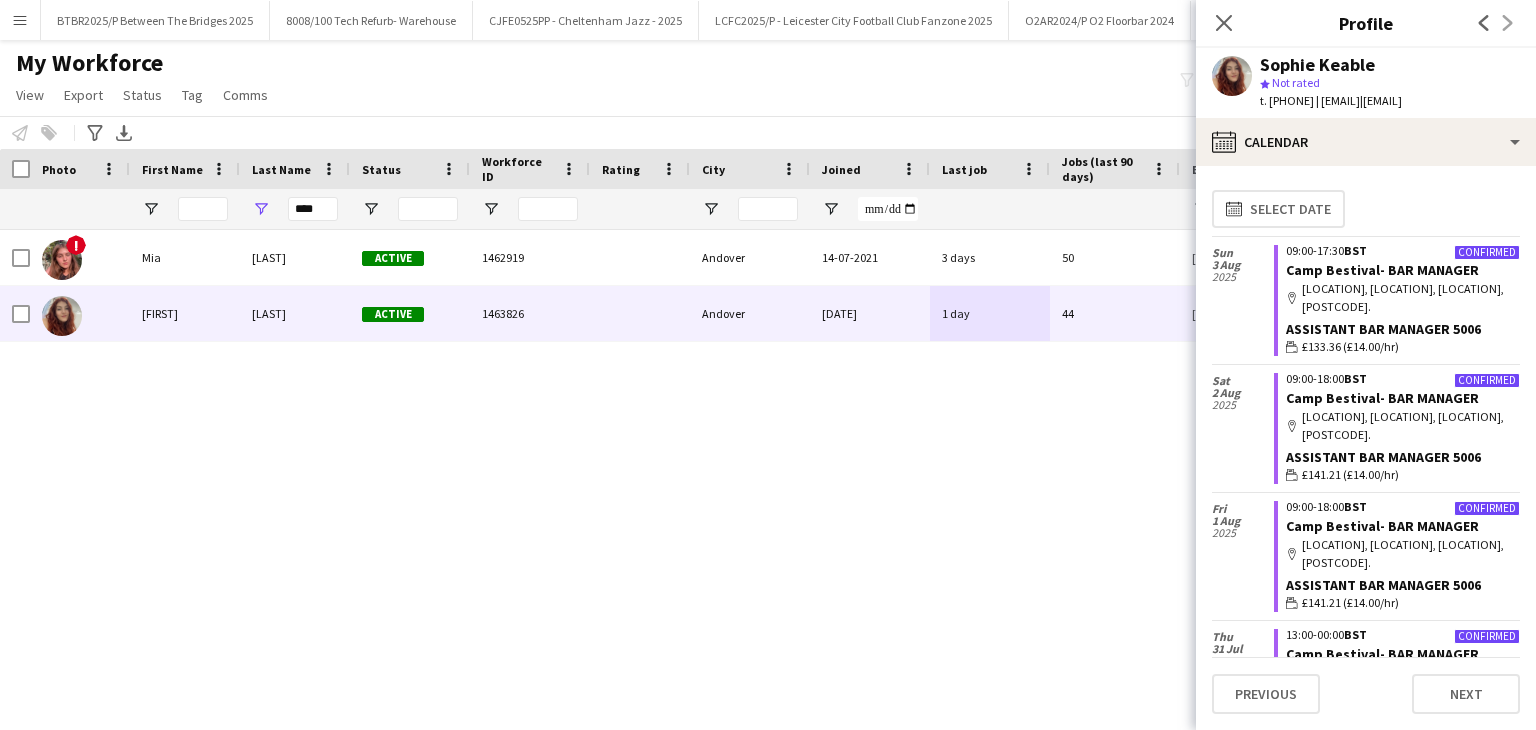 scroll, scrollTop: 0, scrollLeft: 0, axis: both 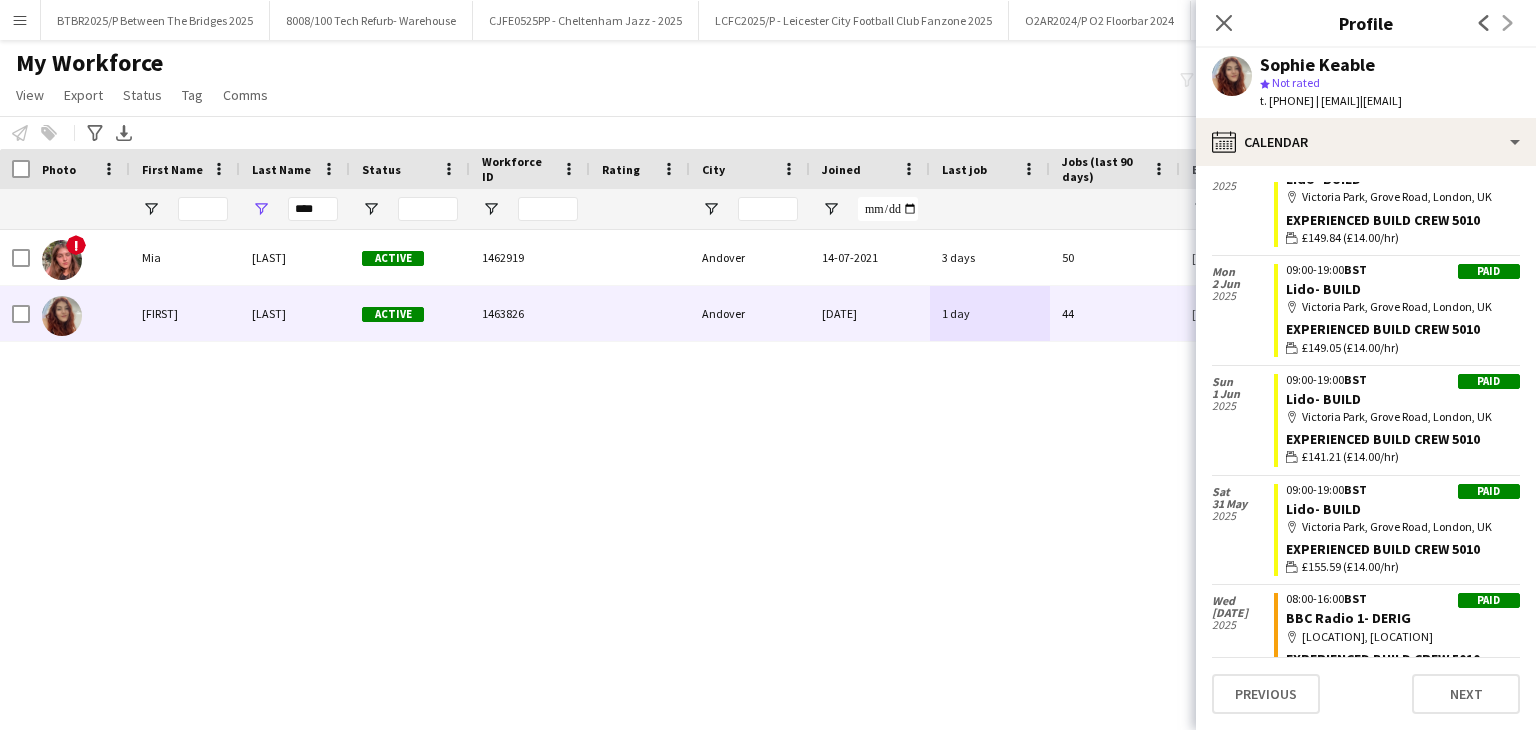 click on "Menu" at bounding box center [20, 20] 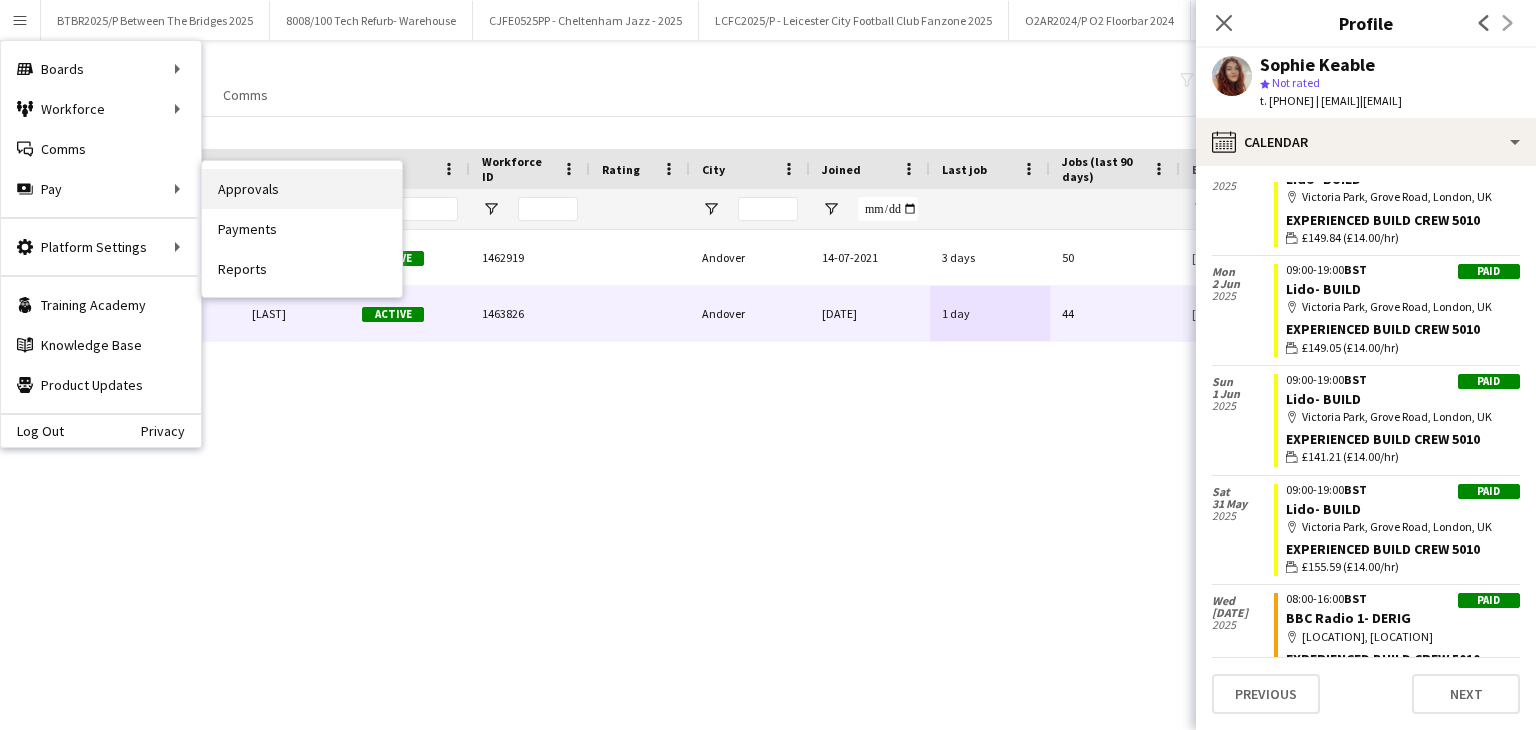 click on "Approvals" at bounding box center (302, 189) 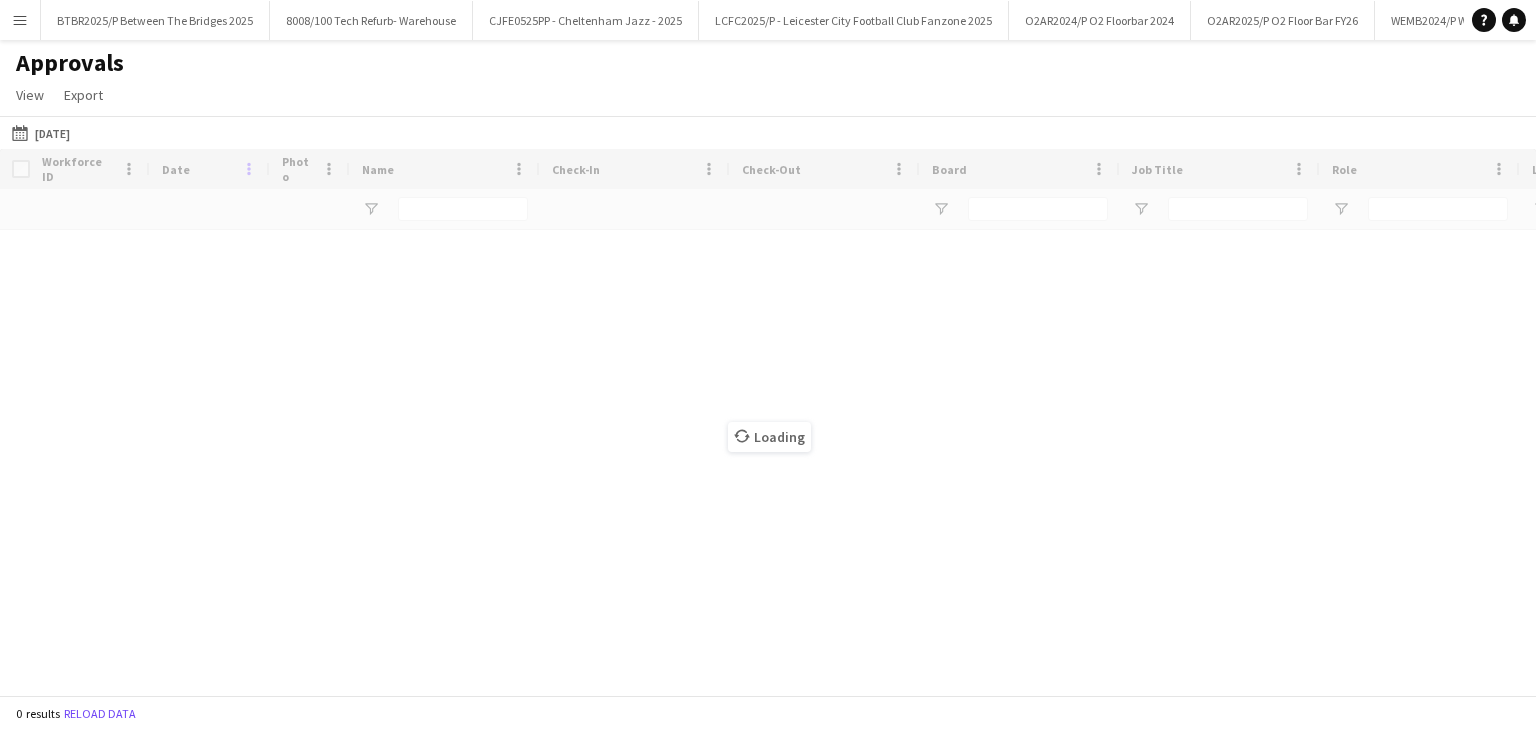 type on "***" 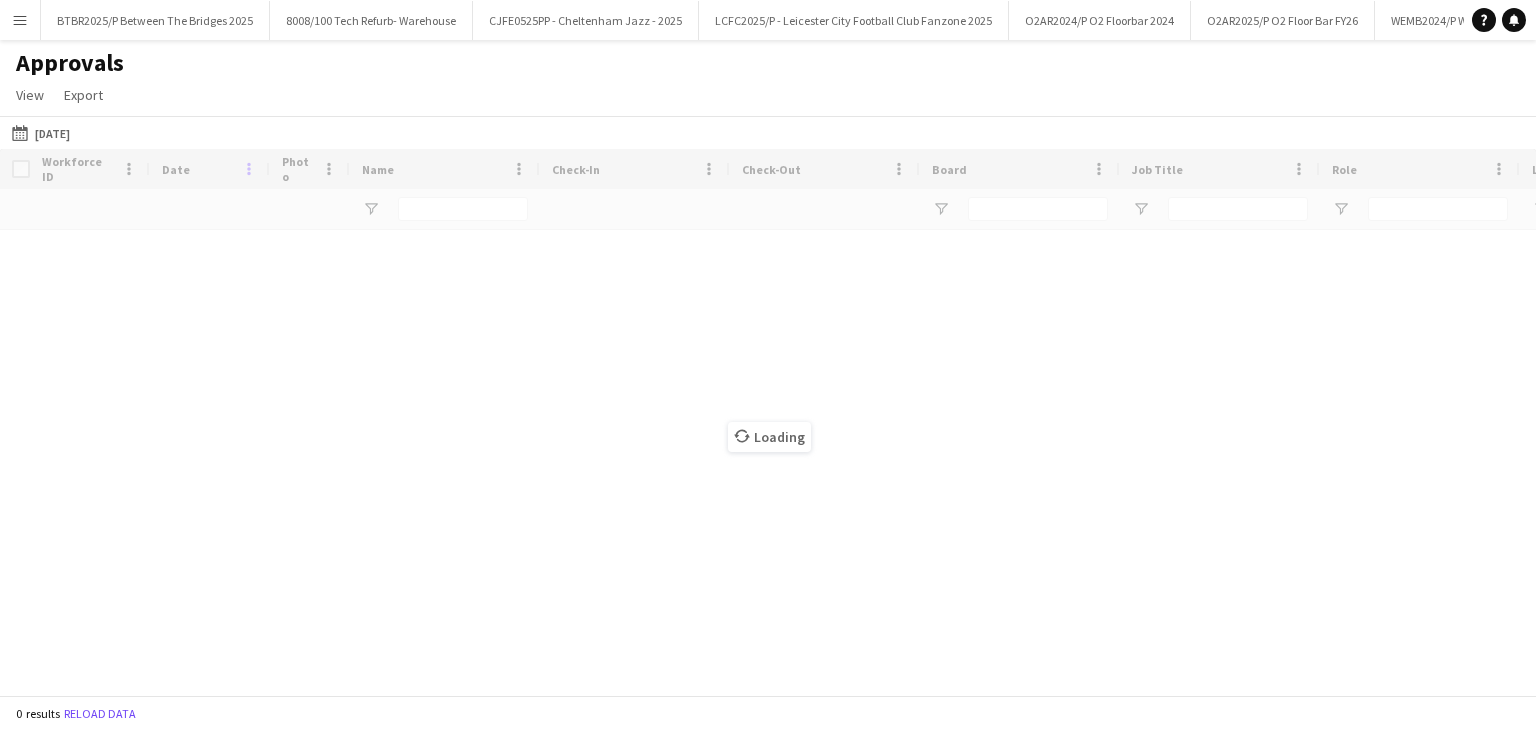 type on "**********" 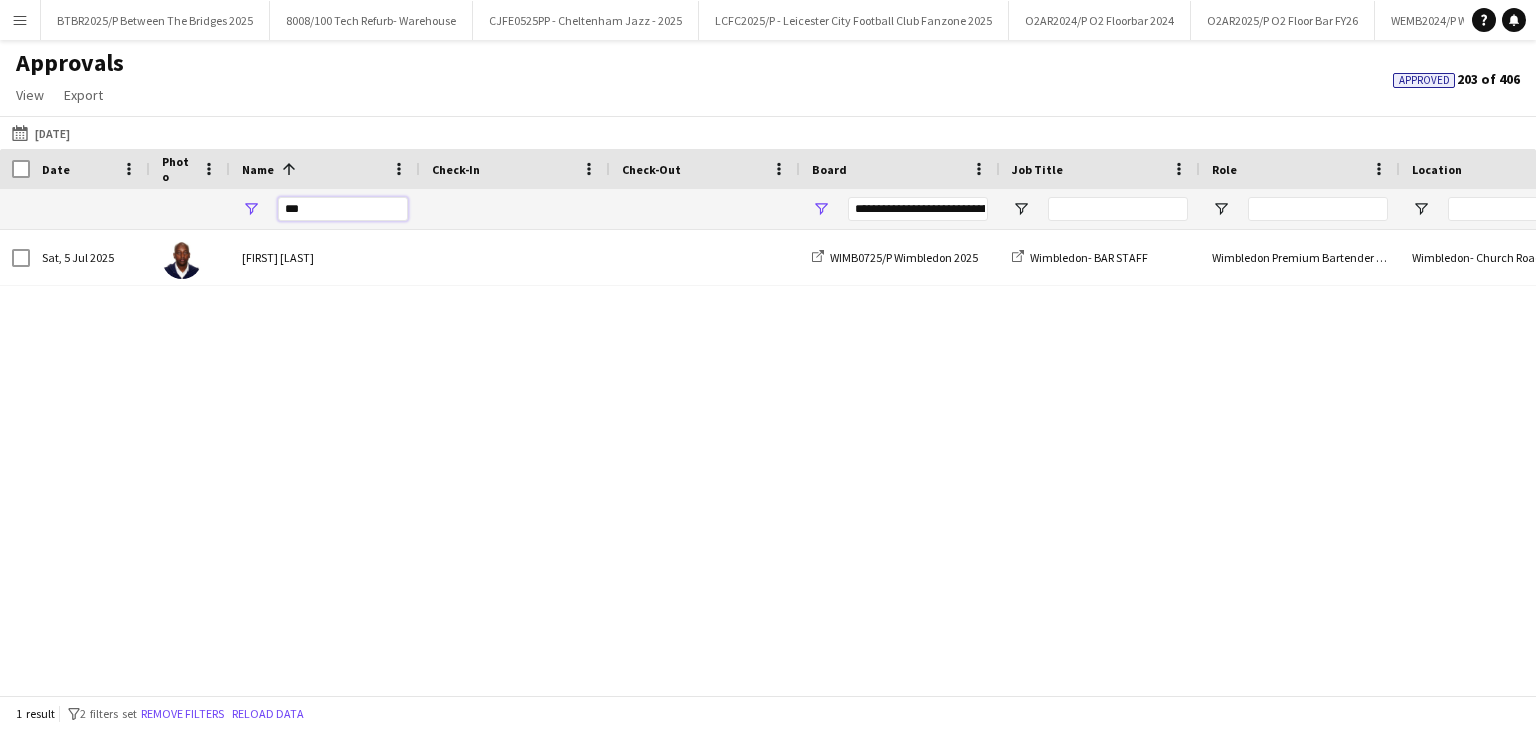 drag, startPoint x: 336, startPoint y: 207, endPoint x: 273, endPoint y: 212, distance: 63.1981 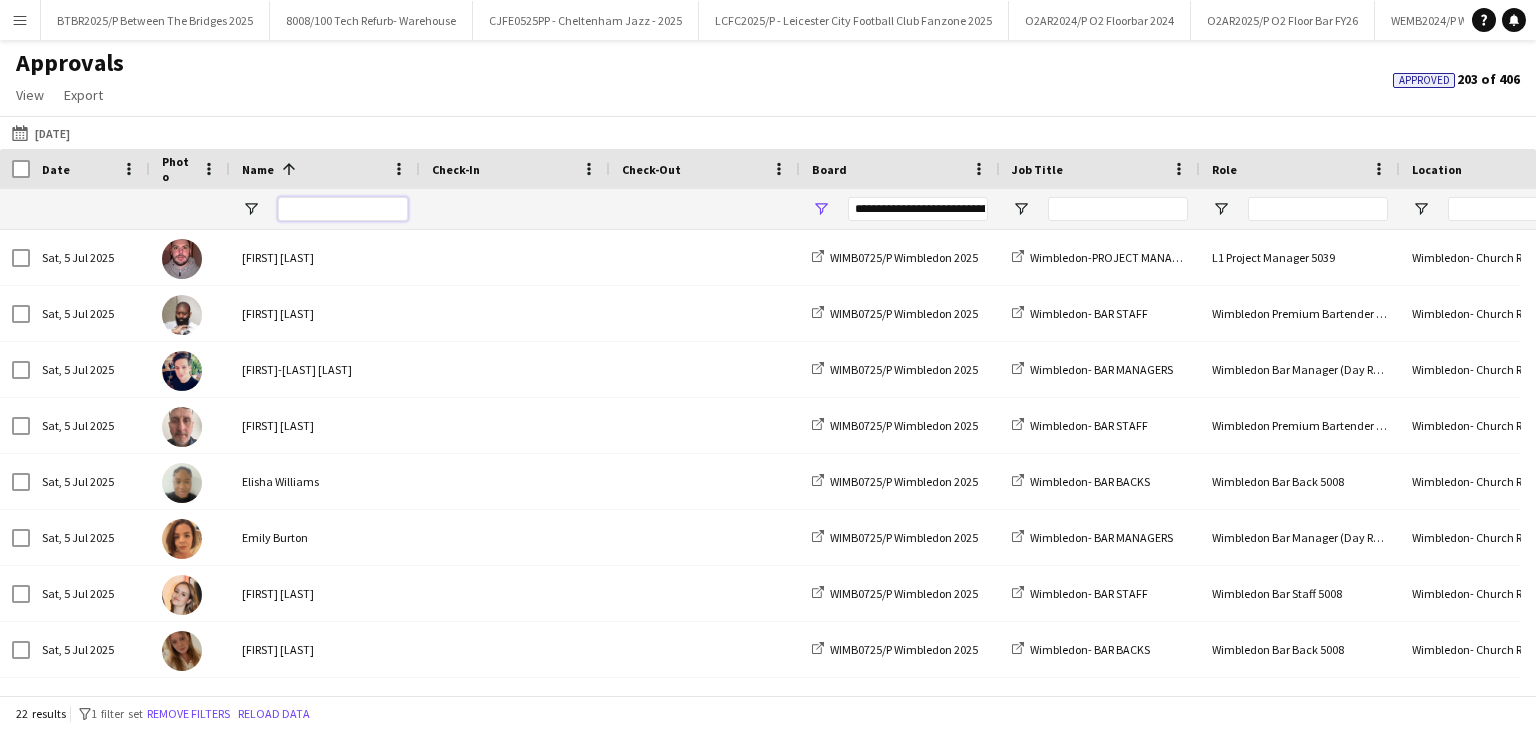 type 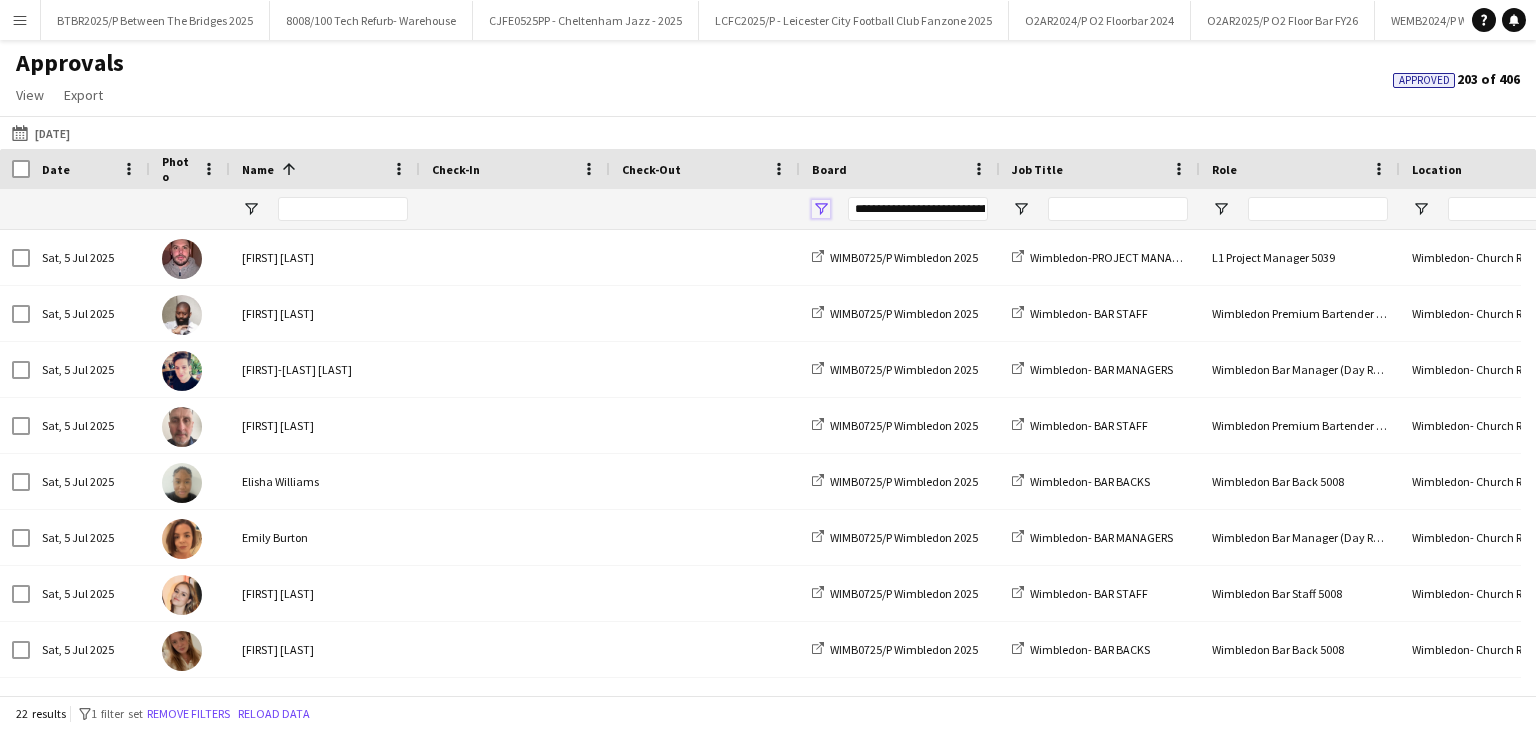 click at bounding box center (821, 209) 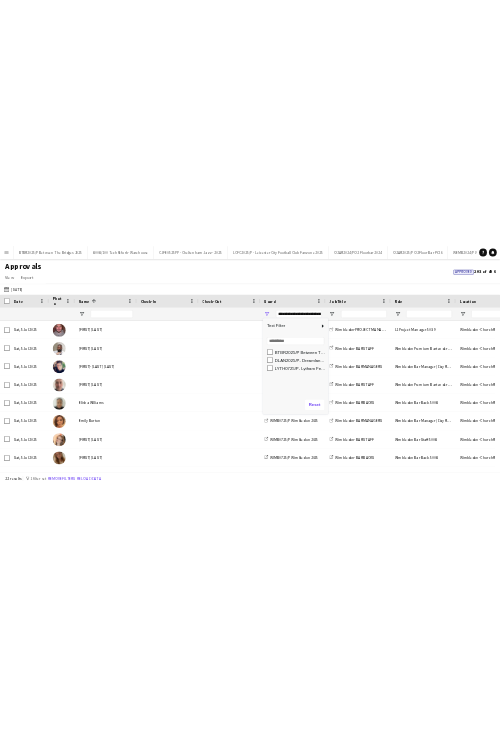 scroll, scrollTop: 77, scrollLeft: 0, axis: vertical 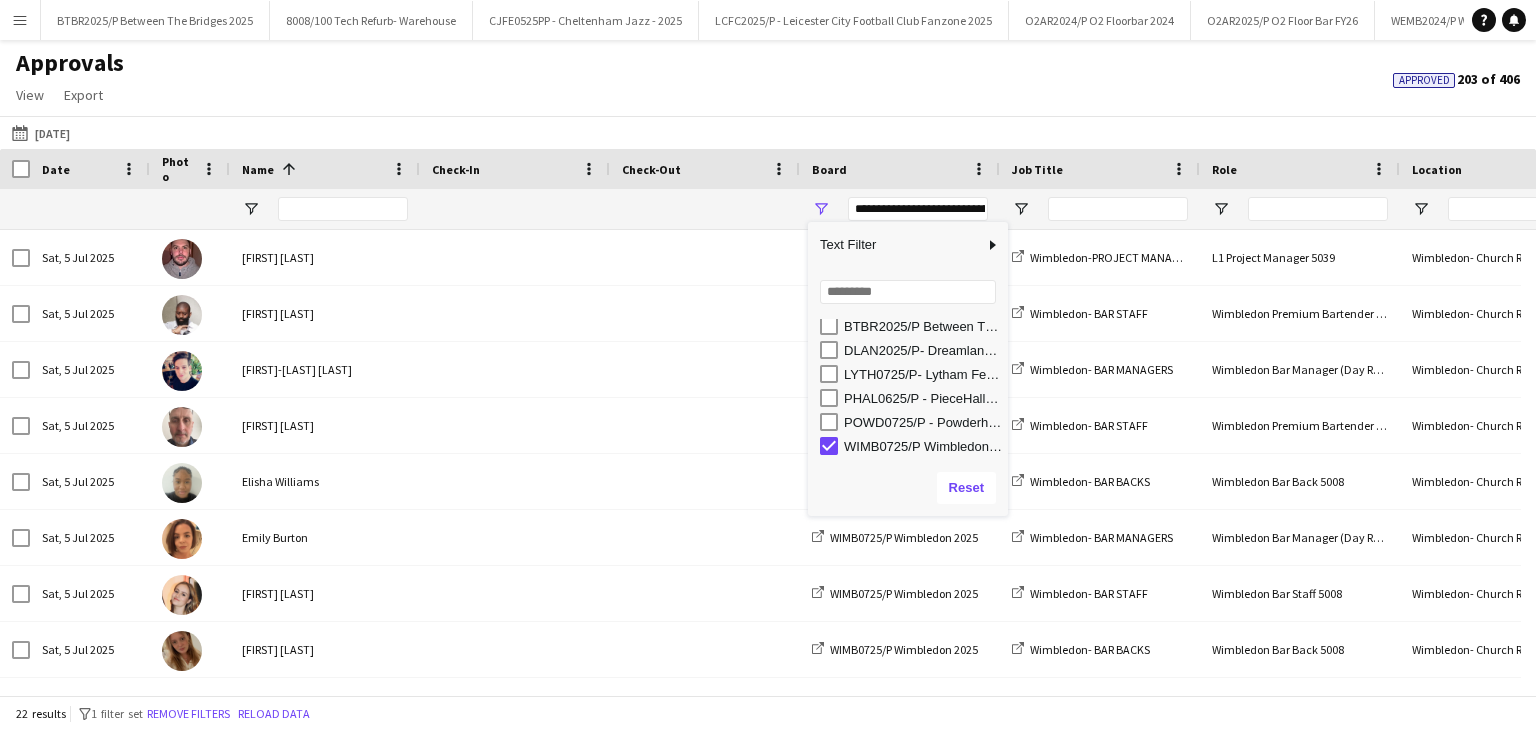 click on "LYTH0725/P- Lytham Festival- 2025" at bounding box center [923, 374] 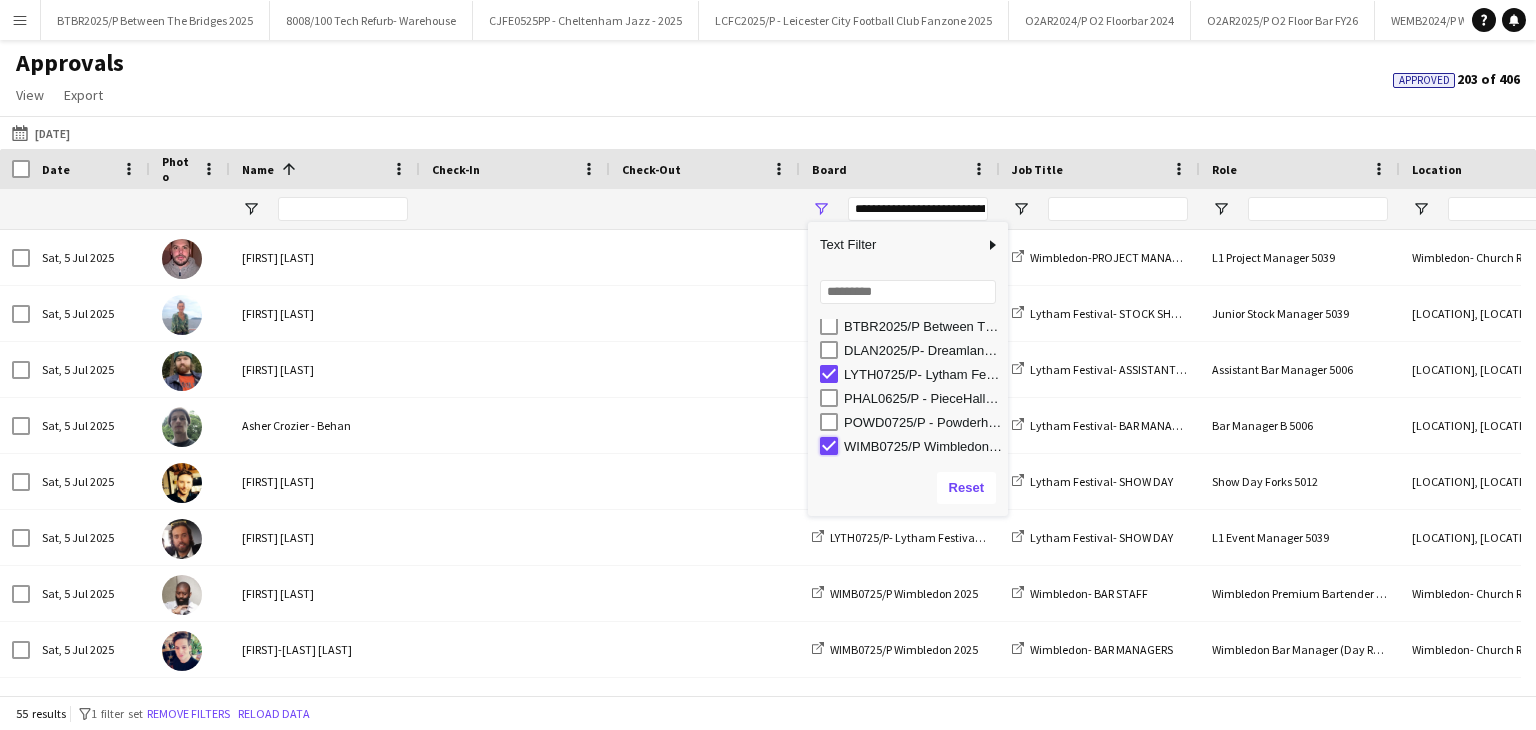 type on "**********" 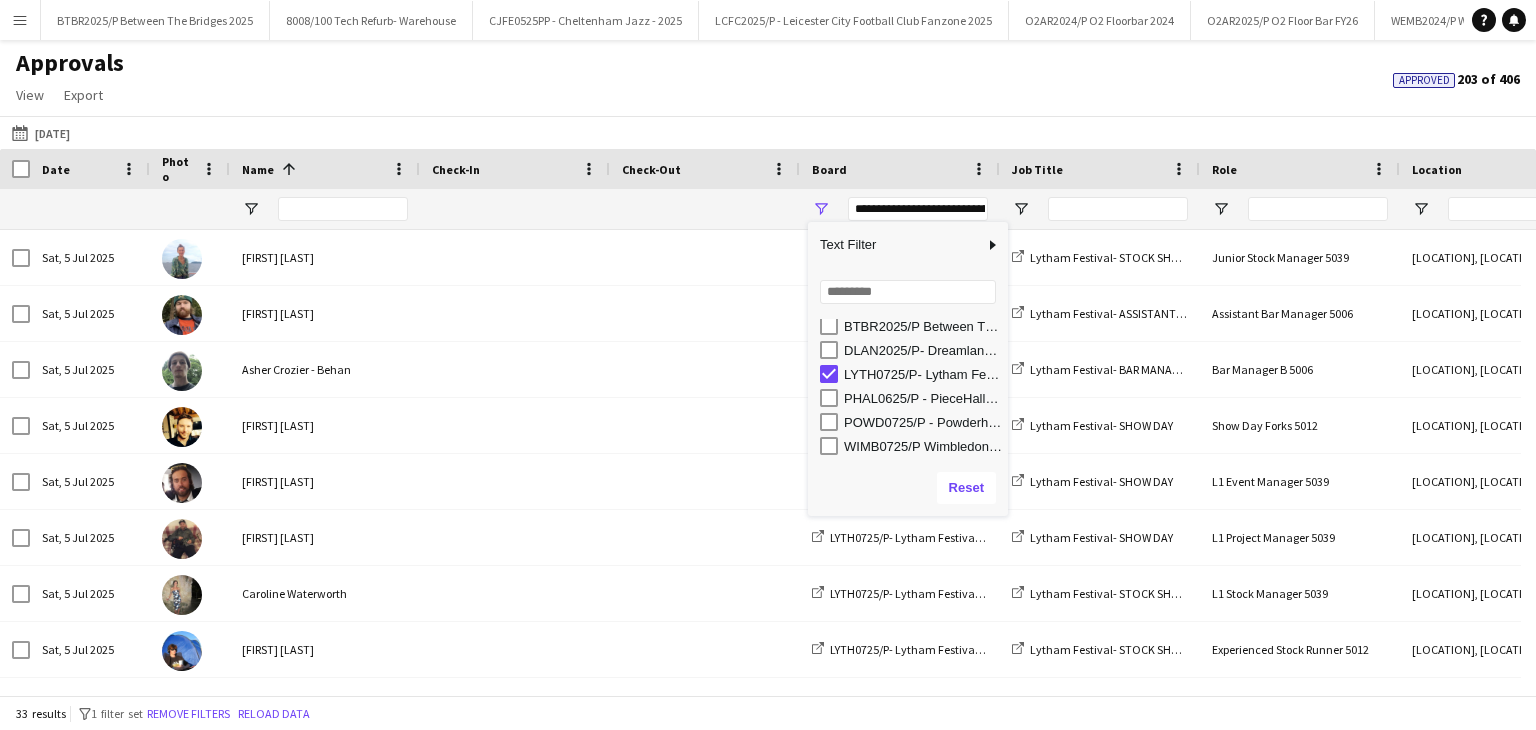 click on "[DATE]
[DATE]
Today   This Week   This Month   Yesterday   Last Week   Last Month  JUL [YEAR] JUL [YEAR] Monday M Tuesday T Wednesday W Thursday T Friday F Saturday S Sunday S  JUL      1   2   3   4   5   6   7   8   9   10   11   12   13   14   15   16   17   18   19   20   21   22   23   24   25   26   27   28   29   30   31
Comparison range
Comparison range
Apply" 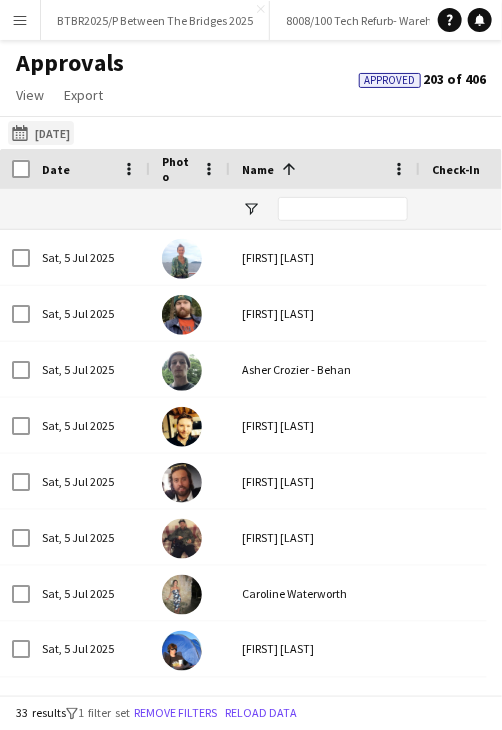 click on "[DATE]
[DATE]" 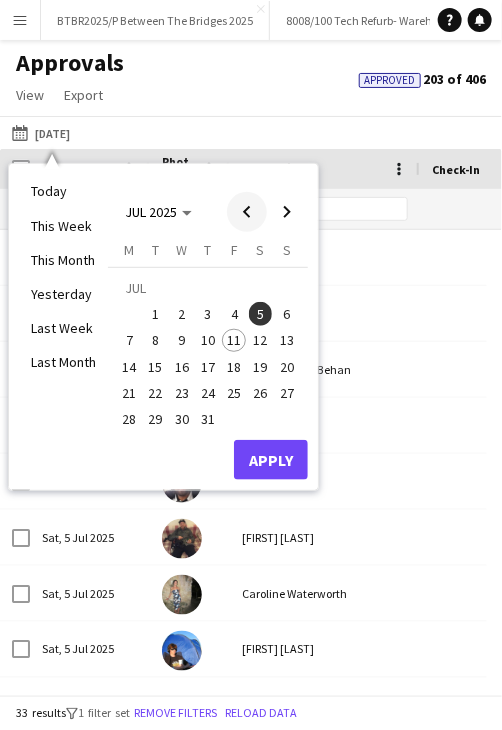 click at bounding box center (247, 212) 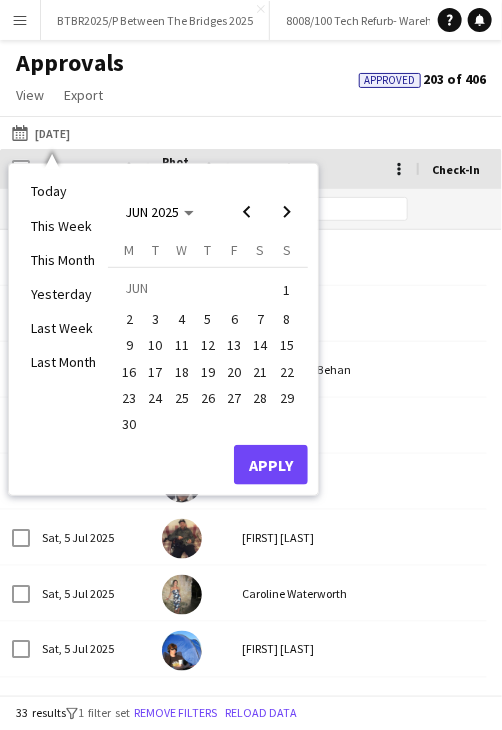 click on "24" at bounding box center (156, 398) 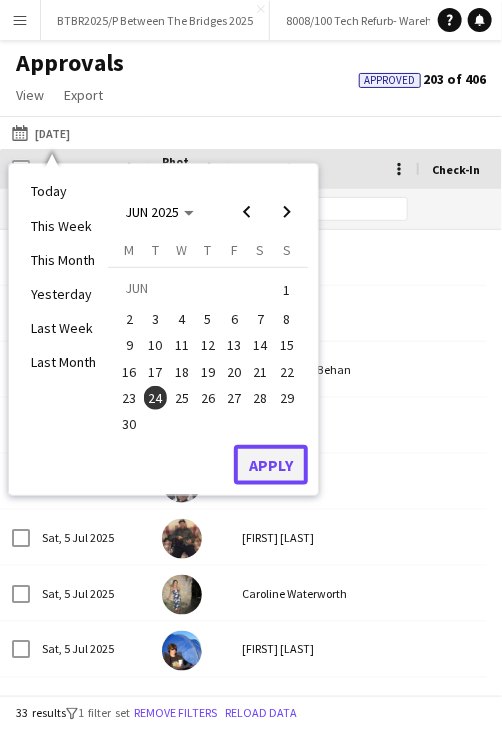 click on "Apply" at bounding box center (271, 465) 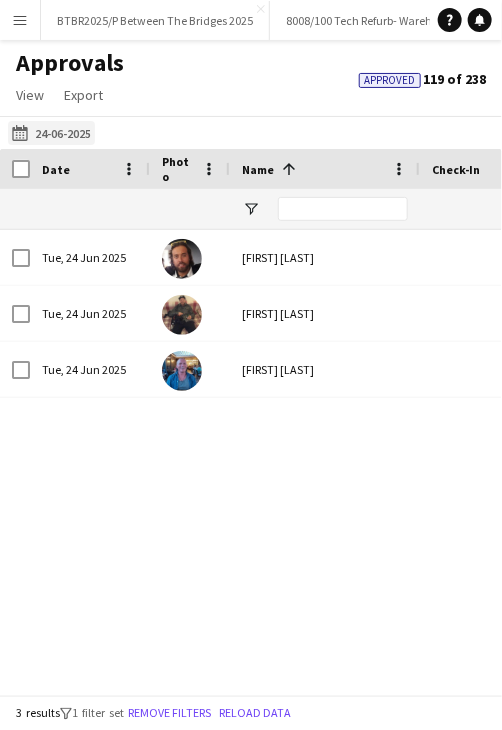 click on "[DATE]
[DATE]" 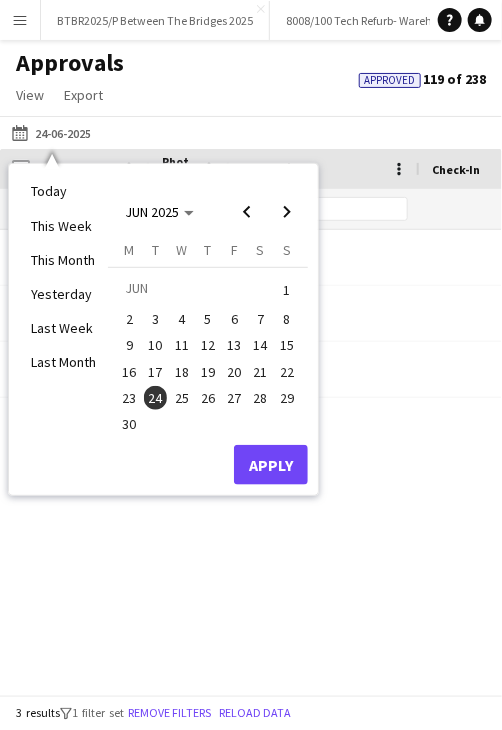 click on "25" at bounding box center (182, 398) 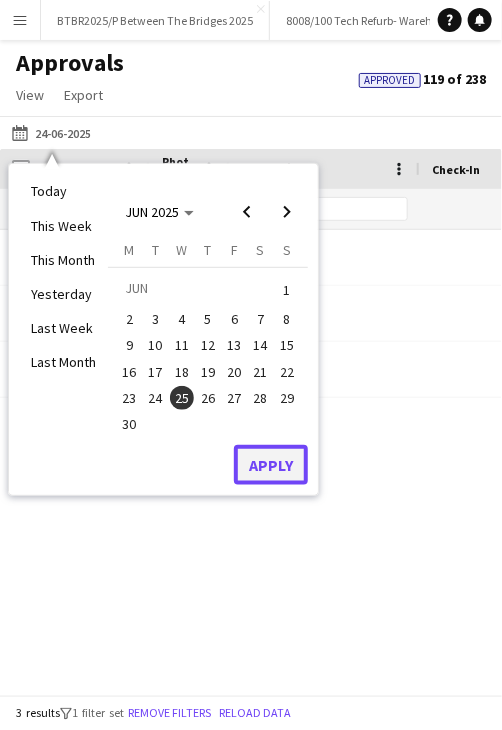 click on "Apply" at bounding box center (271, 465) 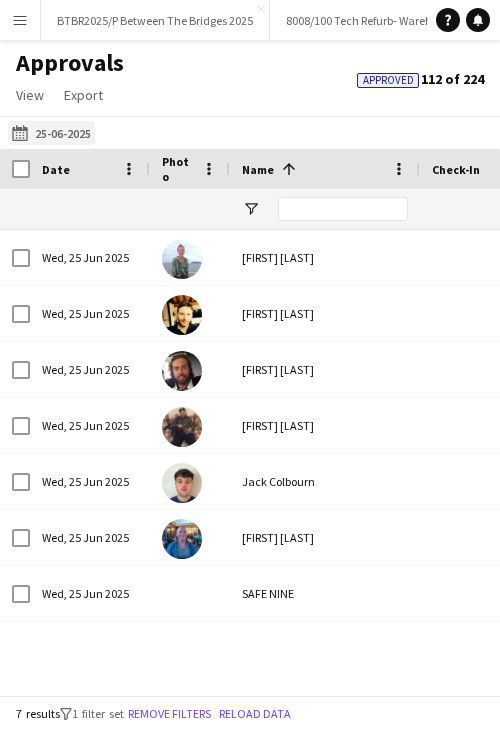 click on "[DATE]
[DATE]" 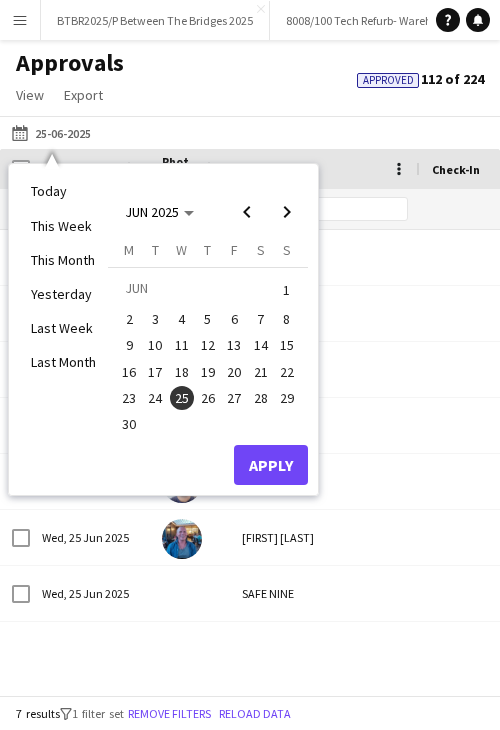 click on "26" at bounding box center [208, 398] 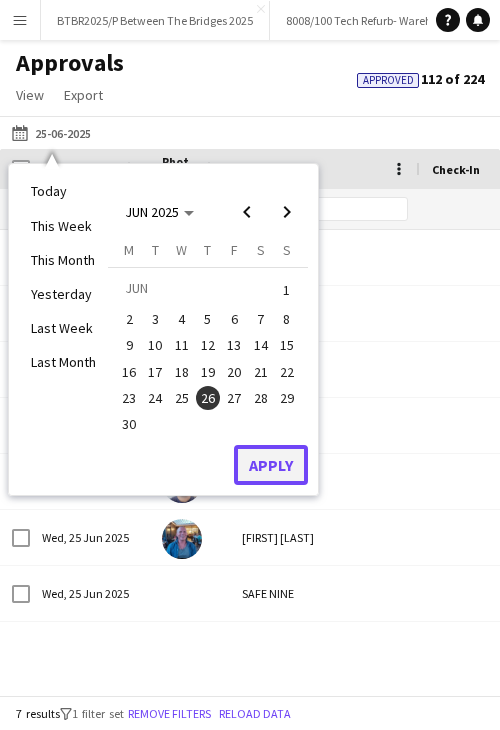 click on "Apply" at bounding box center [271, 465] 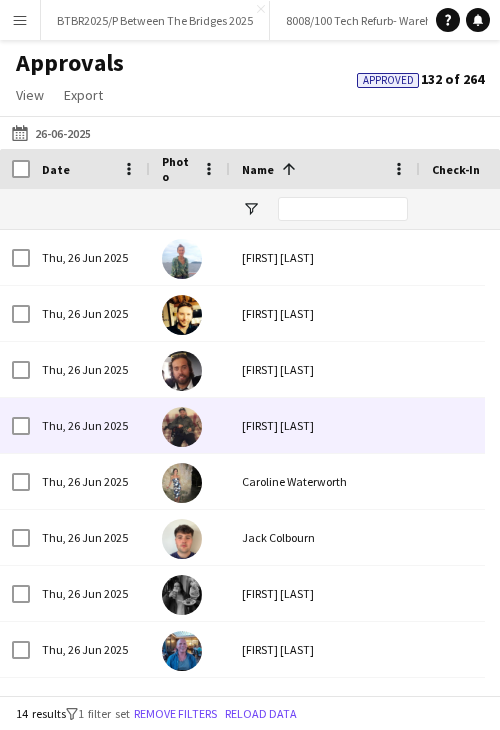 scroll, scrollTop: 96, scrollLeft: 0, axis: vertical 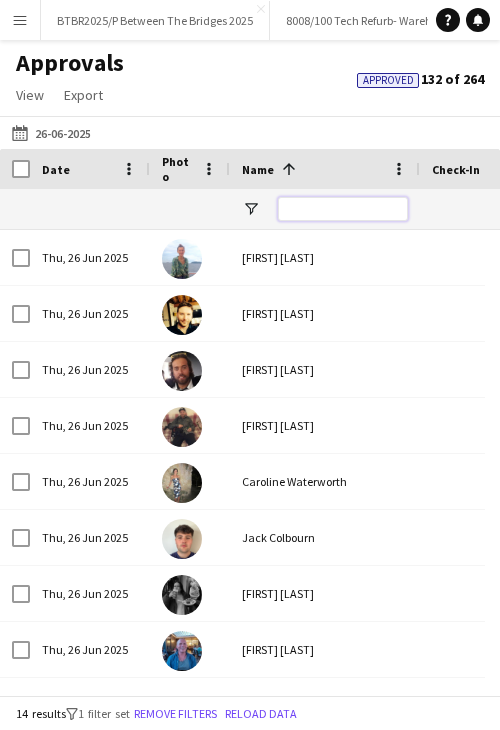 click at bounding box center (343, 209) 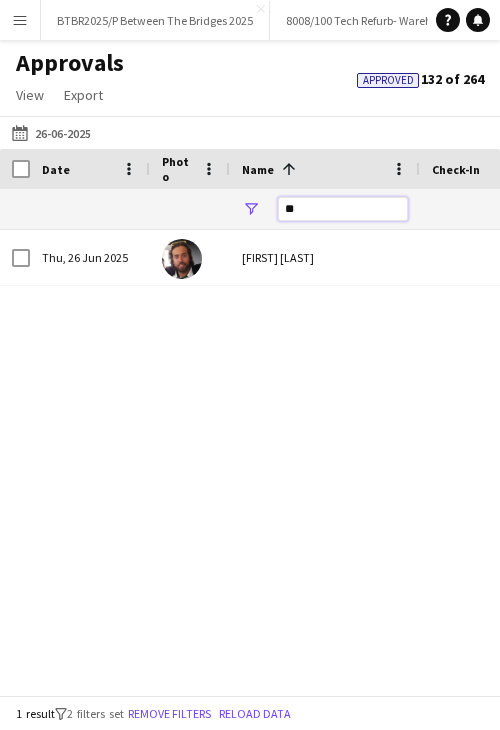 type on "*" 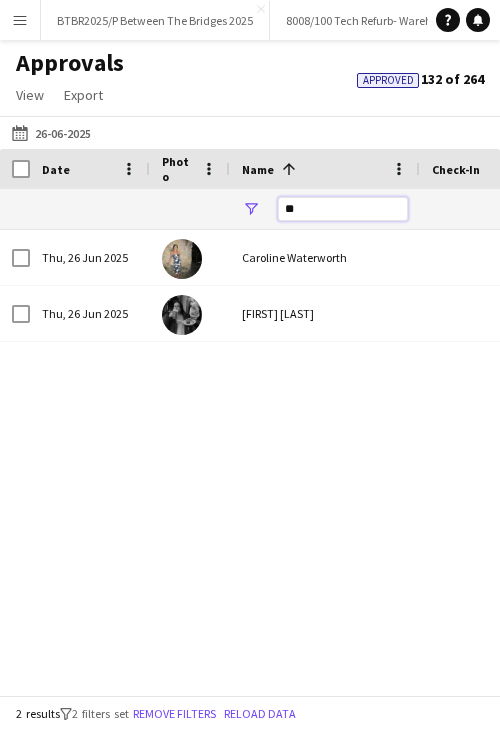 type on "*" 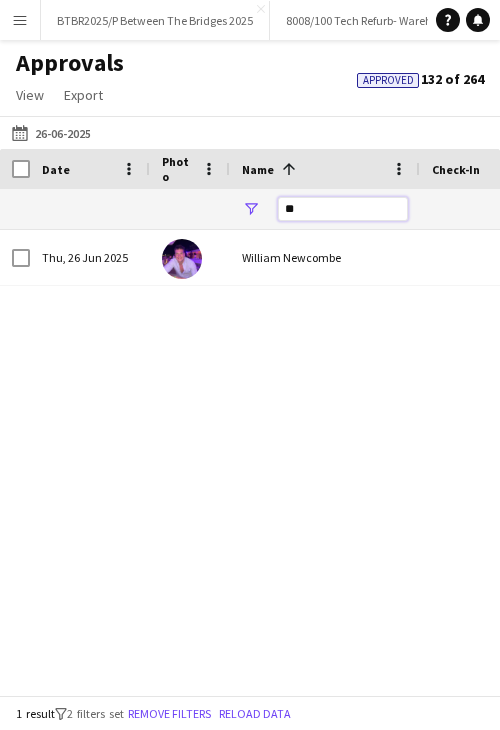 type on "*" 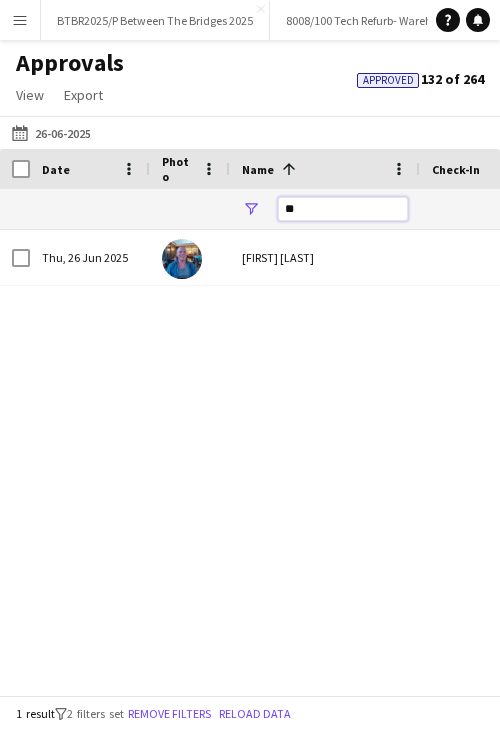 type on "*" 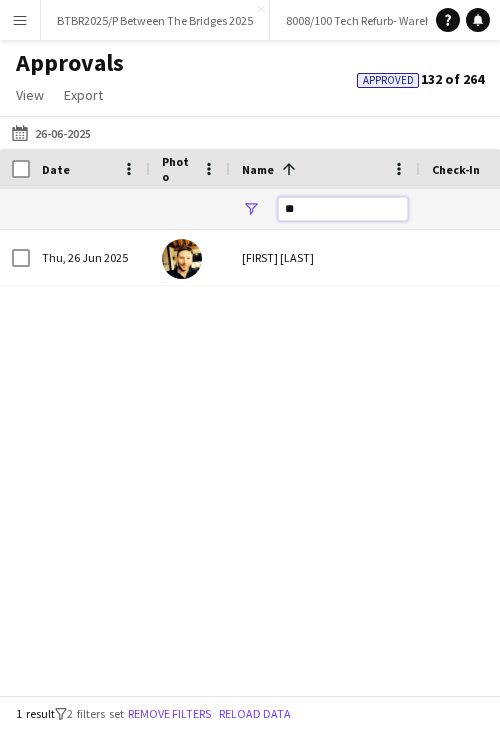 type on "*" 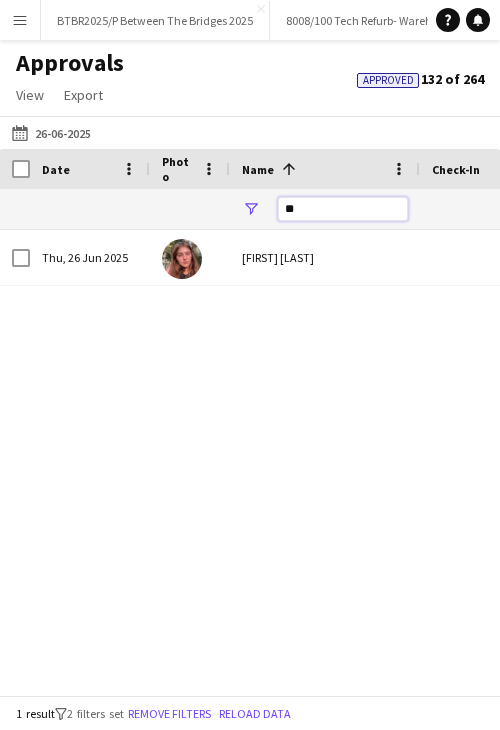 type on "*" 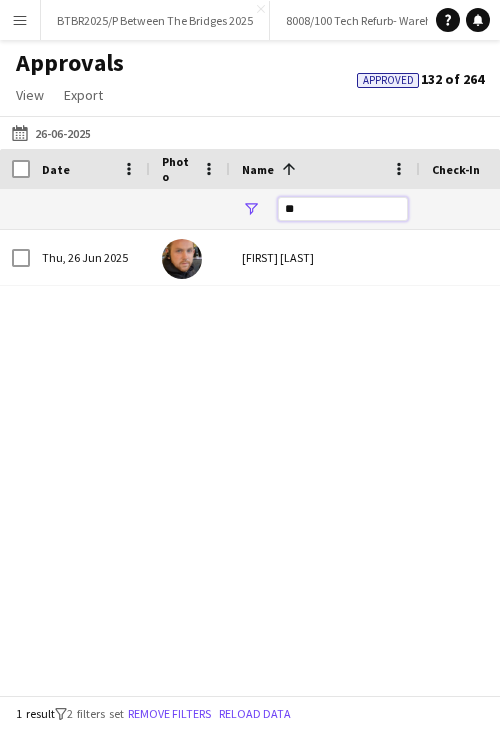 type on "*" 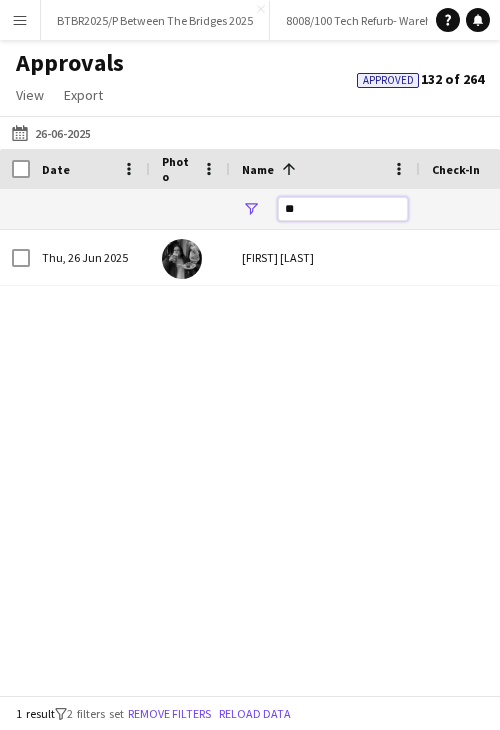 type on "*" 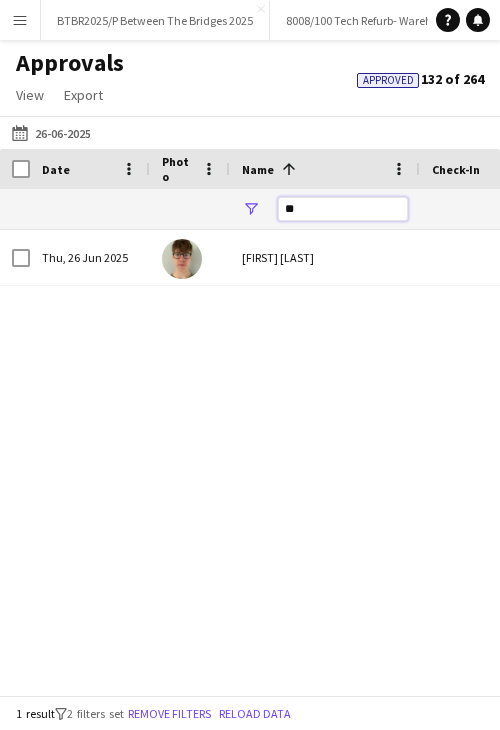 type on "*" 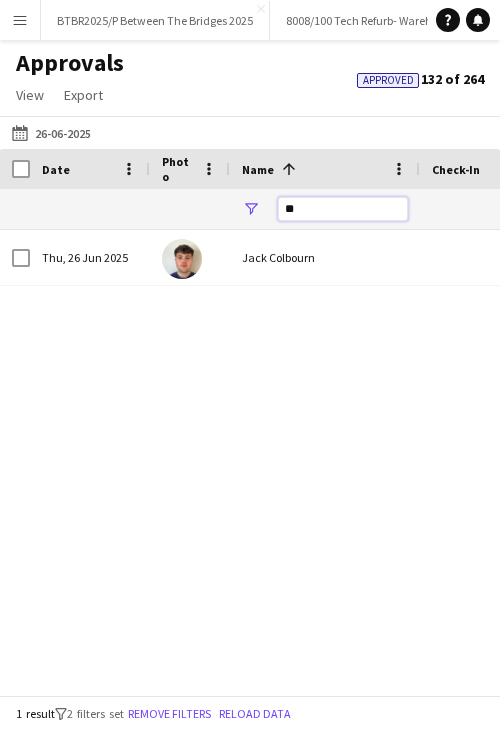 type on "*" 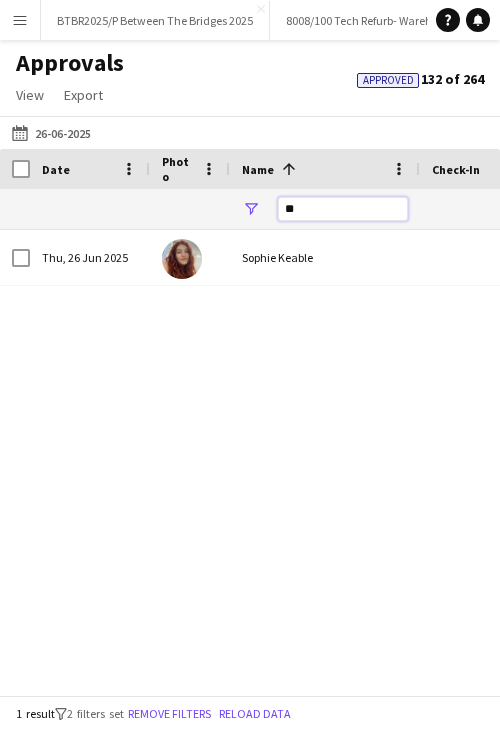 type on "*" 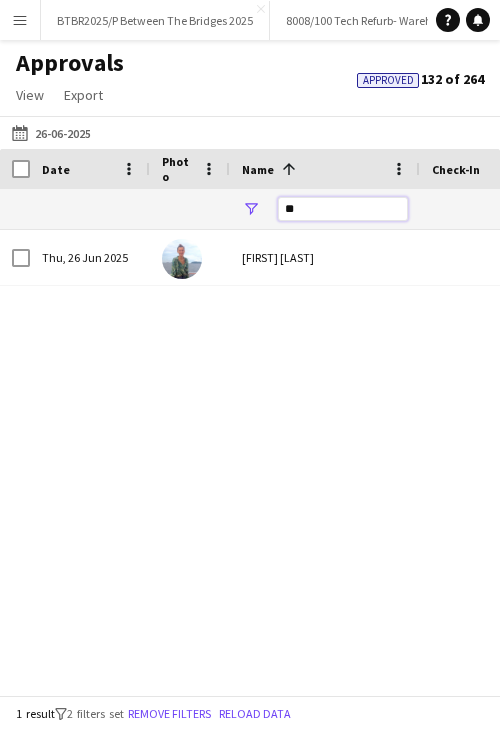type on "*" 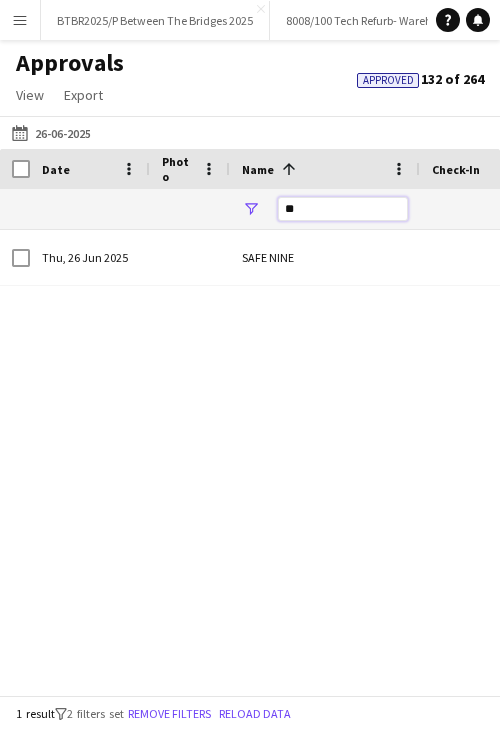 type on "*" 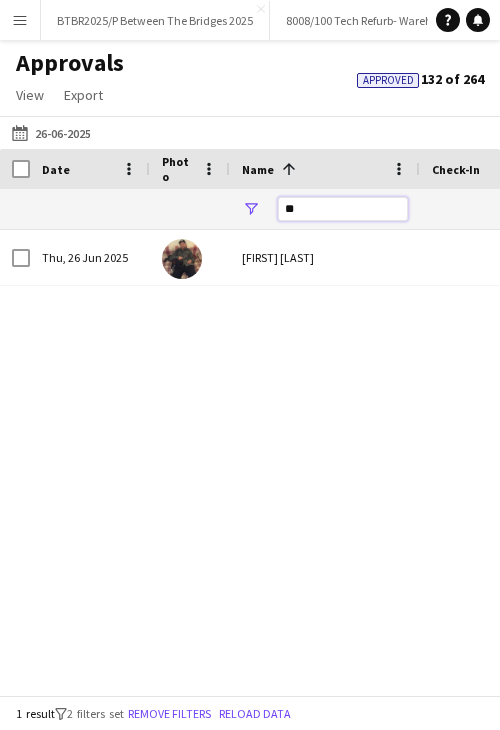 type on "*" 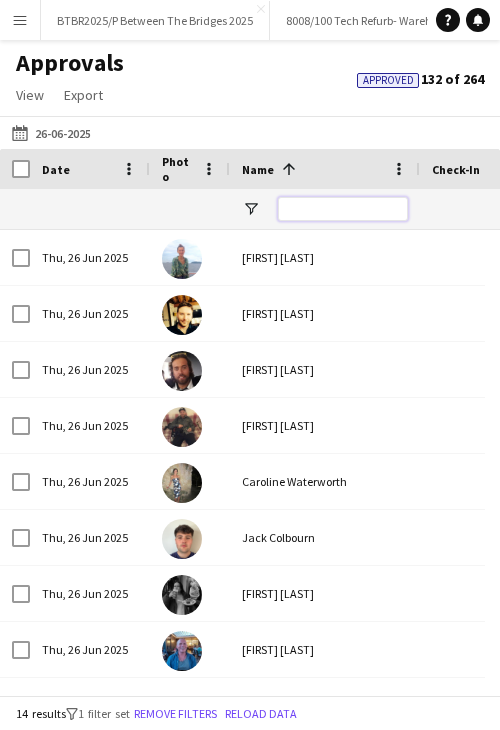 click at bounding box center (343, 209) 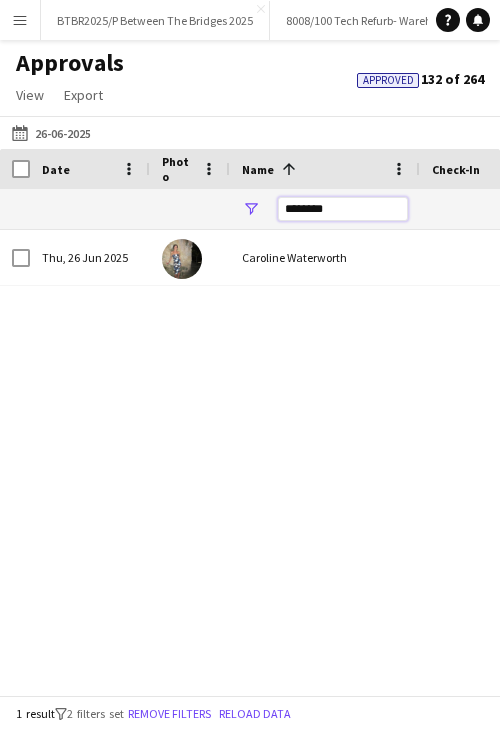 type on "********" 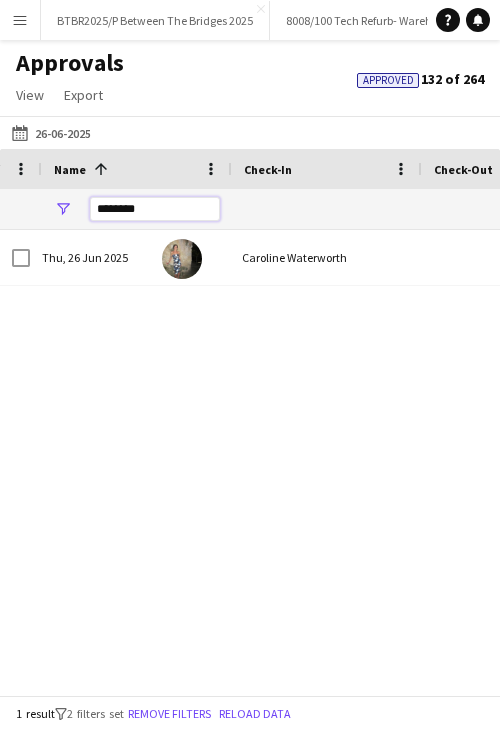 scroll, scrollTop: 0, scrollLeft: 188, axis: horizontal 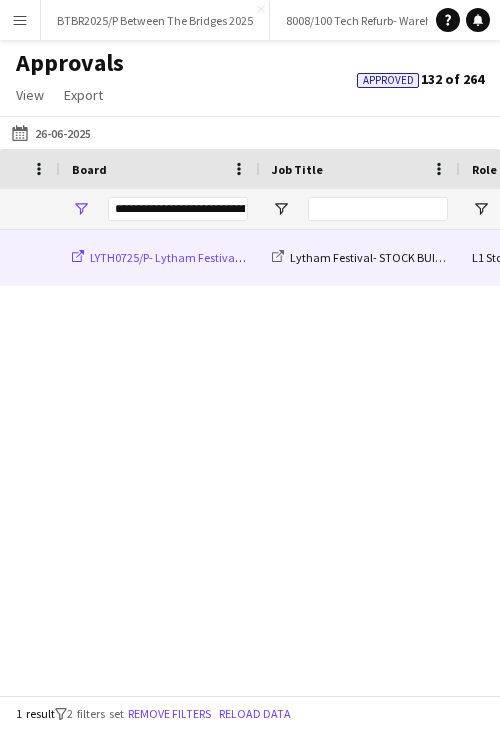 click on "LYTH0725/P- Lytham Festival- 2025" at bounding box center [179, 257] 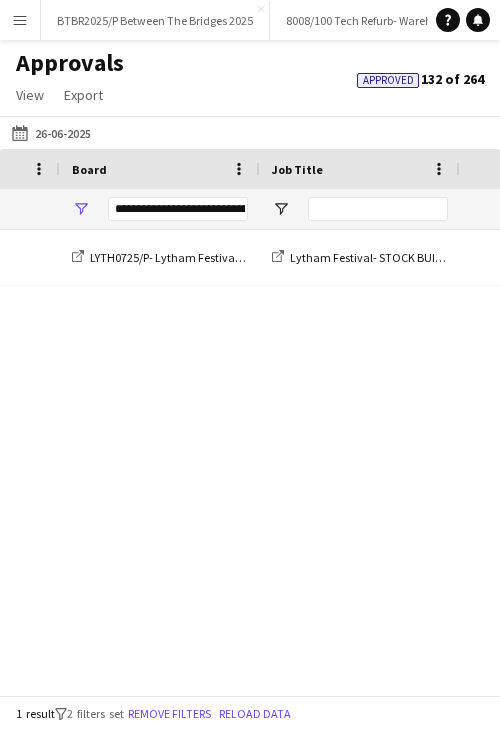 scroll, scrollTop: 0, scrollLeft: 295, axis: horizontal 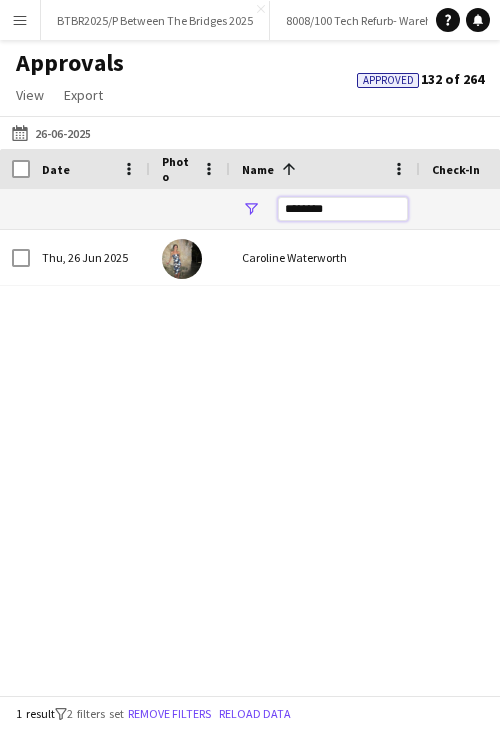 drag, startPoint x: 348, startPoint y: 214, endPoint x: 214, endPoint y: 221, distance: 134.18271 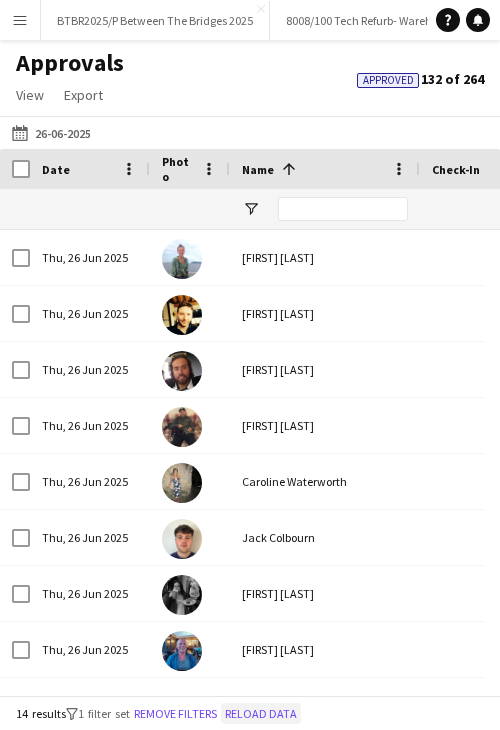click on "Reload data" 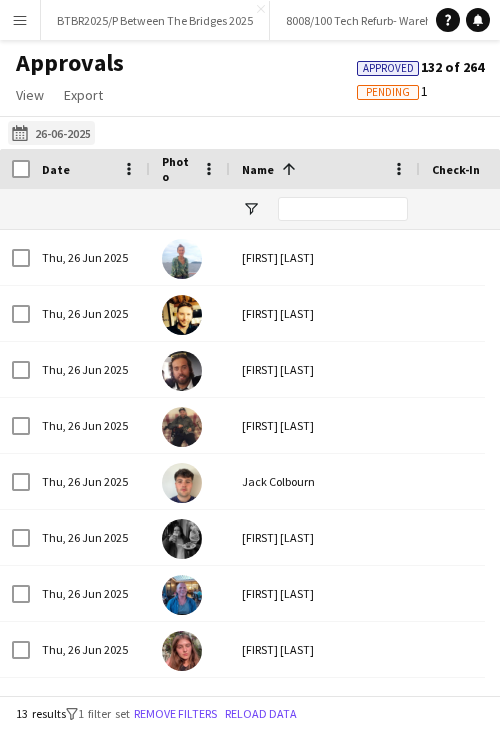 click on "05-07-2025
26-06-2025" 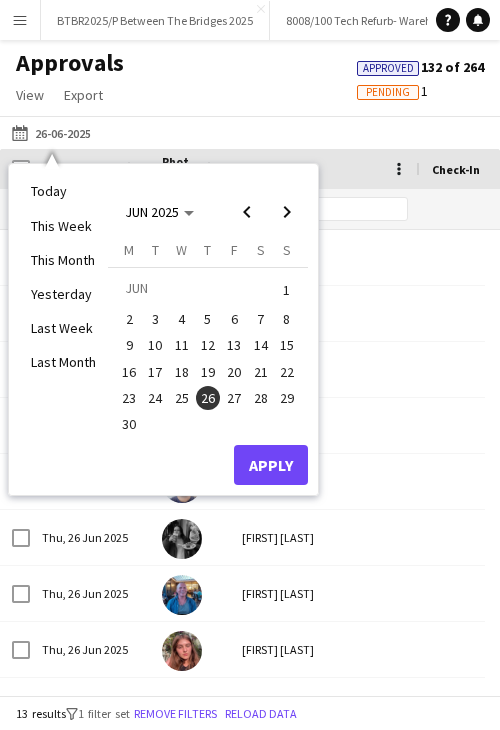 click on "27" at bounding box center (234, 398) 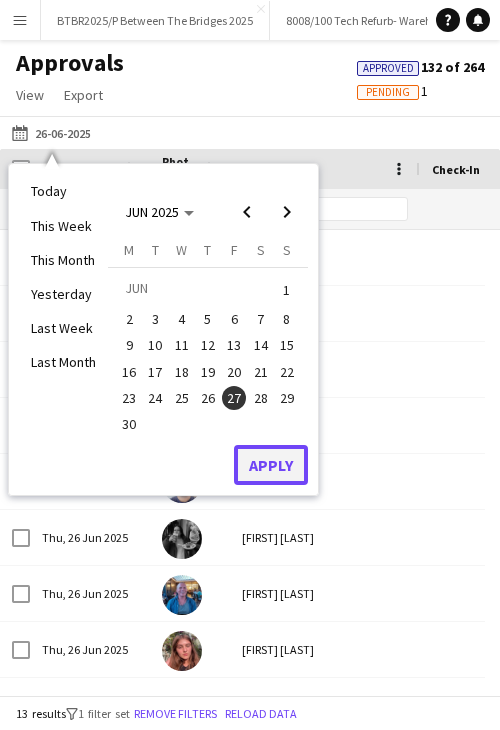 click on "Apply" at bounding box center (271, 465) 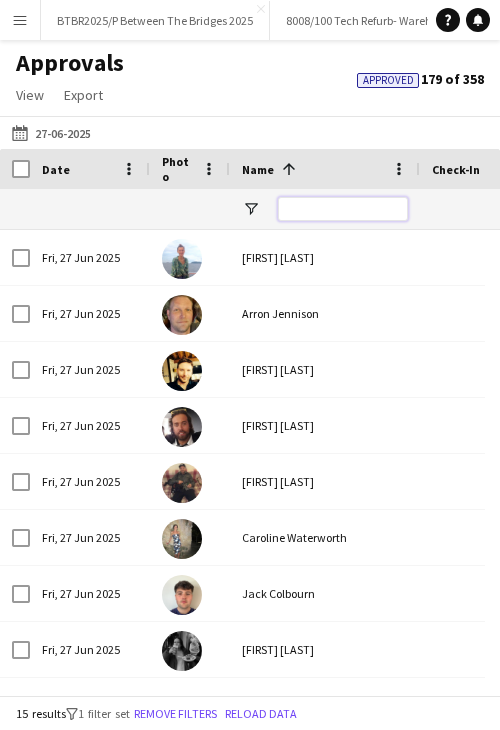 click at bounding box center [343, 209] 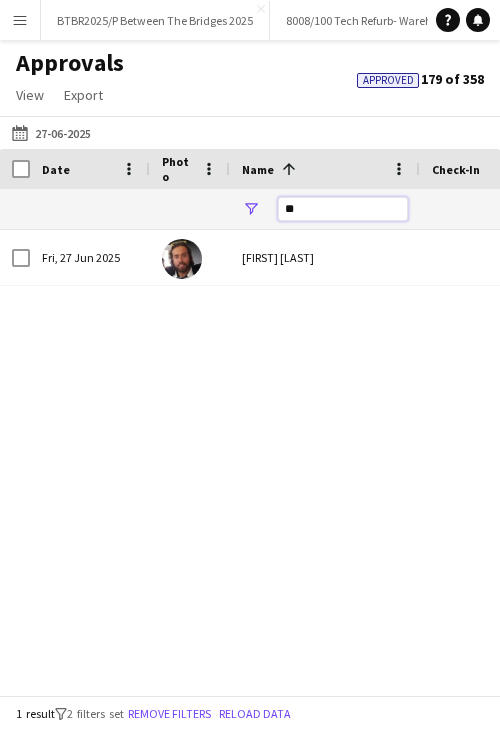 type on "*" 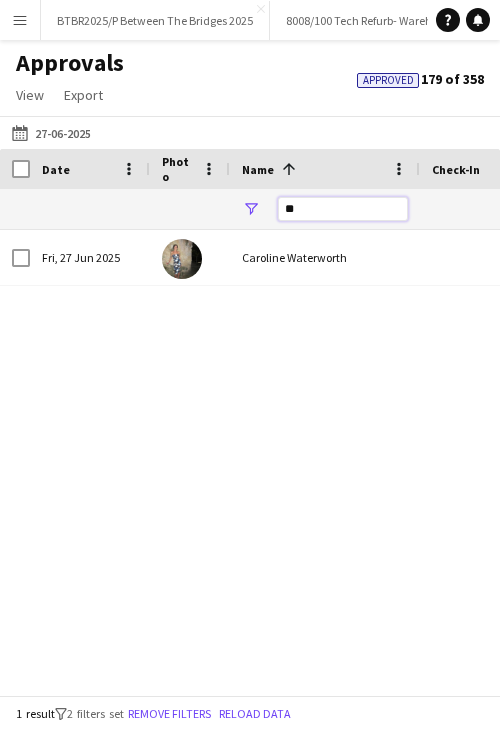 type on "*" 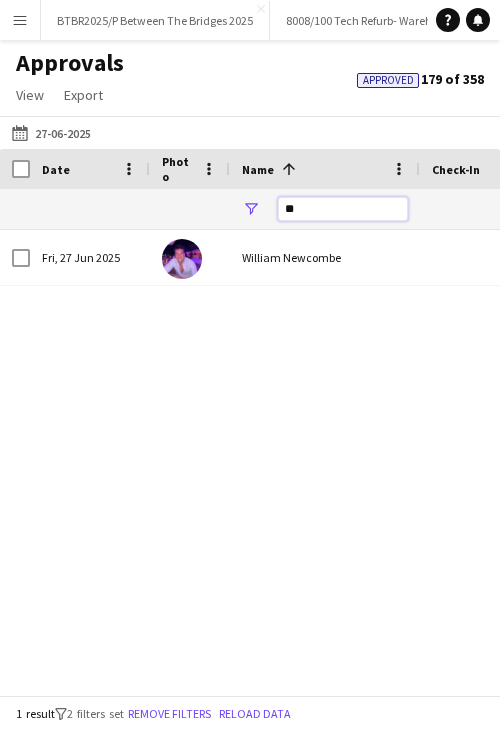 type on "*" 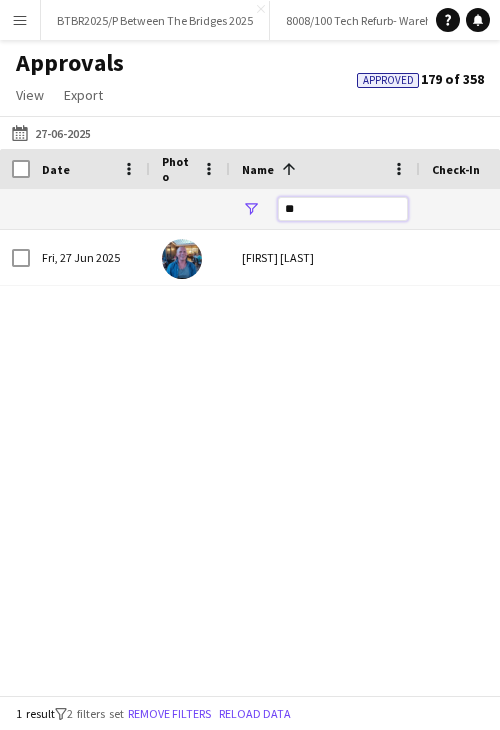 type on "*" 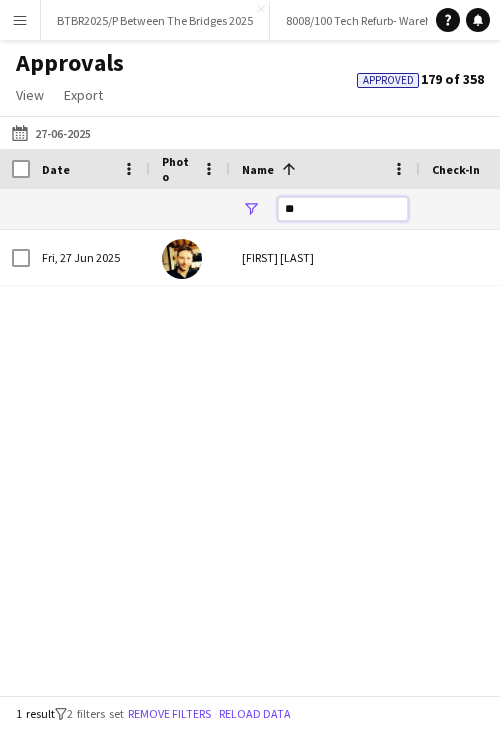 type on "*" 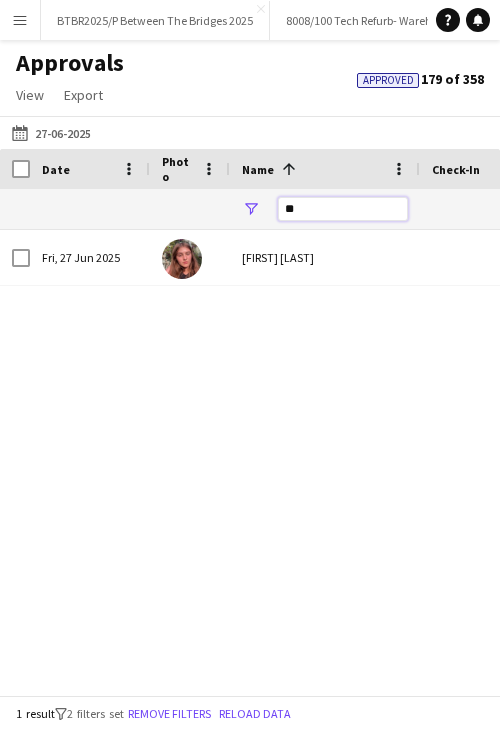 type on "*" 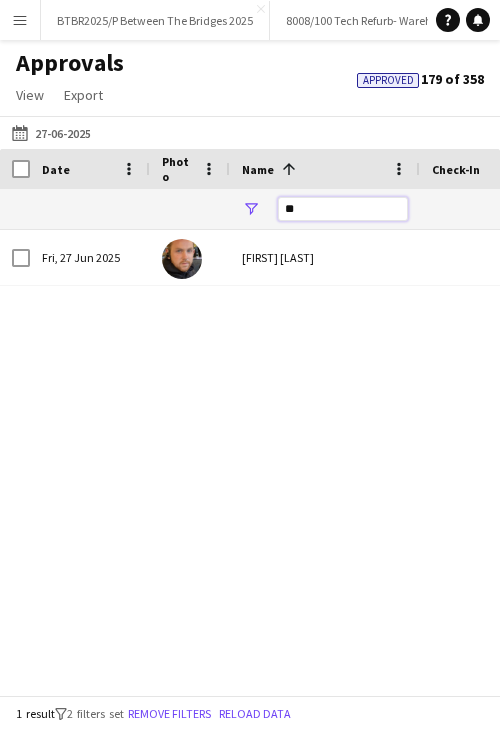 type on "*" 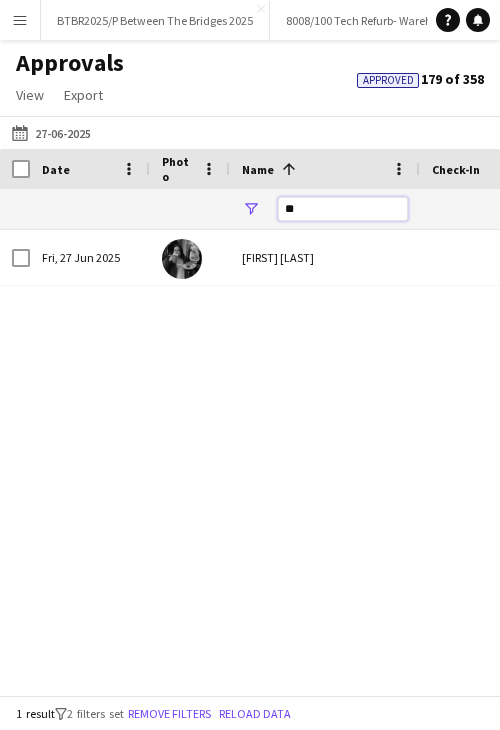 type on "*" 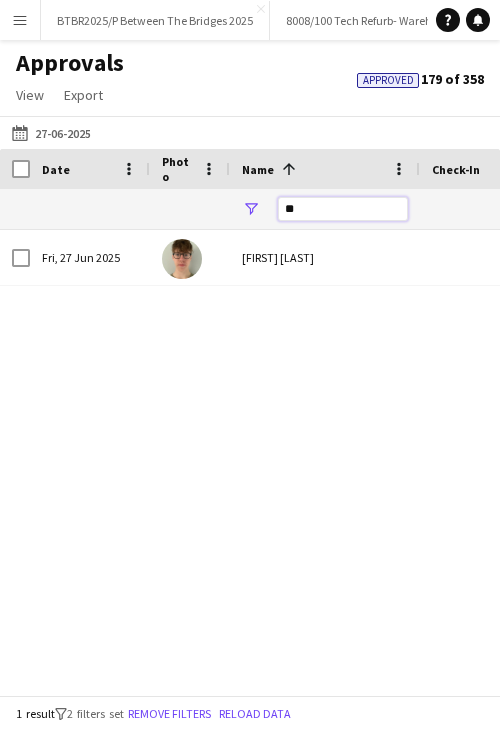 type on "*" 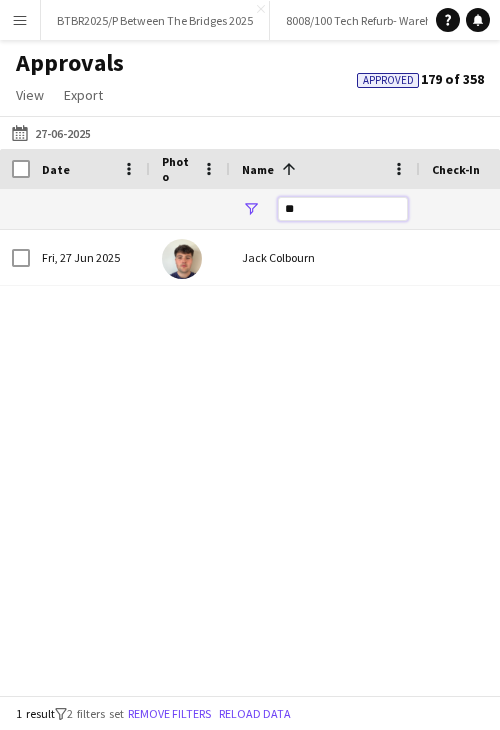 type on "*" 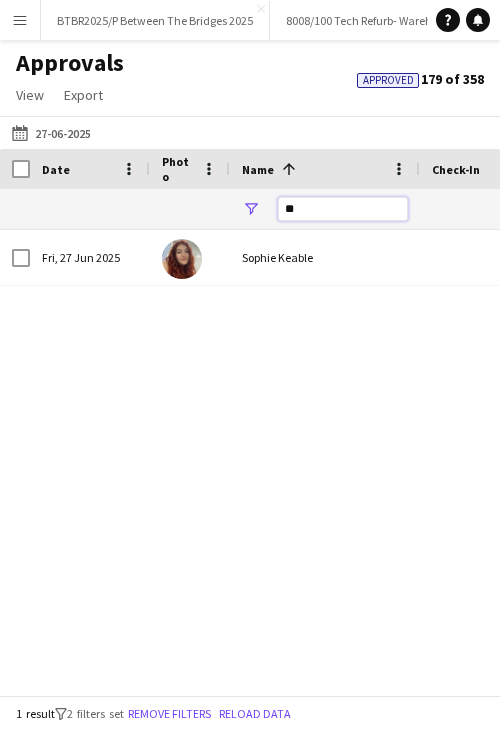 type on "*" 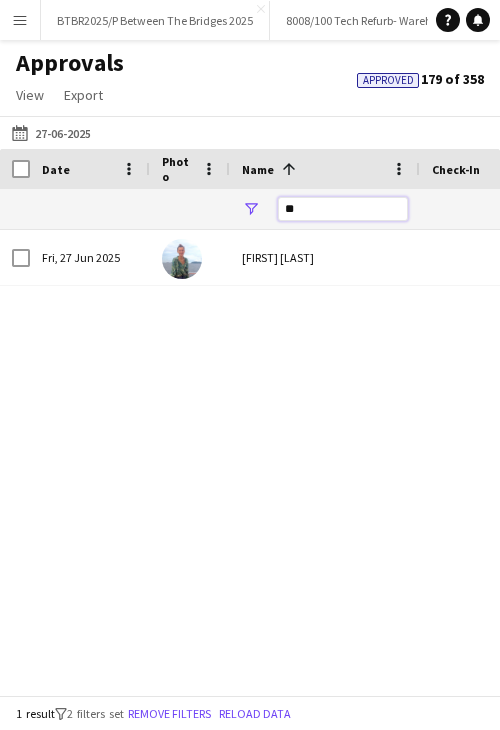 type on "*" 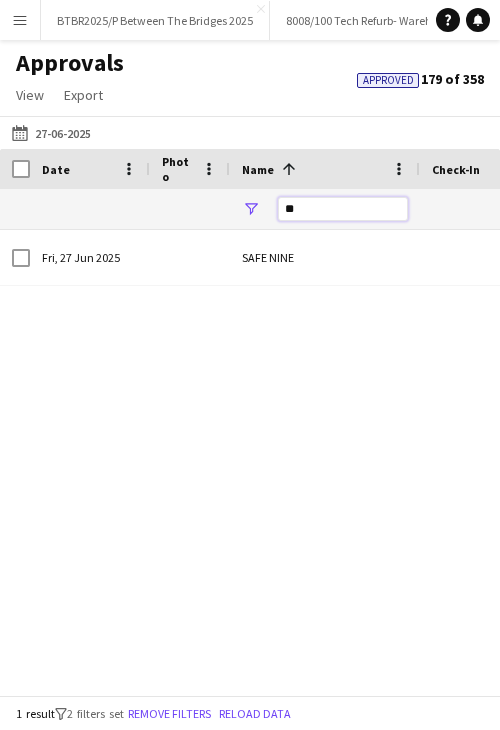 type on "*" 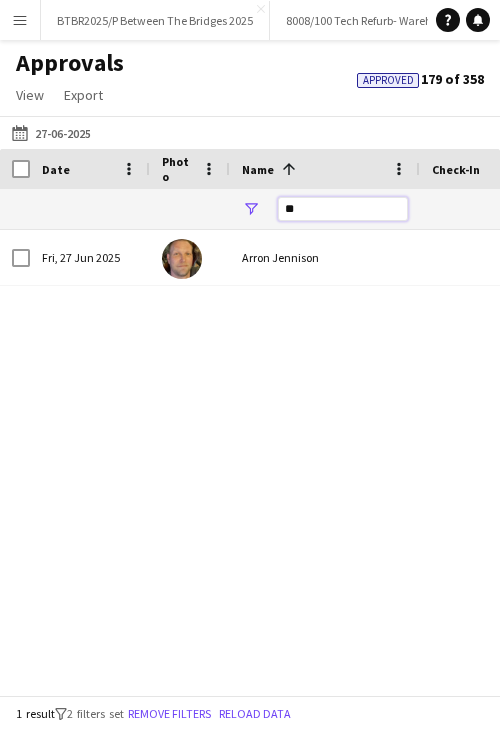 type on "*" 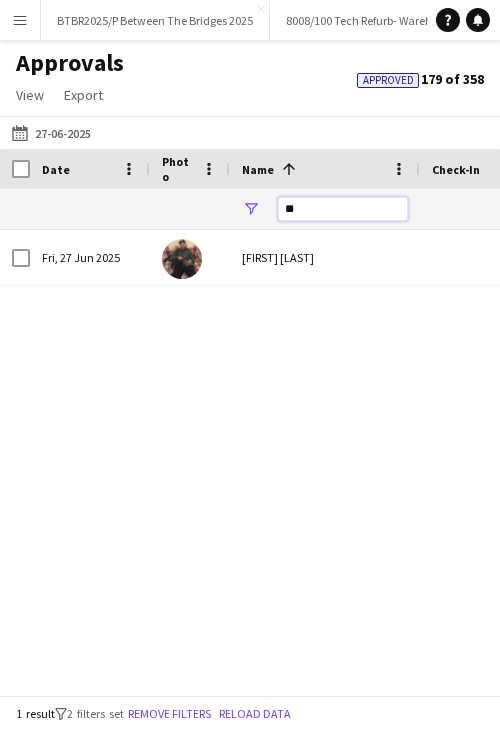 type on "*" 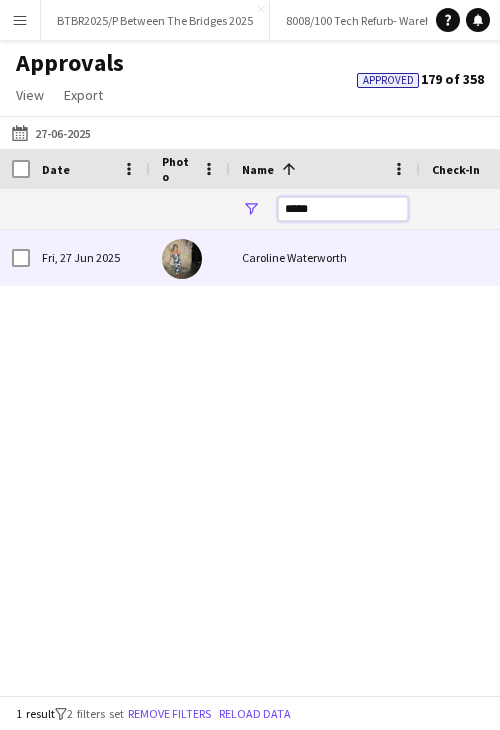 type on "*****" 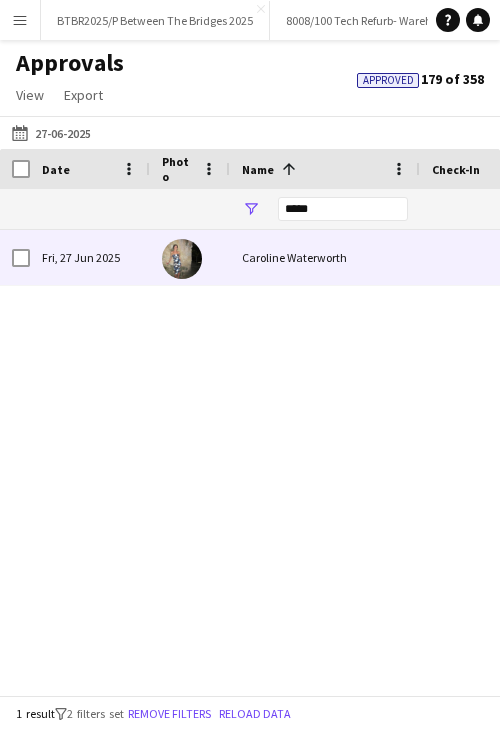 click on "Caroline Waterworth" at bounding box center (325, 257) 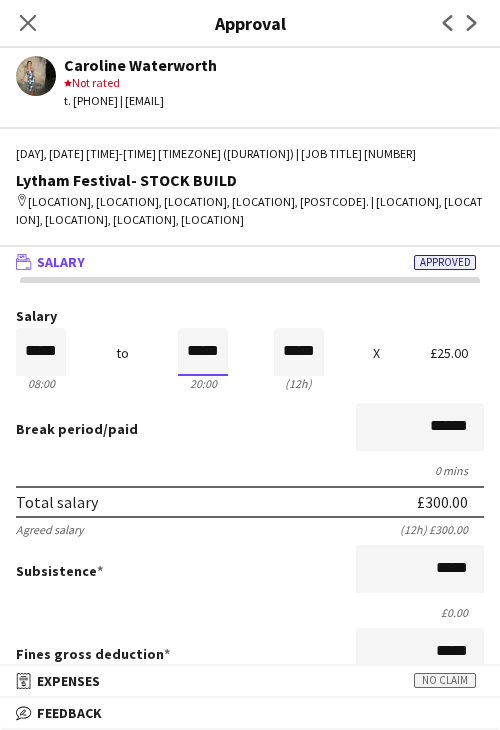 click on "*****" at bounding box center [203, 352] 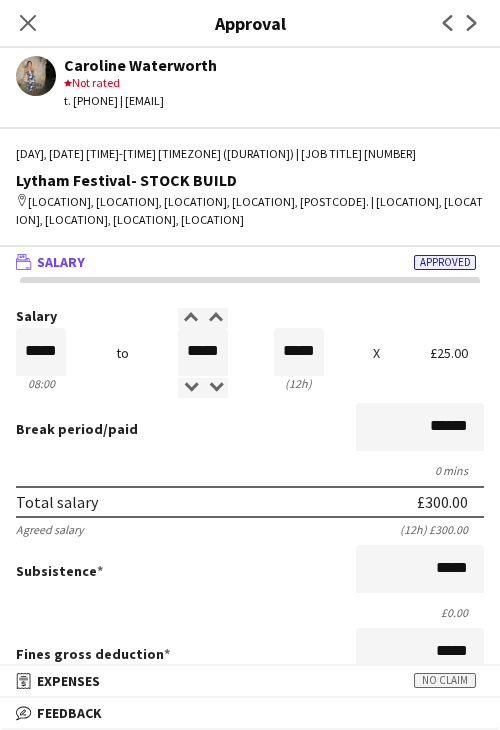click on "Salary  *****  08:00   to  *****  20:00  *****  (12h)   X   £25.00   Break period   /paid  ******  0 mins   Total salary   £300.00   Agreed salary   (12h) £300.00   Subsistence  *****  £0.00   Fines gross deduction  *****  Fines net deduction  *****  Bonus  *****  Holiday pay (12.07%)   £36.21   Total amount   £336.21   Base pay   £300.00   Expenses budget   £0.00   Approve payment for £336.21   Force payment approval £336.21" at bounding box center [250, 658] 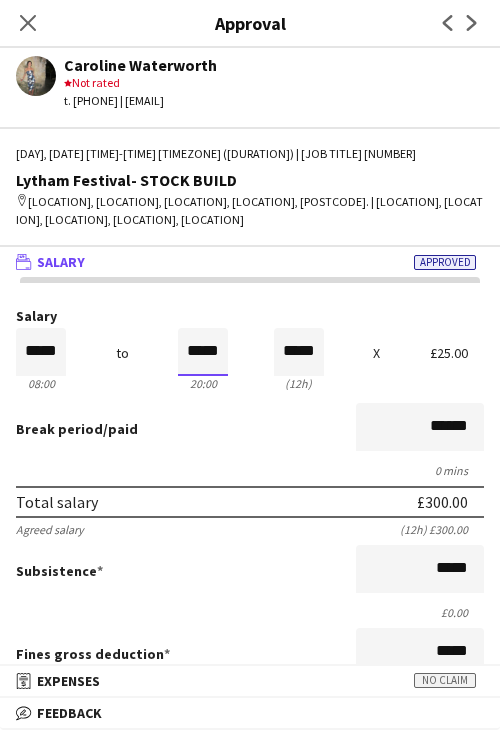 click on "*****" at bounding box center (203, 352) 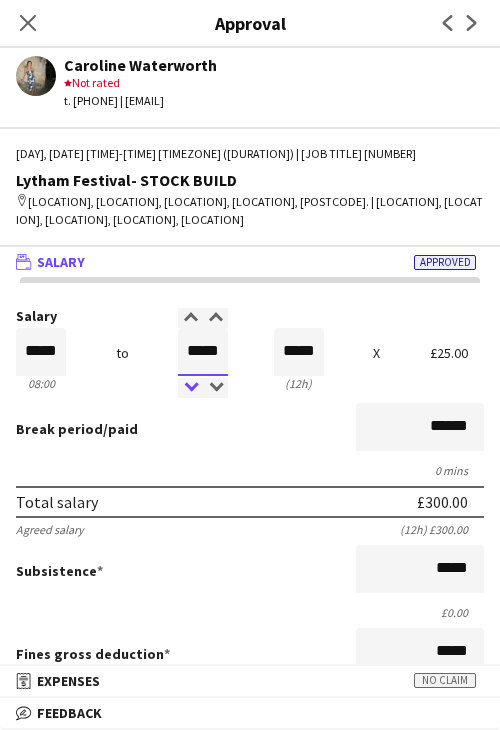 type on "*****" 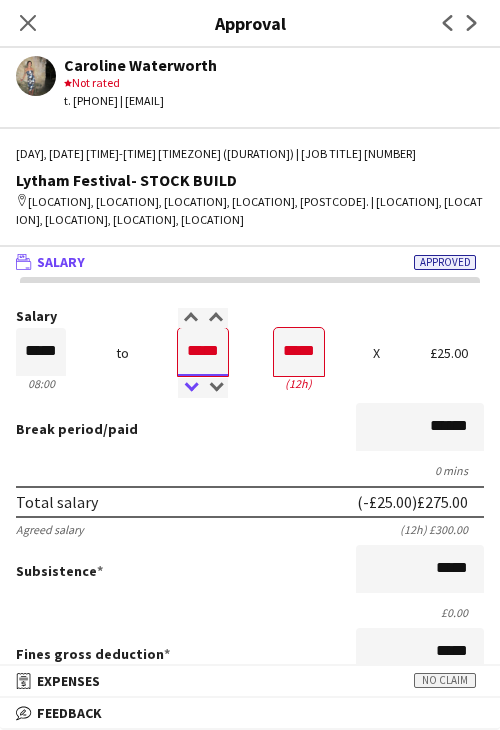 click at bounding box center (190, 388) 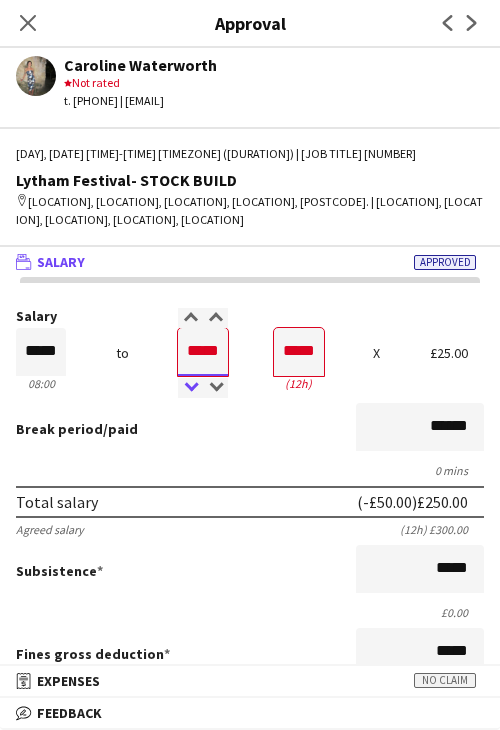 type on "*****" 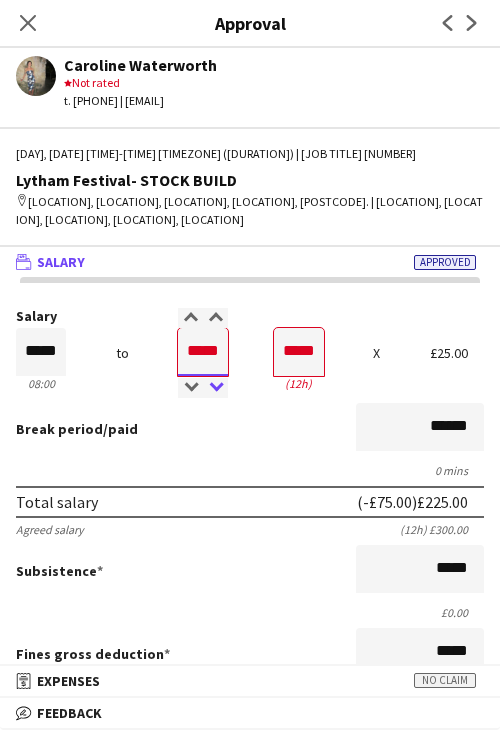 type on "*****" 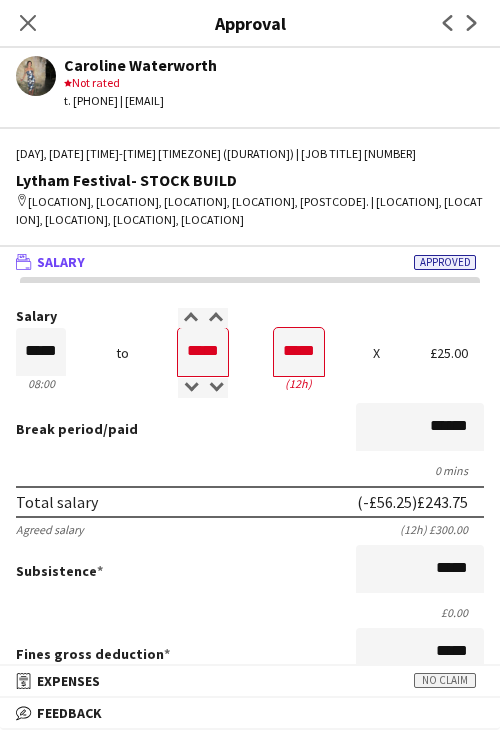 click on "Break period   /paid  ******" at bounding box center (250, 429) 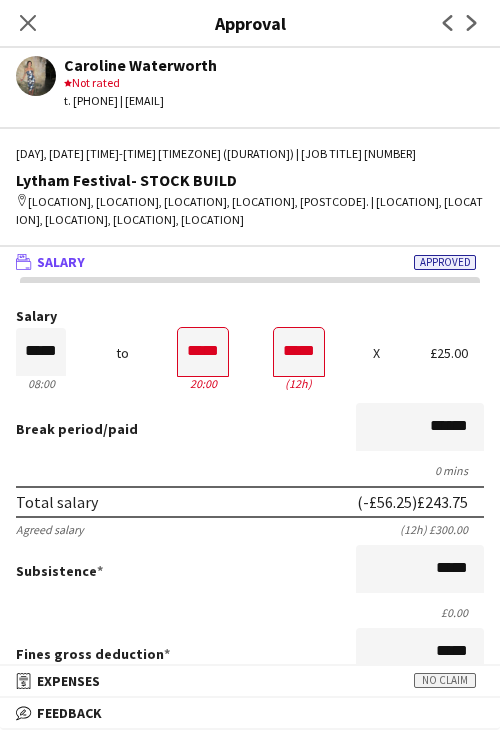 scroll, scrollTop: 537, scrollLeft: 0, axis: vertical 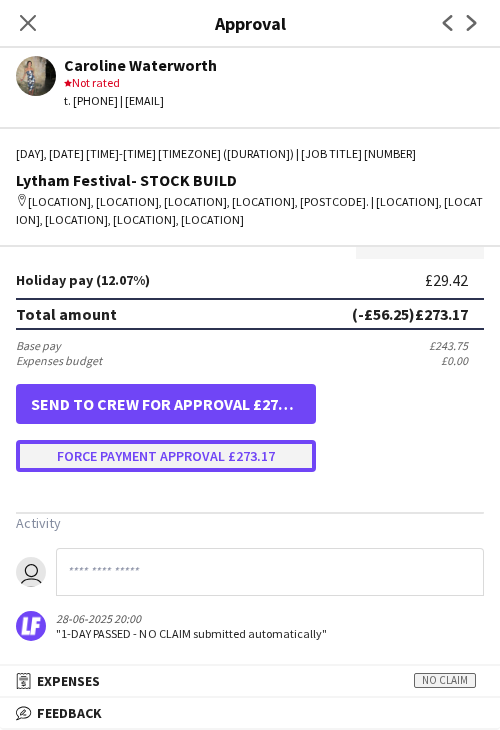 click on "Force payment approval £273.17" at bounding box center (166, 456) 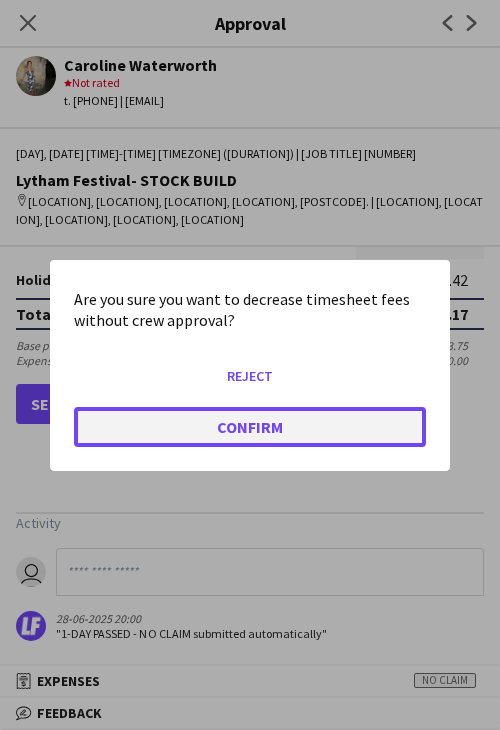 click on "Confirm" 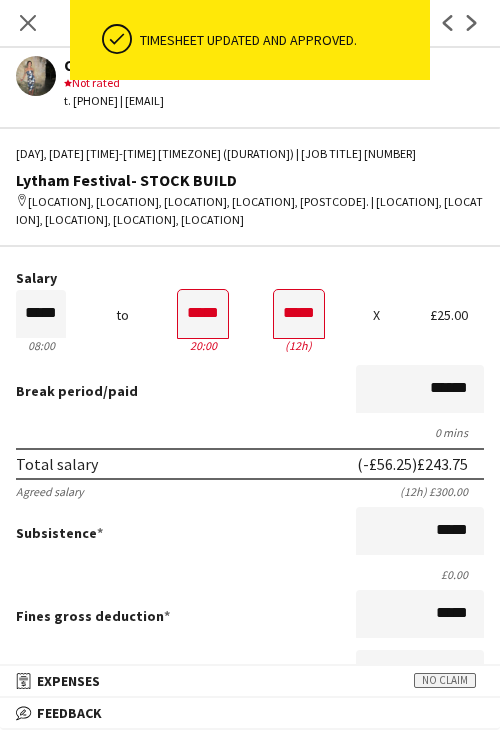 scroll, scrollTop: 37, scrollLeft: 0, axis: vertical 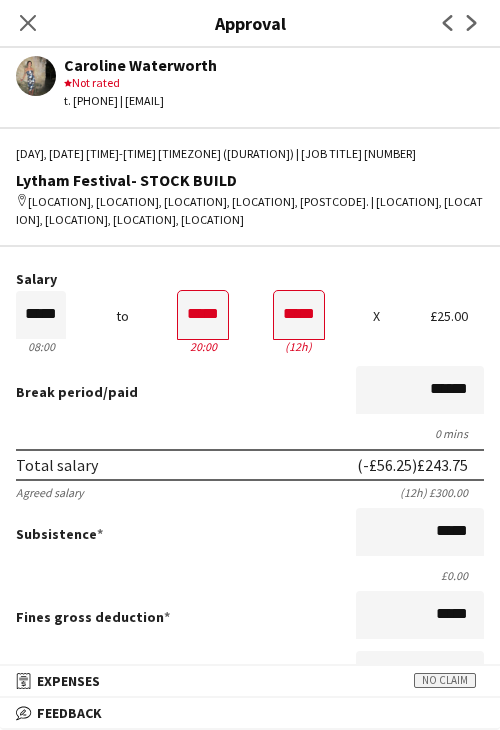 drag, startPoint x: 31, startPoint y: 14, endPoint x: 52, endPoint y: 33, distance: 28.319605 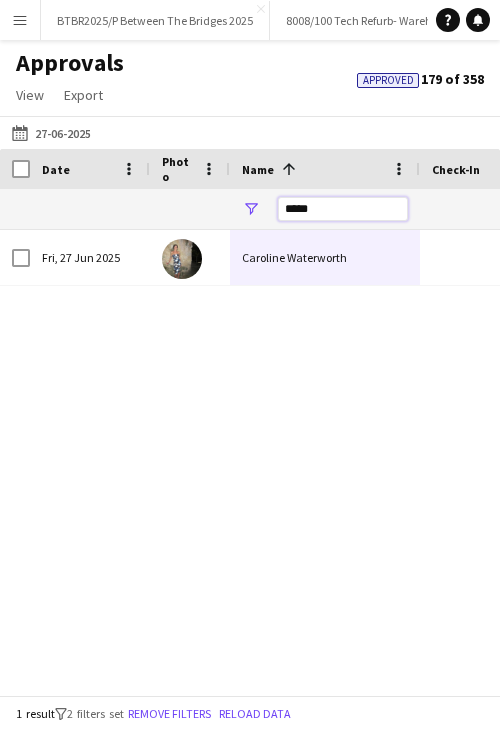 drag, startPoint x: 346, startPoint y: 213, endPoint x: 205, endPoint y: 213, distance: 141 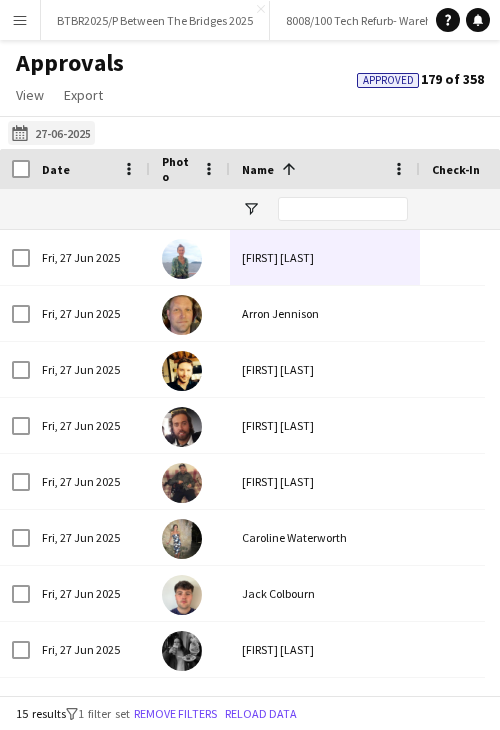 click on "05-07-2025
27-06-2025" 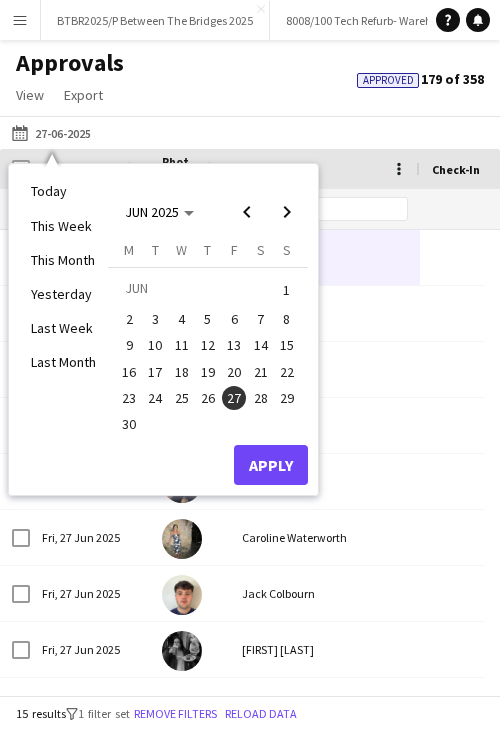 click on "28" at bounding box center (261, 398) 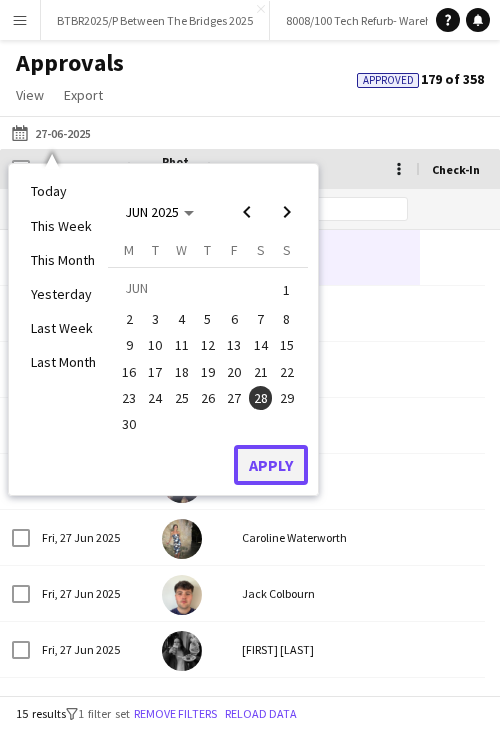 click on "Apply" at bounding box center (271, 465) 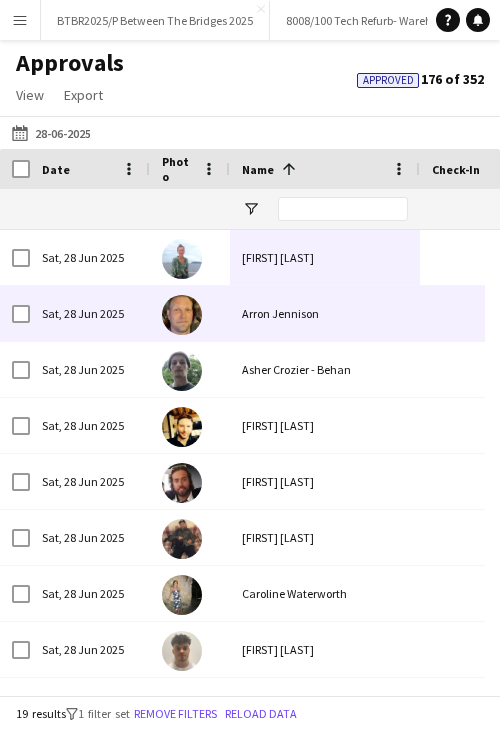 scroll, scrollTop: 44, scrollLeft: 0, axis: vertical 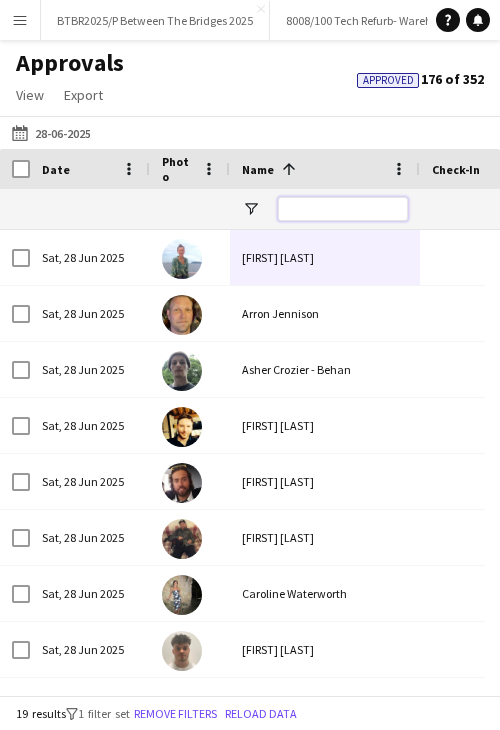 click at bounding box center (343, 209) 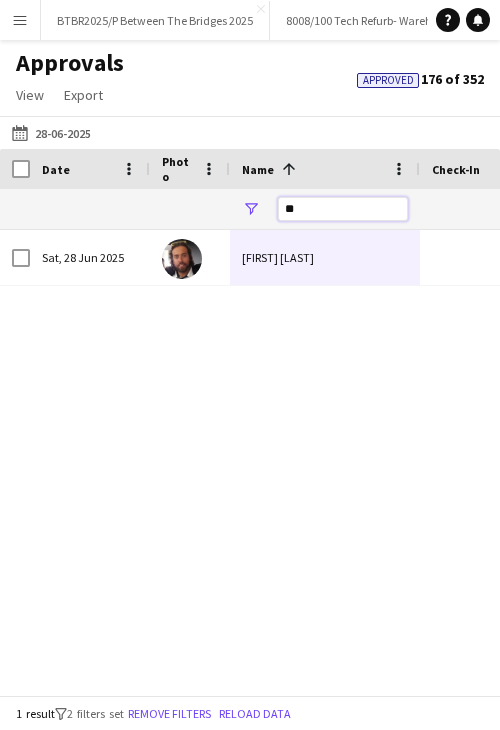 type on "*" 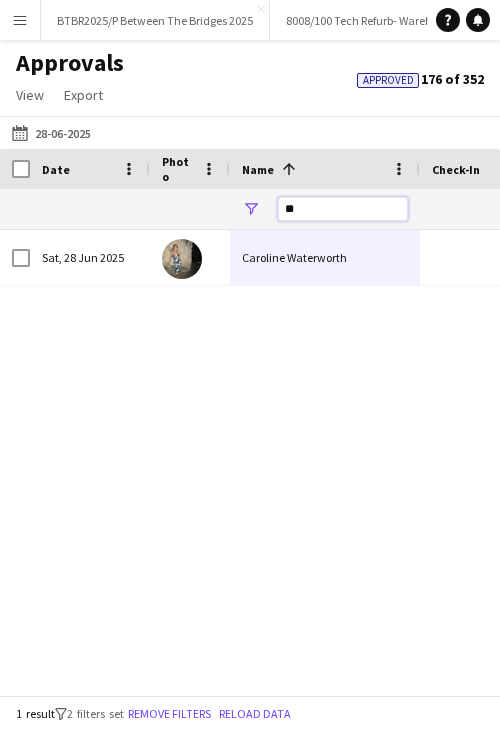 type on "*" 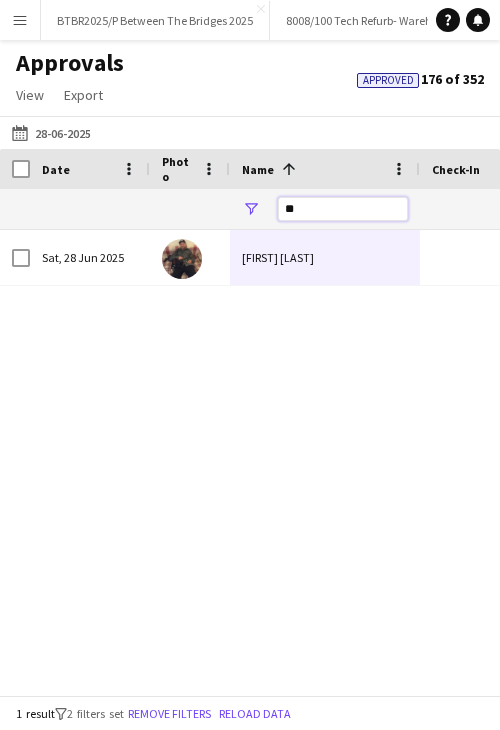type on "*" 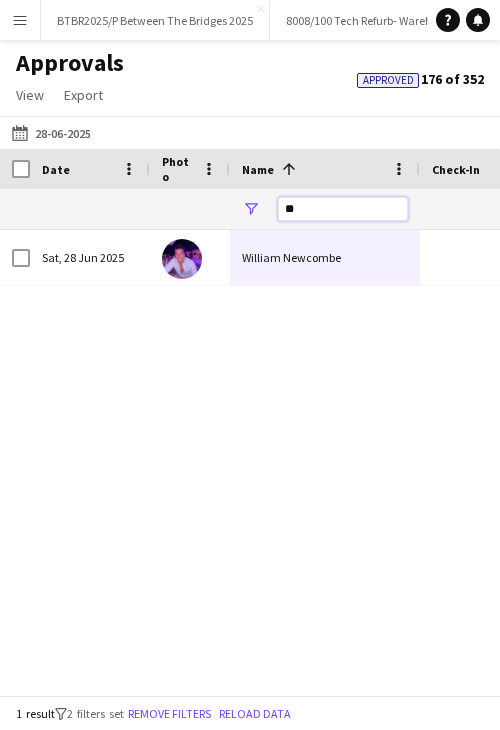 type on "*" 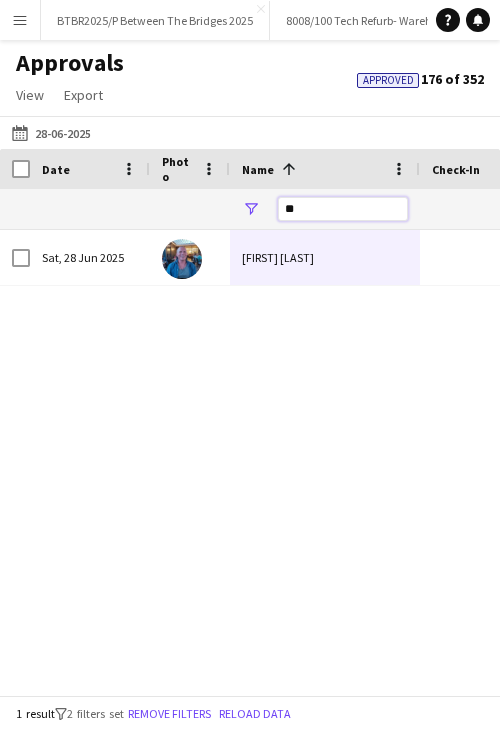 type on "*" 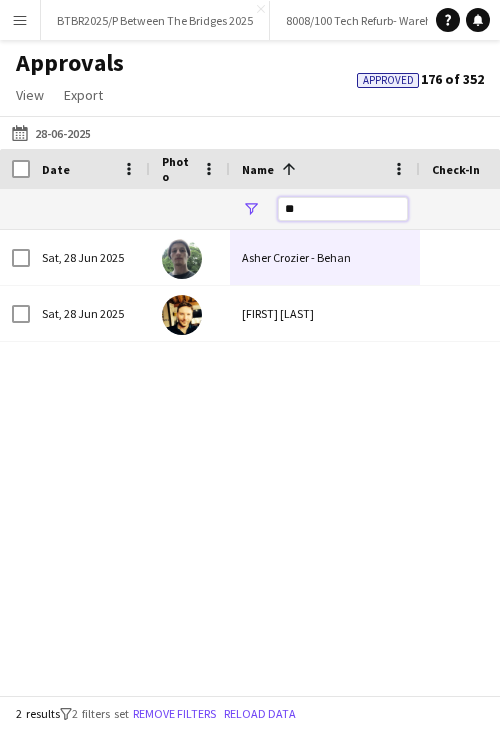 type on "*" 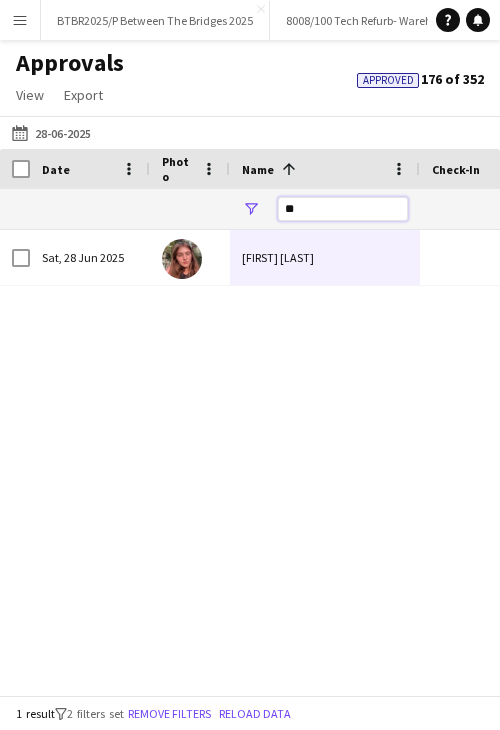 type on "*" 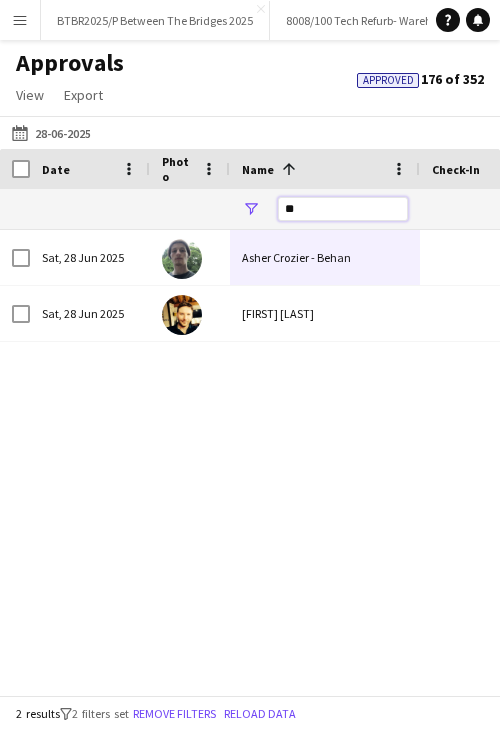 type on "*" 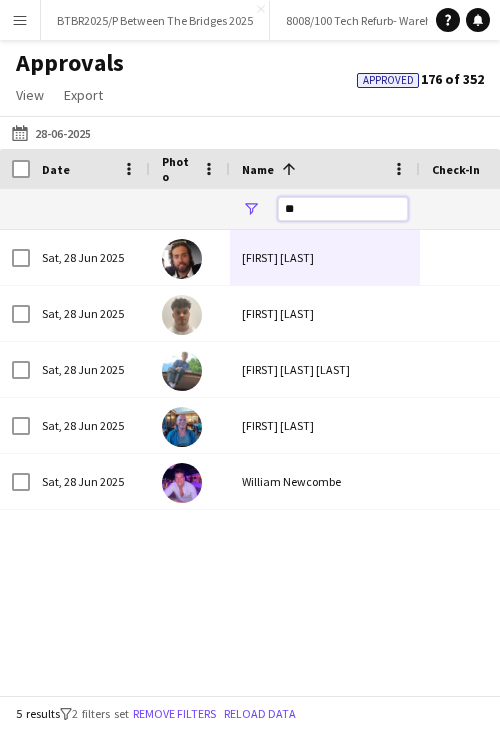 type on "*" 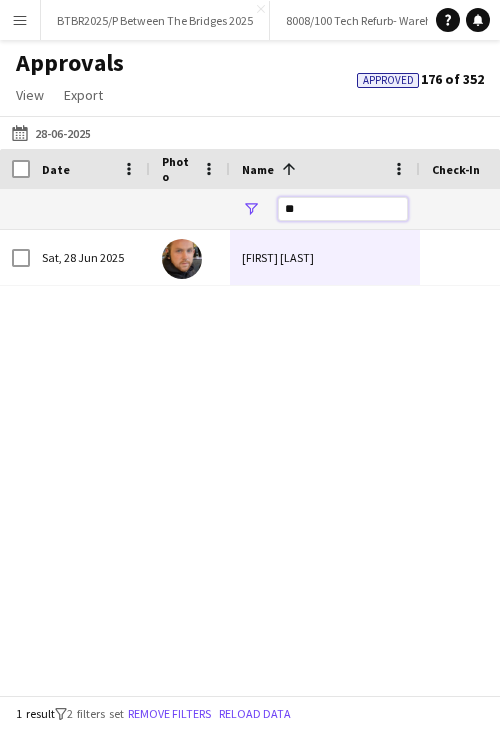 type on "*" 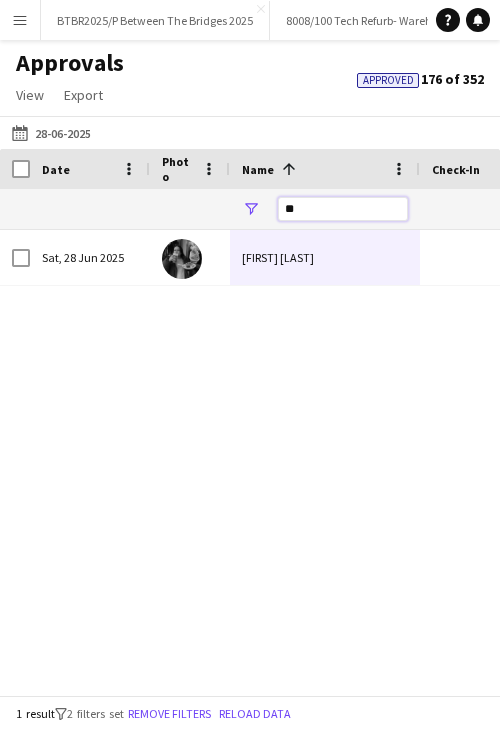 type on "*" 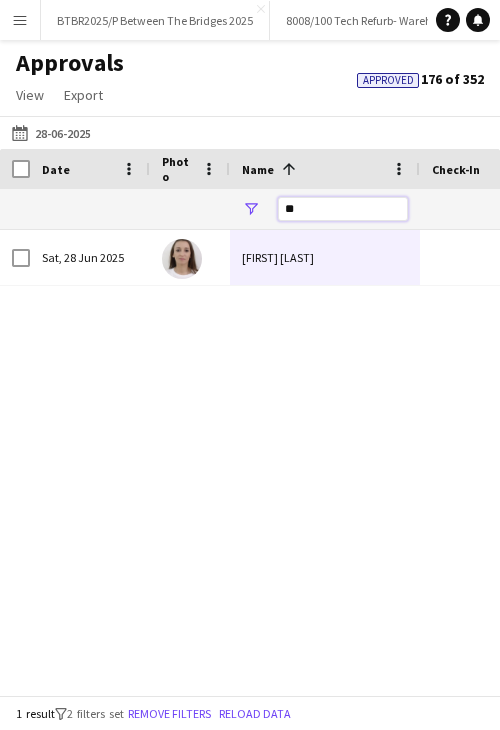 type on "*" 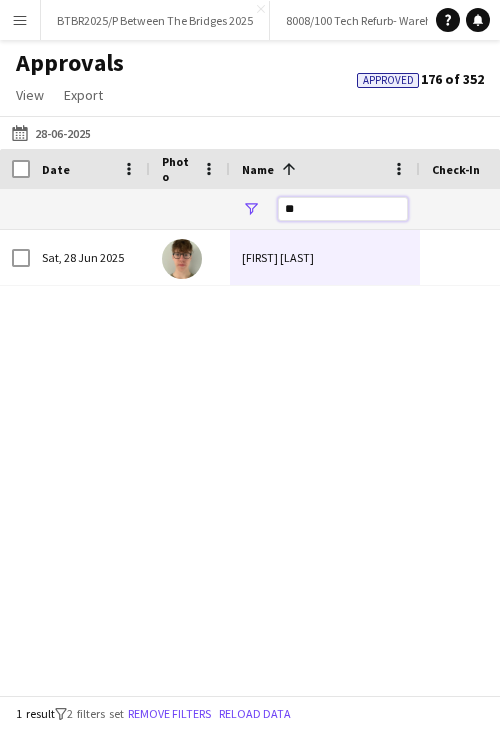 type on "*" 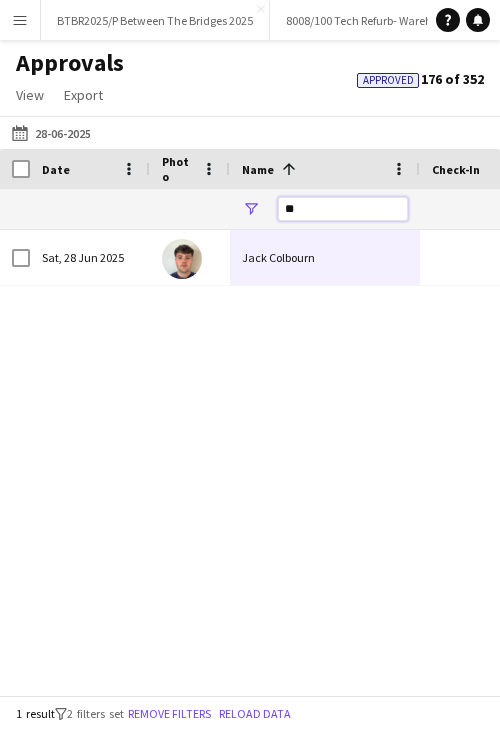 type on "*" 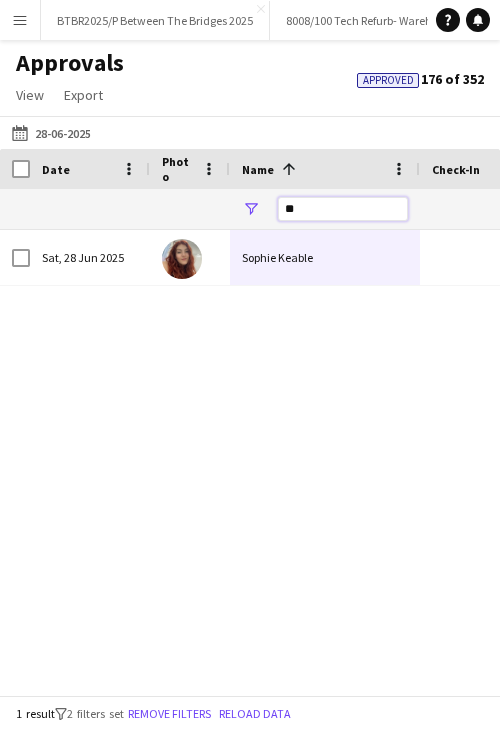 type on "*" 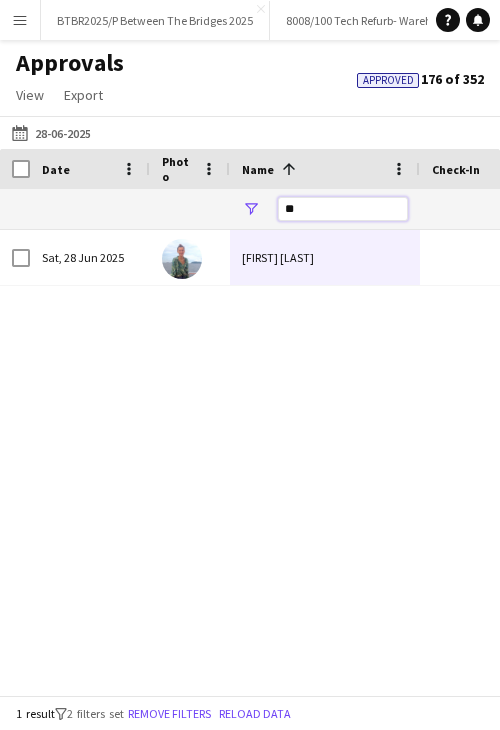 type on "*" 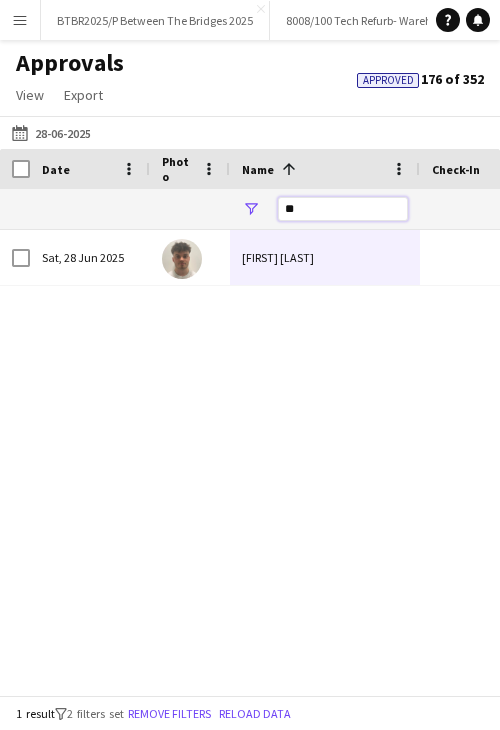 type on "*" 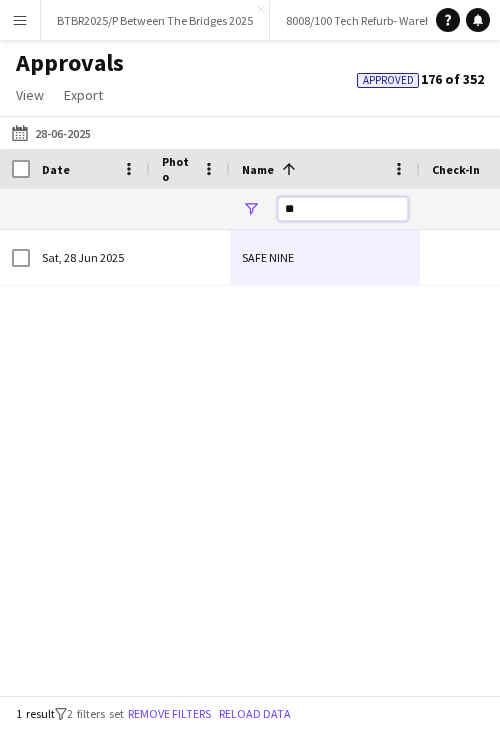 type on "*" 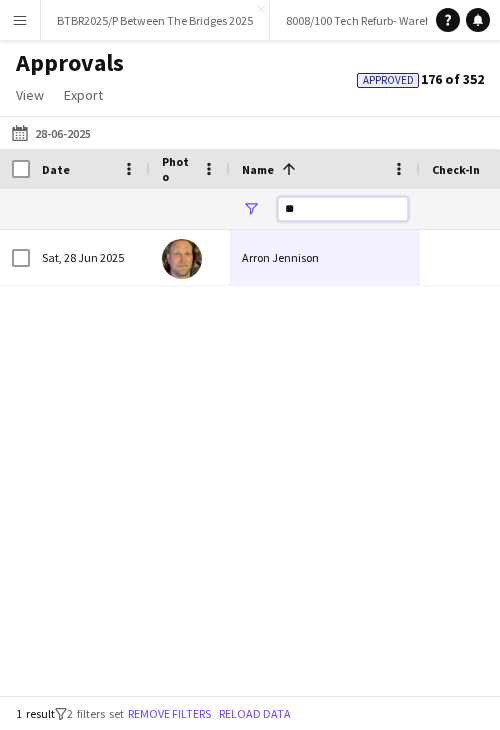 type on "*" 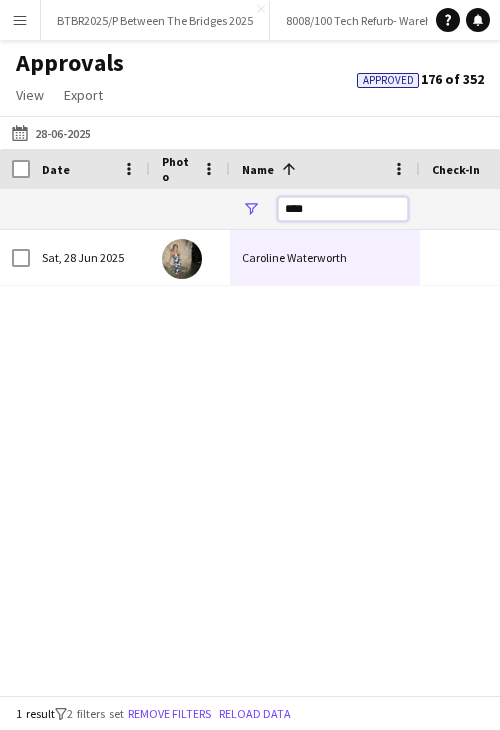 type on "****" 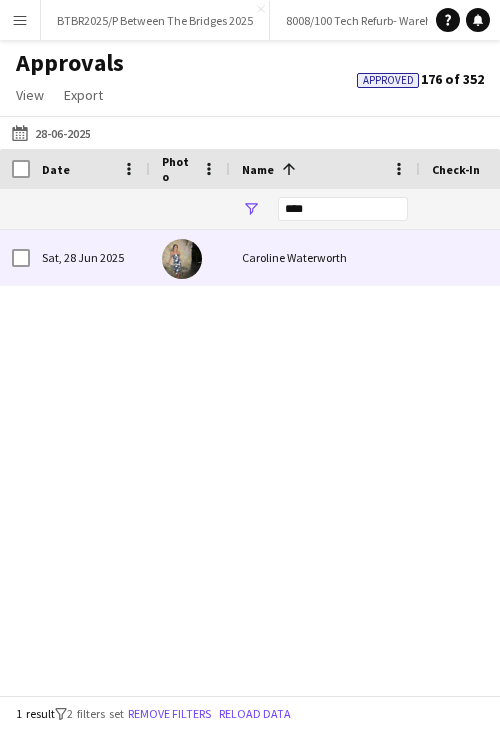 click on "Caroline Waterworth" at bounding box center (325, 257) 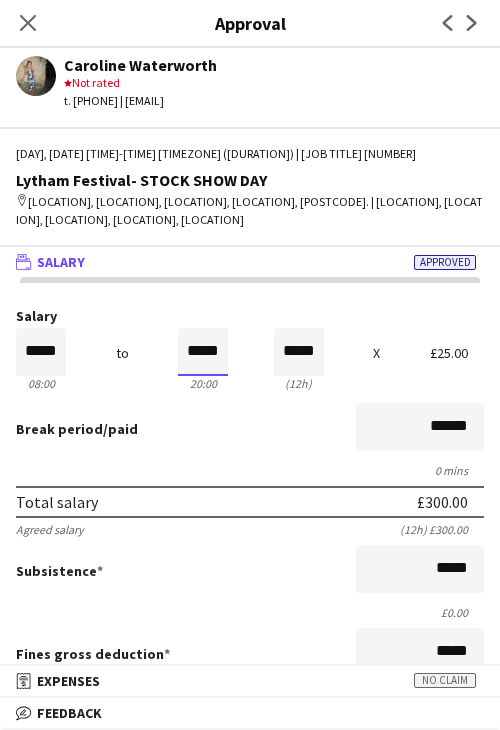 click on "*****" at bounding box center [203, 352] 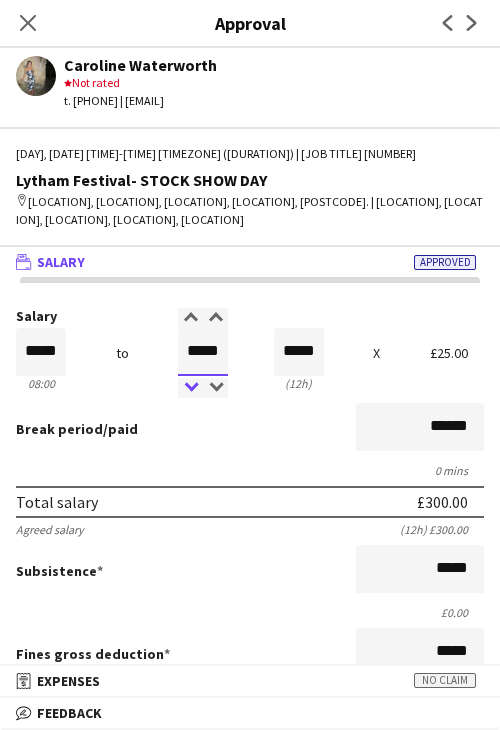 type on "*****" 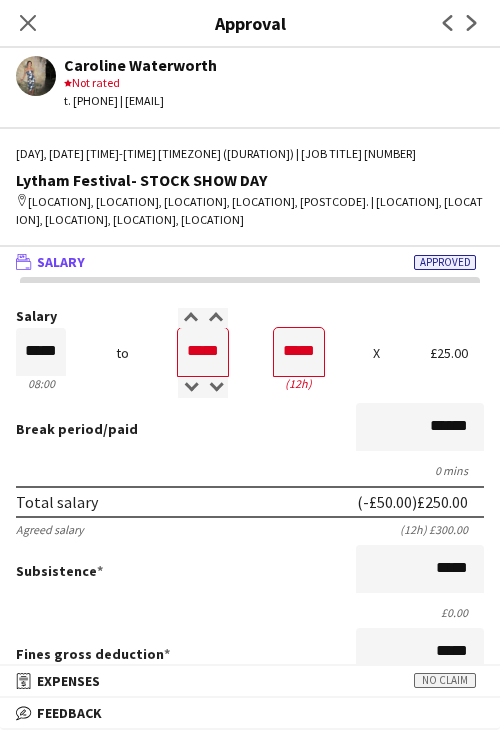 click on "Break period   /paid  ******" at bounding box center (250, 429) 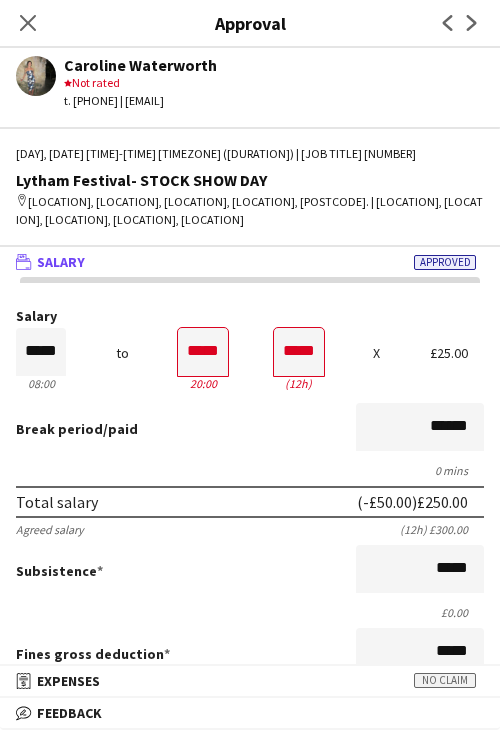 scroll, scrollTop: 500, scrollLeft: 0, axis: vertical 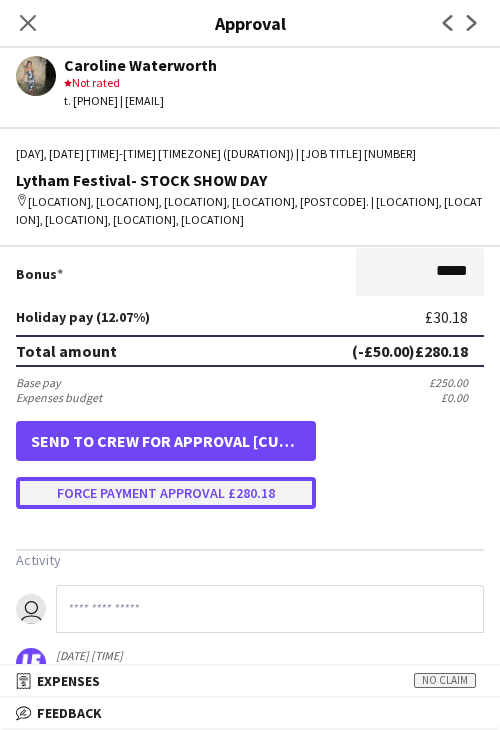 click on "Force payment approval £280.18" at bounding box center [166, 493] 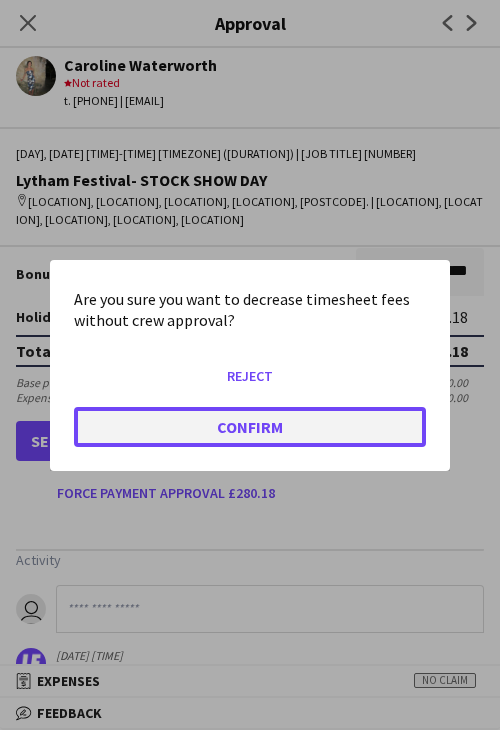 click on "Confirm" 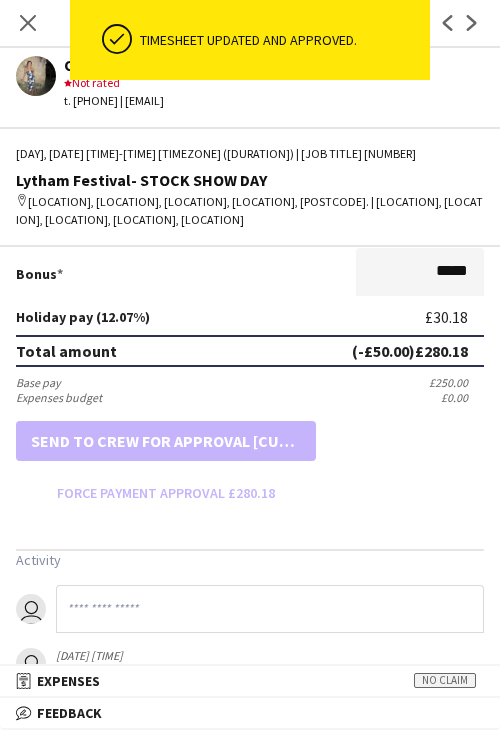 scroll, scrollTop: 0, scrollLeft: 0, axis: both 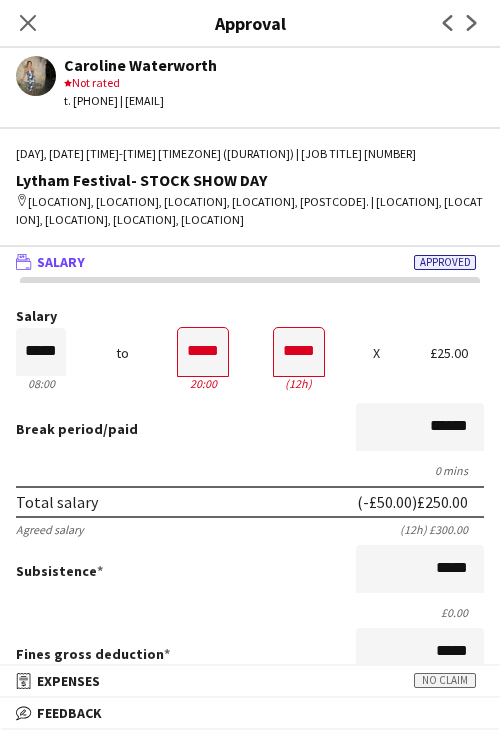 drag, startPoint x: 35, startPoint y: 28, endPoint x: 77, endPoint y: 59, distance: 52.201534 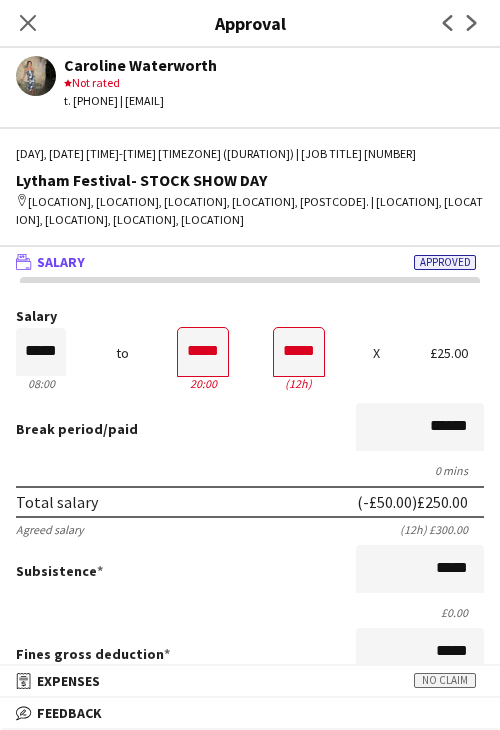click on "Close pop-in" 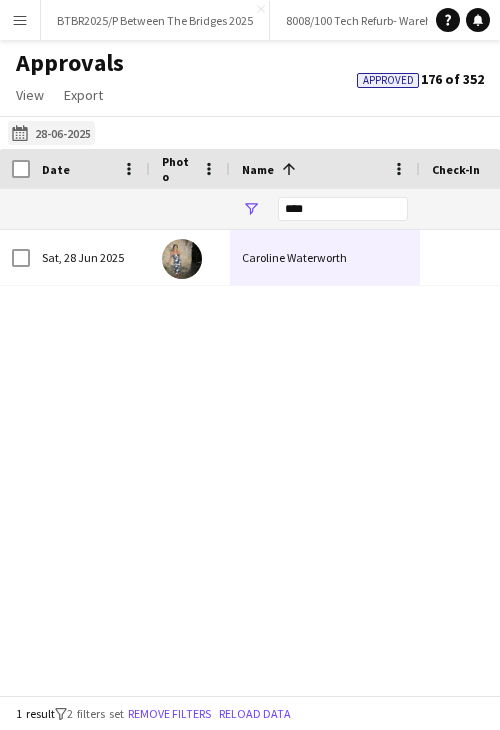 click on "05-07-2025
28-06-2025" 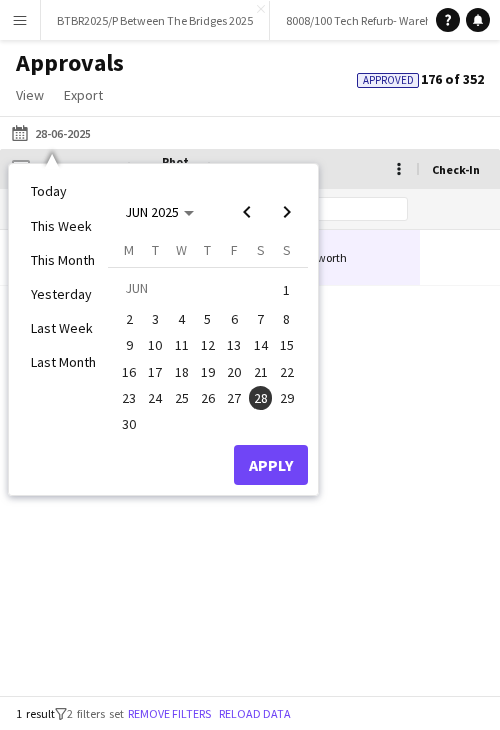 click on "29" at bounding box center (287, 398) 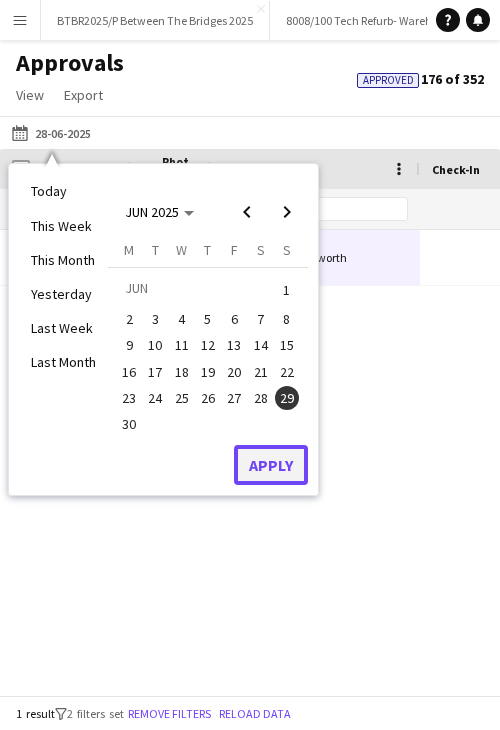 click on "Apply" at bounding box center [271, 465] 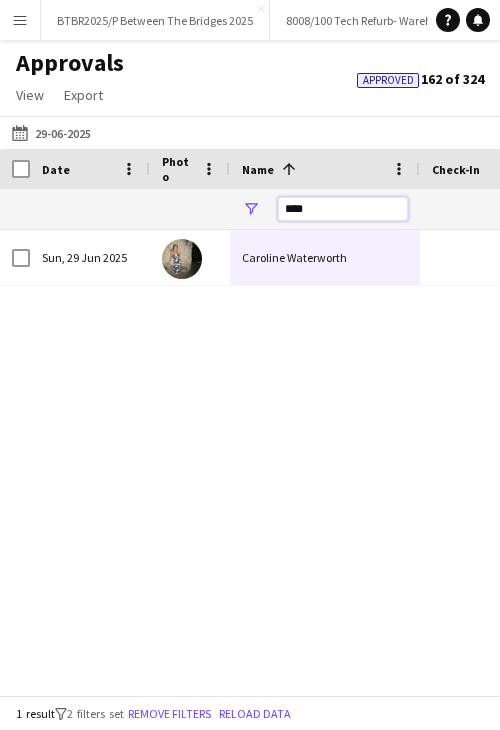 drag, startPoint x: 327, startPoint y: 214, endPoint x: 253, endPoint y: 213, distance: 74.00676 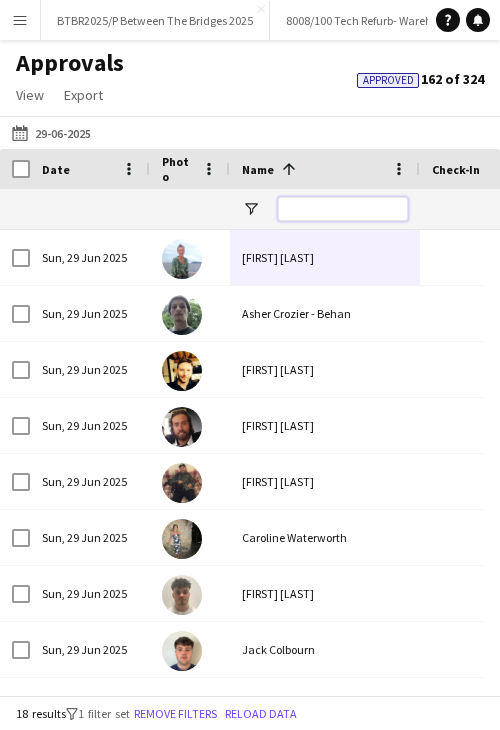 click at bounding box center [343, 209] 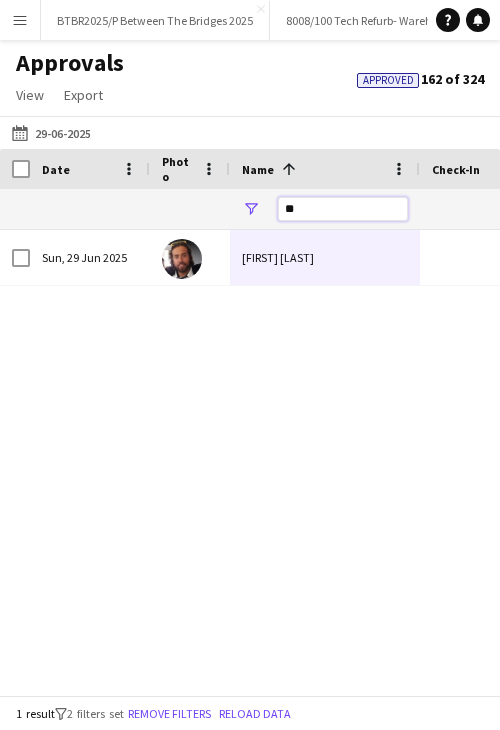 type on "*" 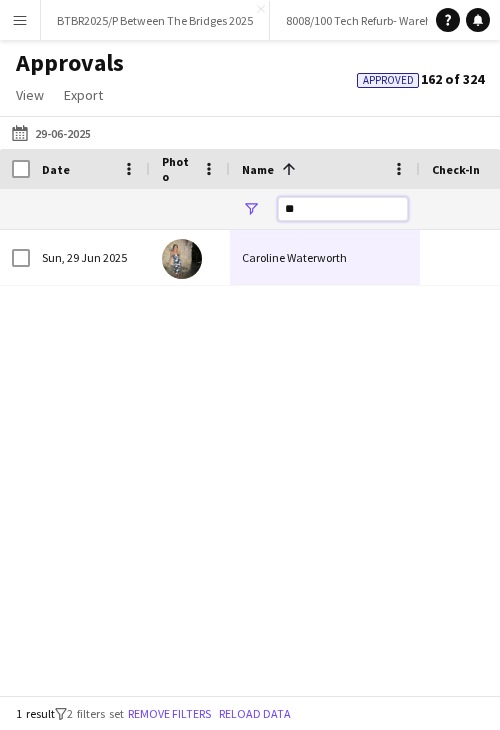 type on "*" 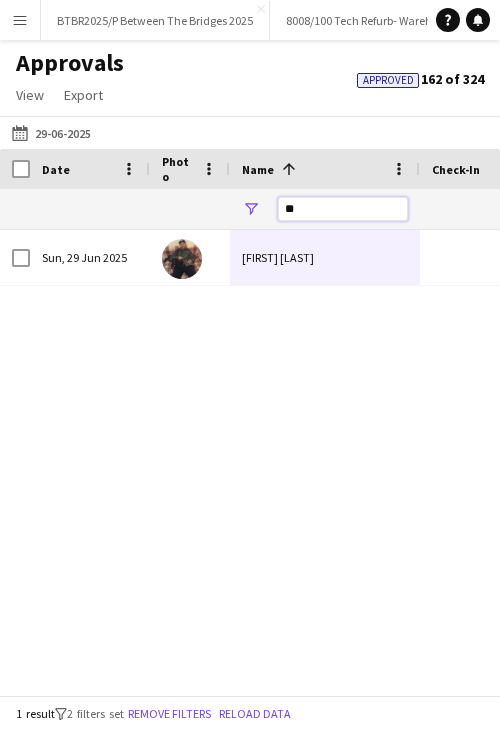 type on "*" 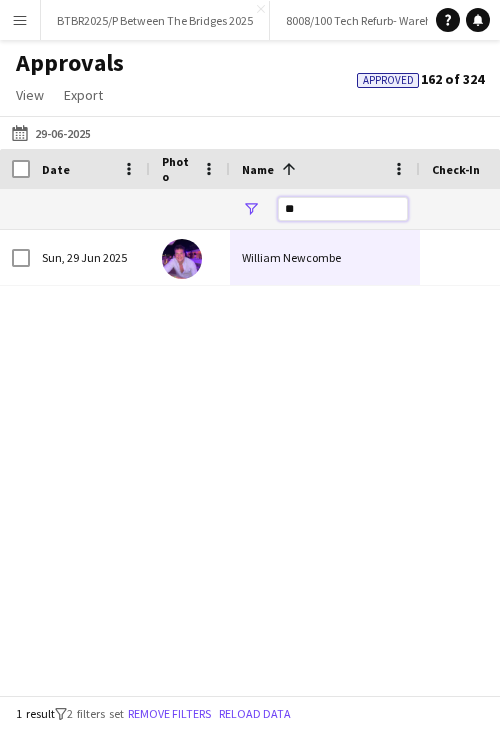 type on "*" 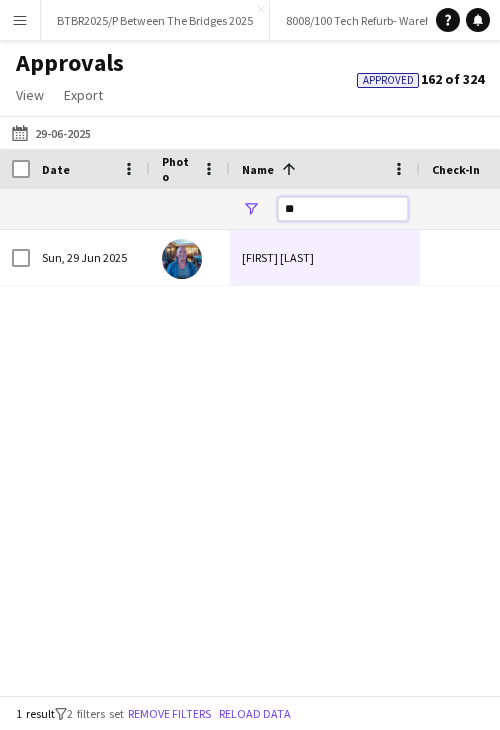 type on "*" 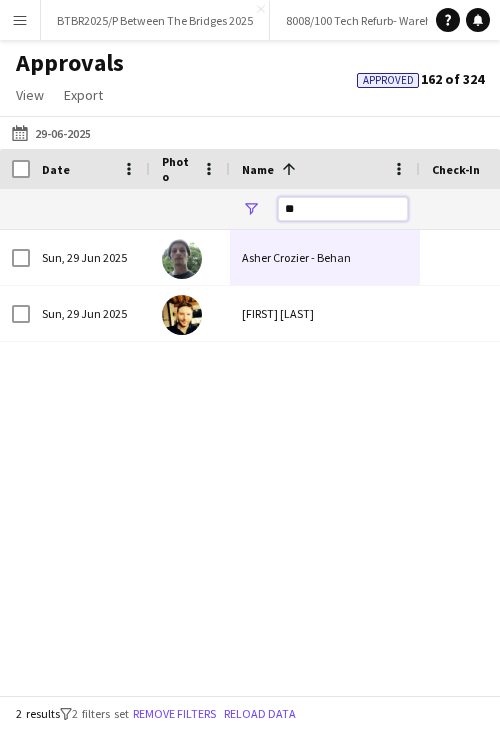 type on "*" 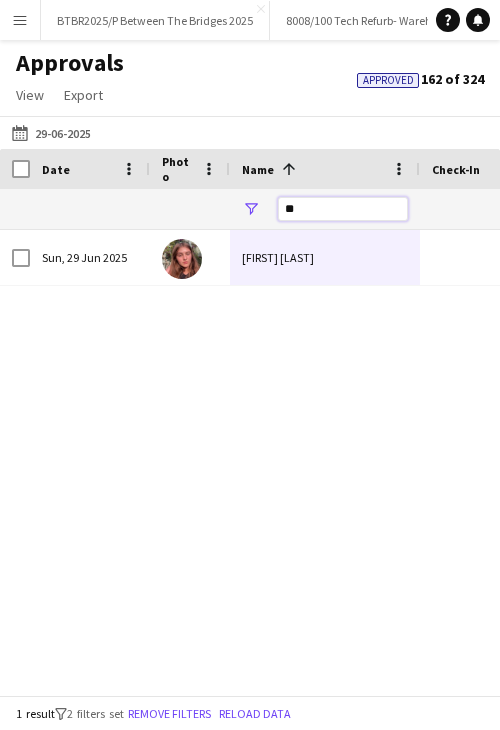 type on "*" 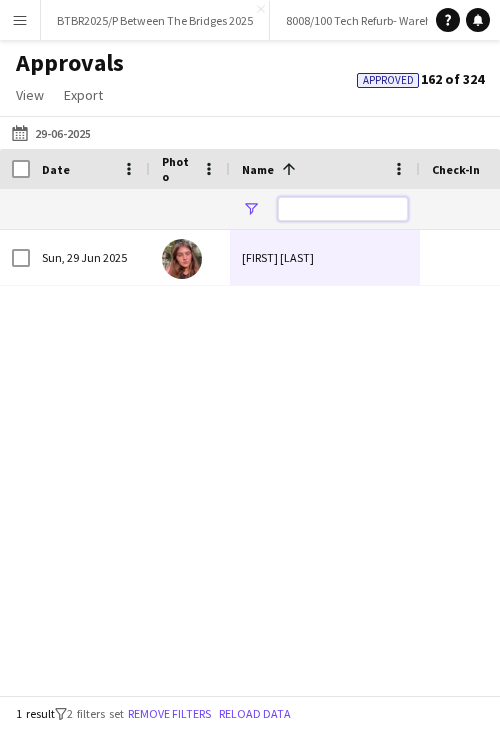 type on "*" 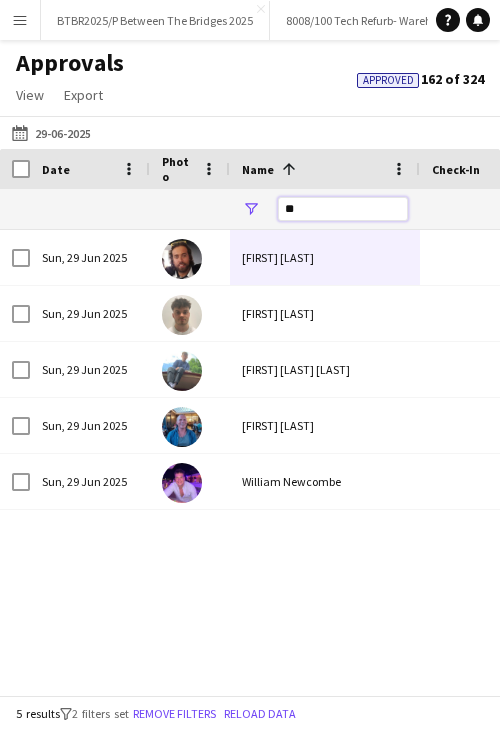 type on "*" 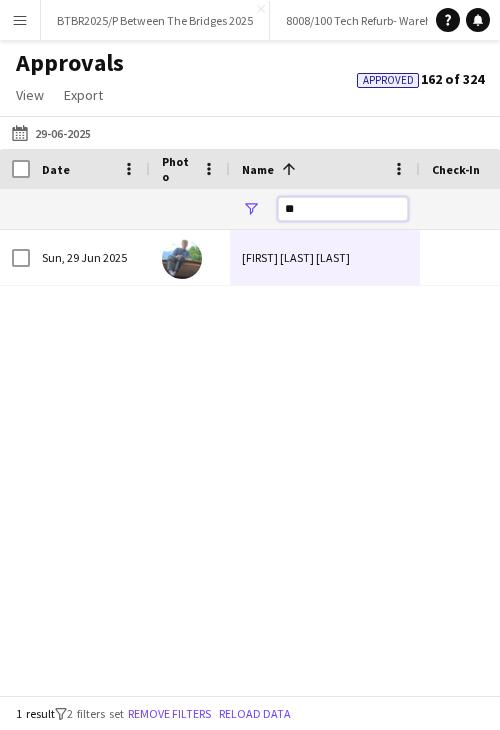 type on "*" 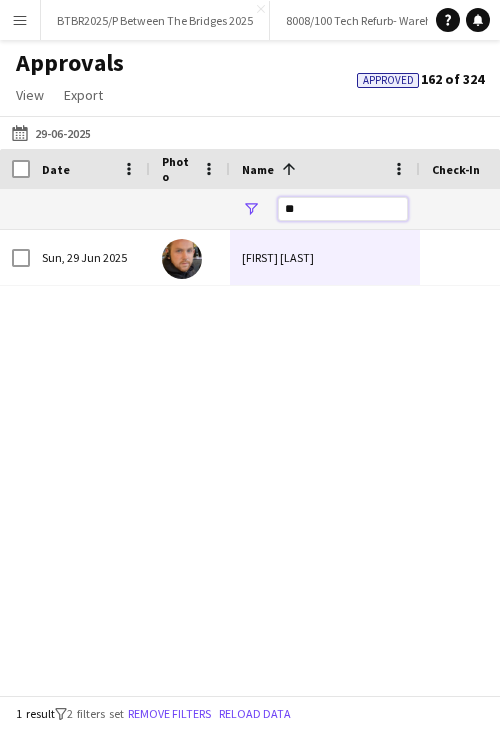type on "*" 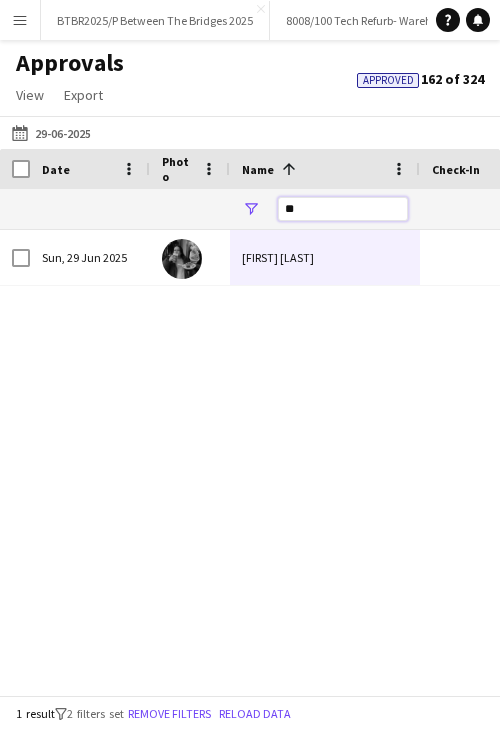 type on "*" 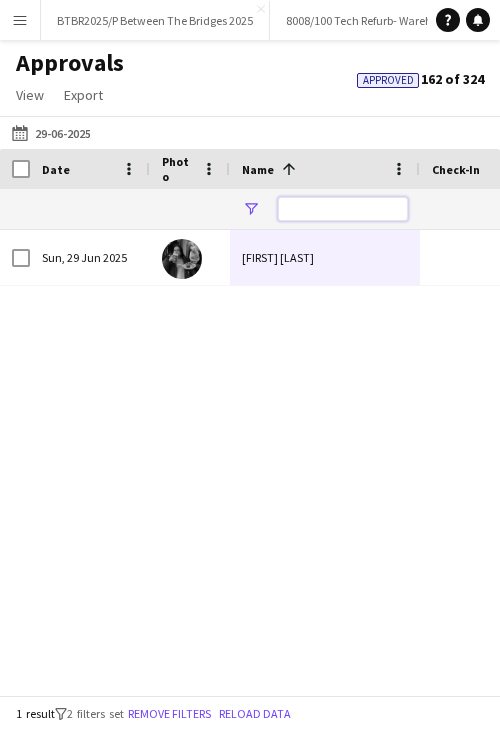 type on "*" 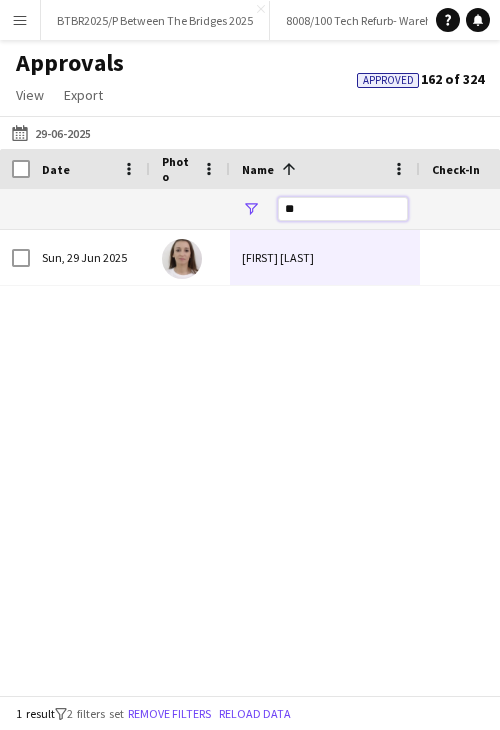 type on "*" 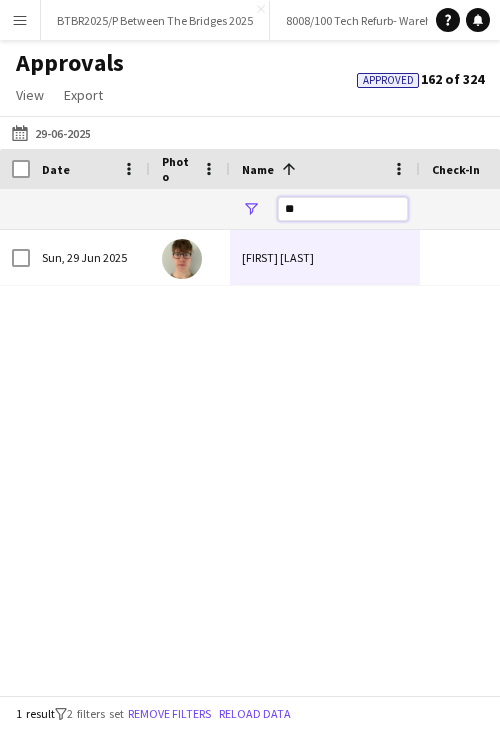 type on "*" 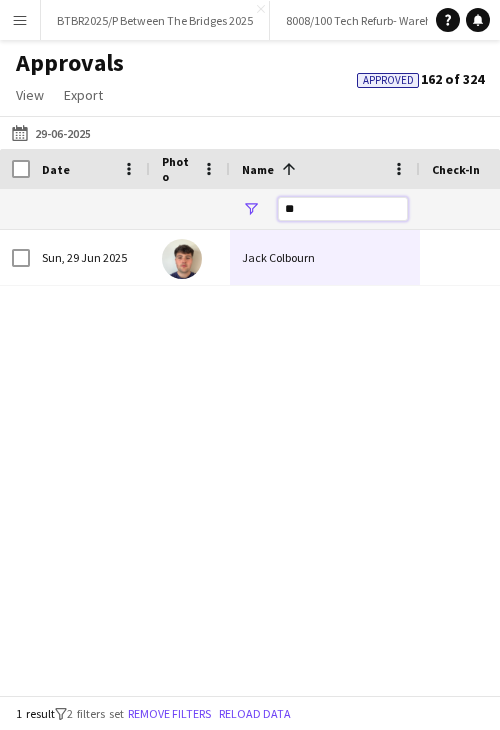 type on "*" 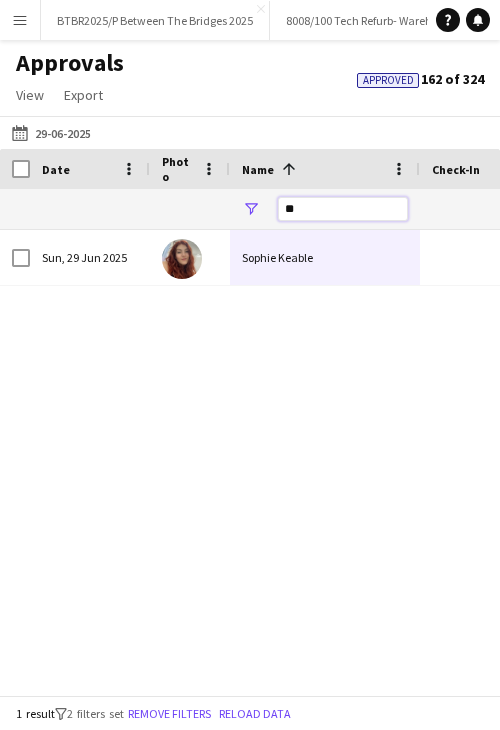 type on "*" 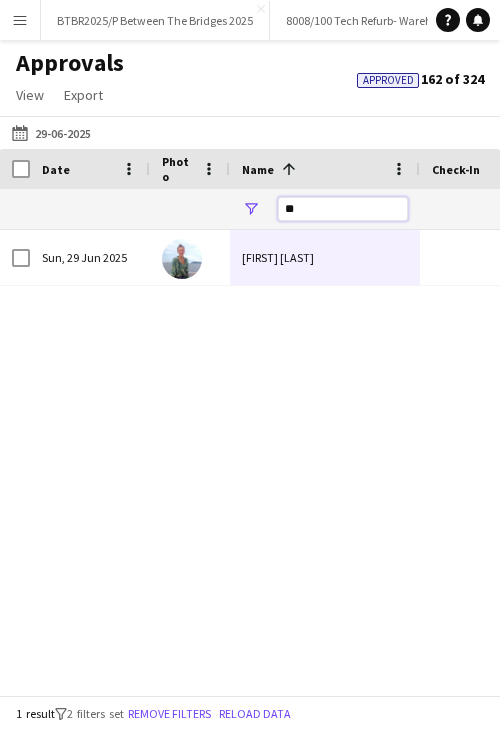 type on "*" 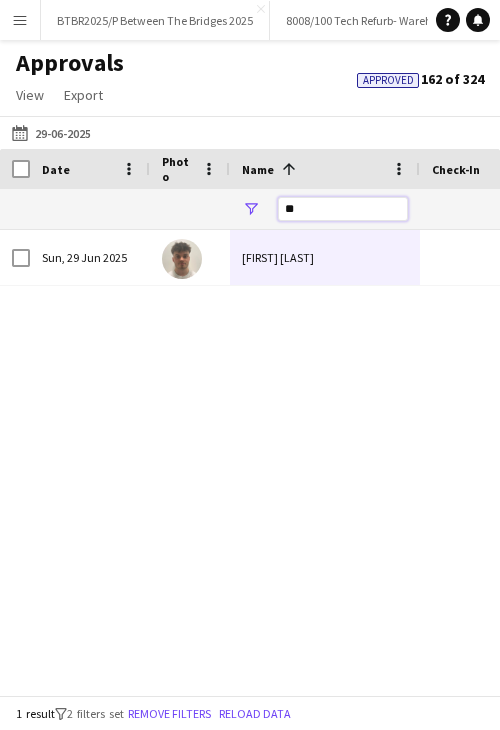 type on "*" 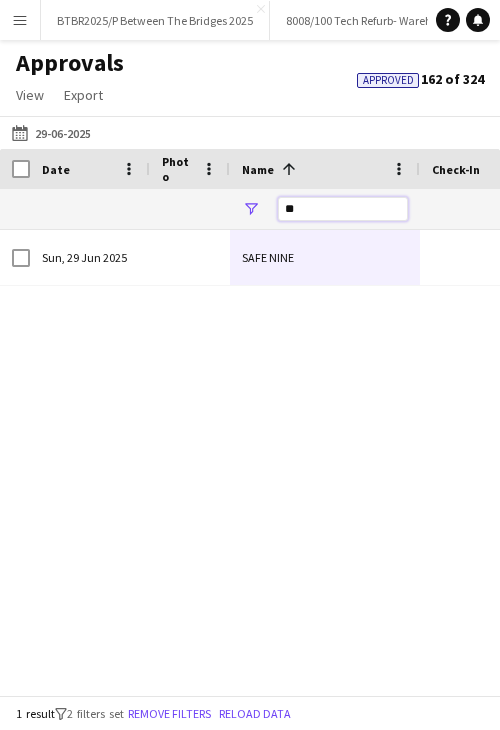 type on "*" 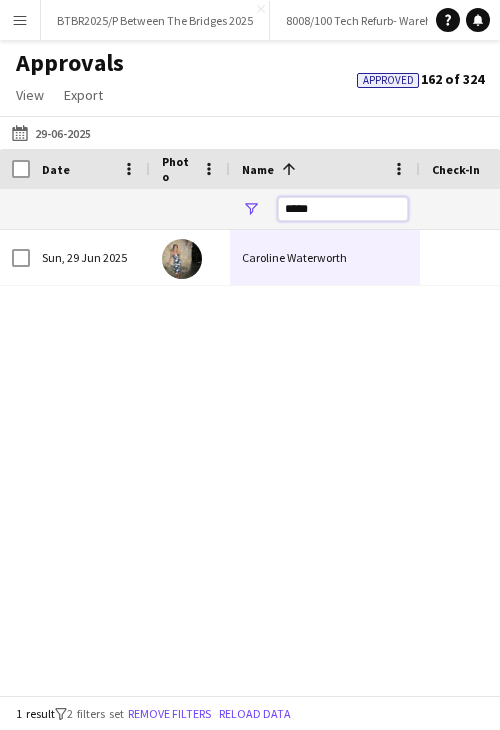 type on "*****" 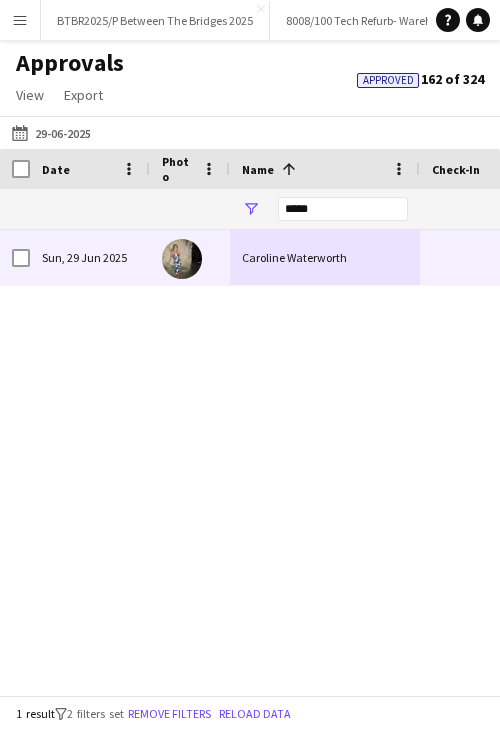 click on "Caroline Waterworth" at bounding box center (325, 257) 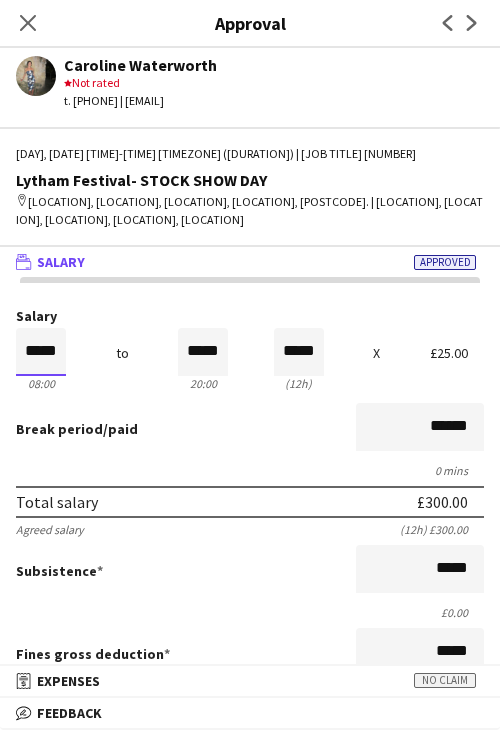 drag, startPoint x: 30, startPoint y: 352, endPoint x: 29, endPoint y: 334, distance: 18.027756 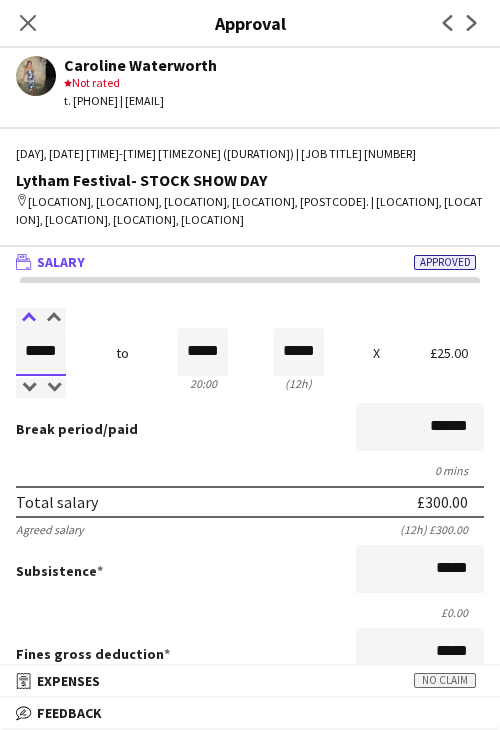type on "*****" 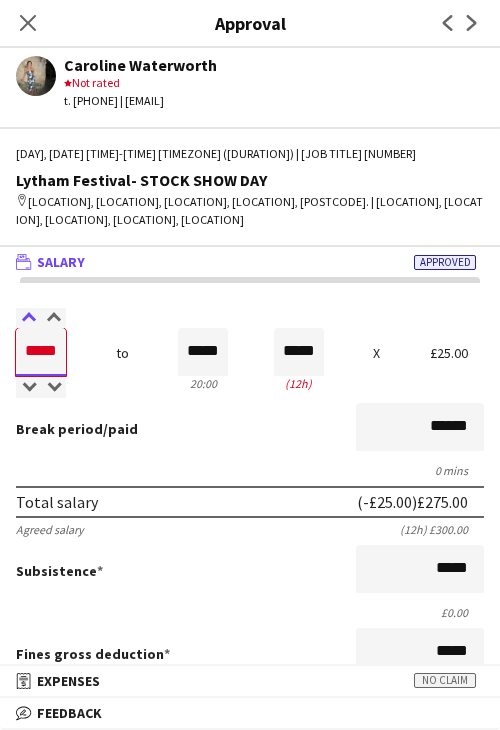 click at bounding box center (28, 318) 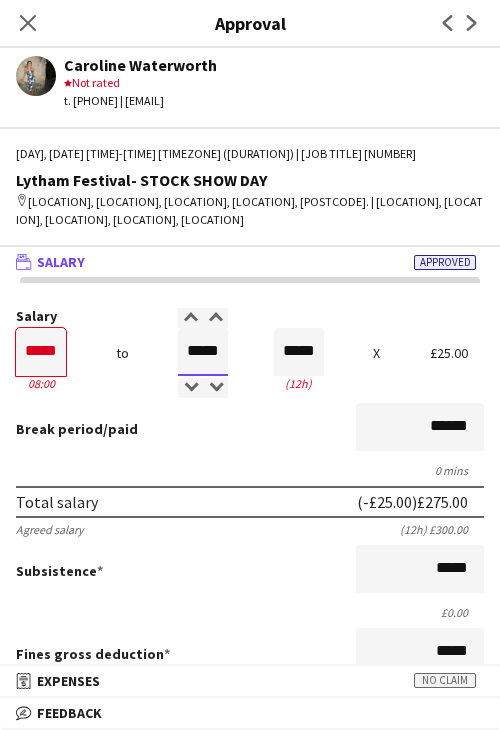 drag, startPoint x: 176, startPoint y: 350, endPoint x: 265, endPoint y: 346, distance: 89.08984 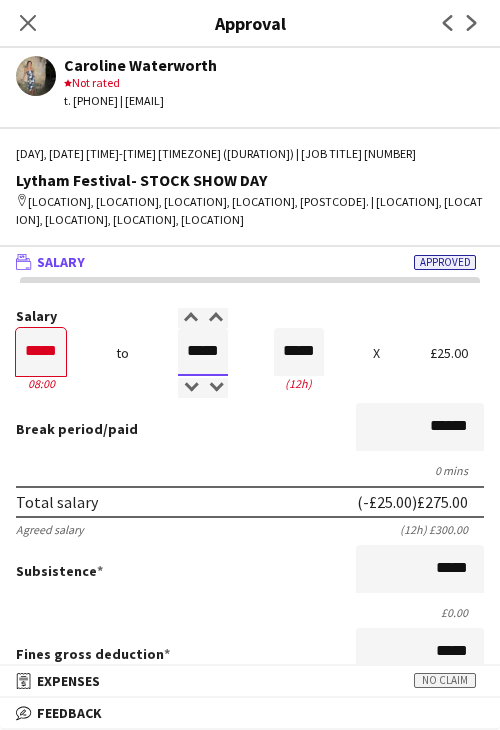 click on "Salary  *****  08:00   to  *****  20:00  *****  (12h)   X   £25.00" at bounding box center [250, 352] 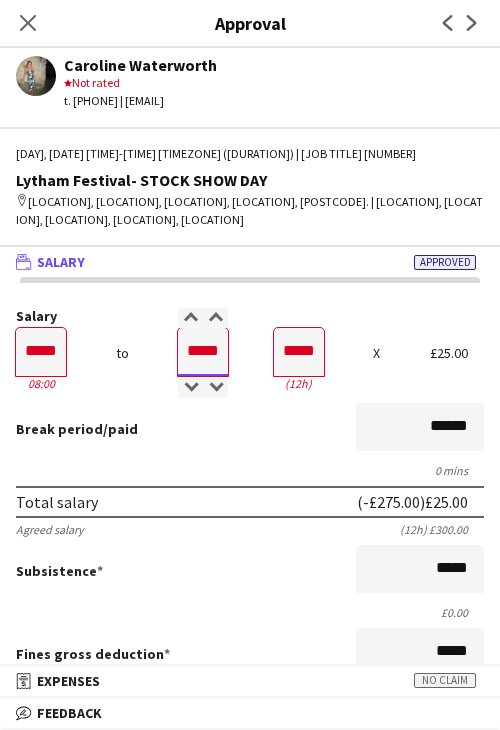 type on "*****" 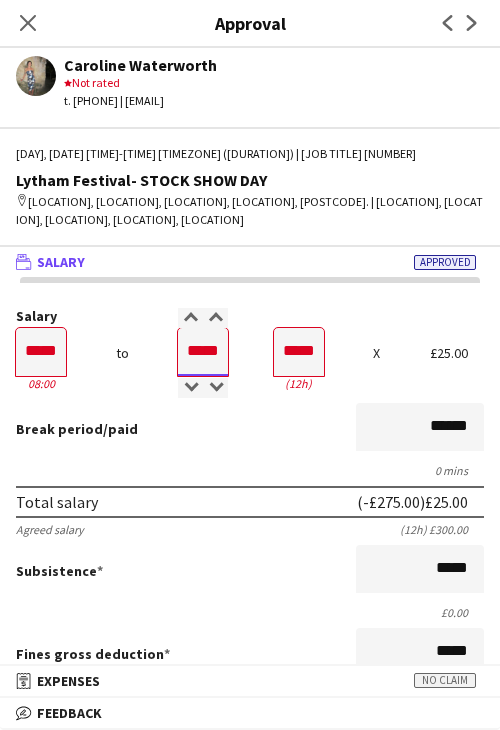 type on "*****" 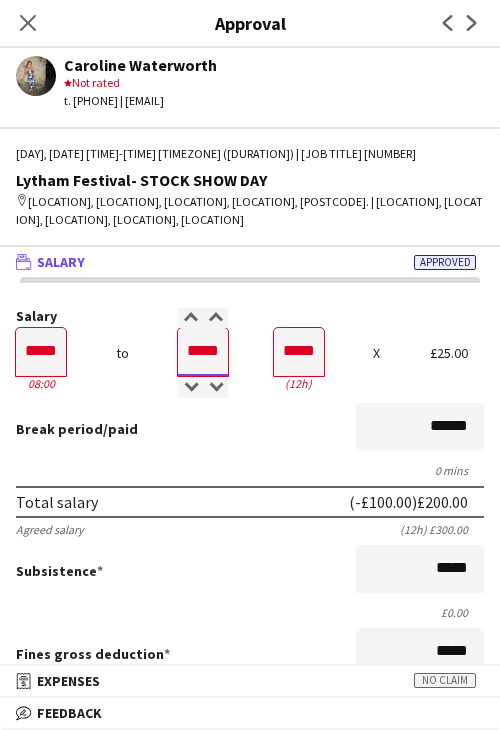 type on "*****" 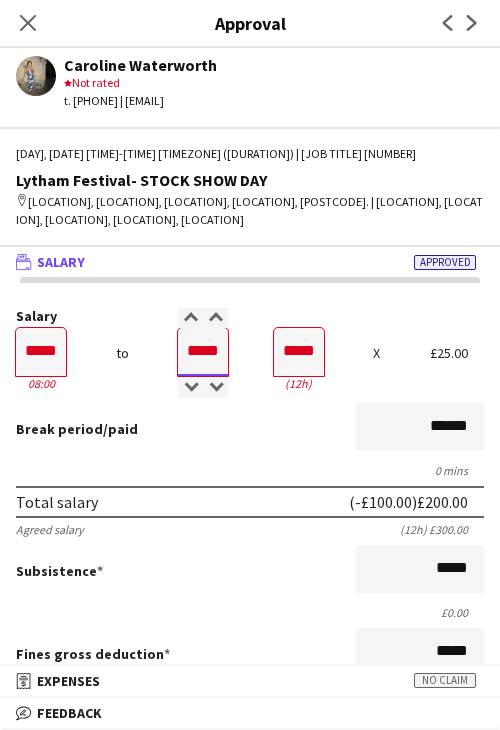 type on "*****" 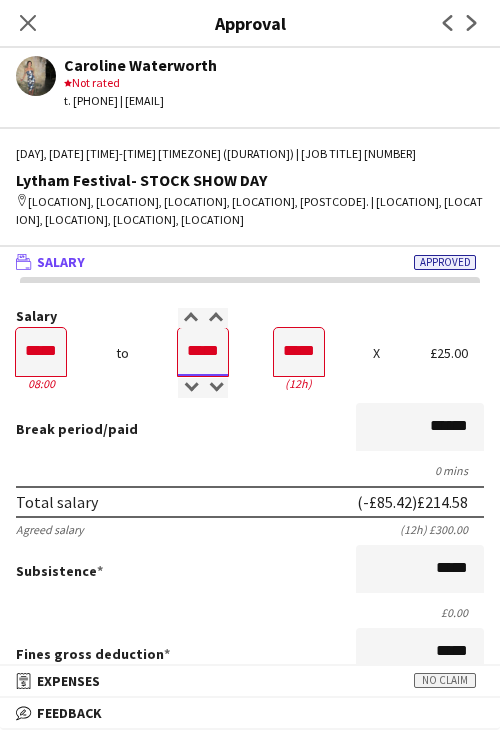 type on "*****" 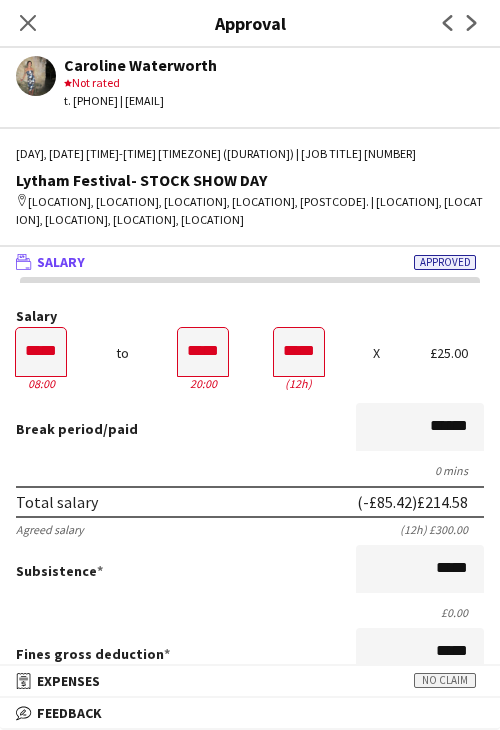click on "Break period   /paid  ******" at bounding box center [250, 429] 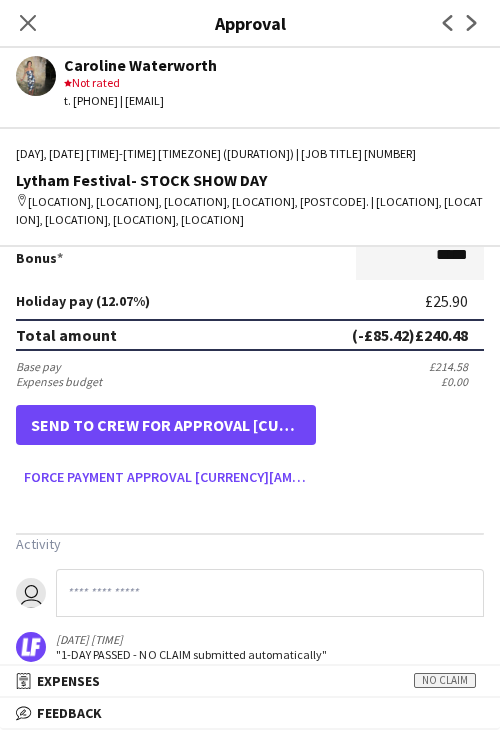 scroll, scrollTop: 537, scrollLeft: 0, axis: vertical 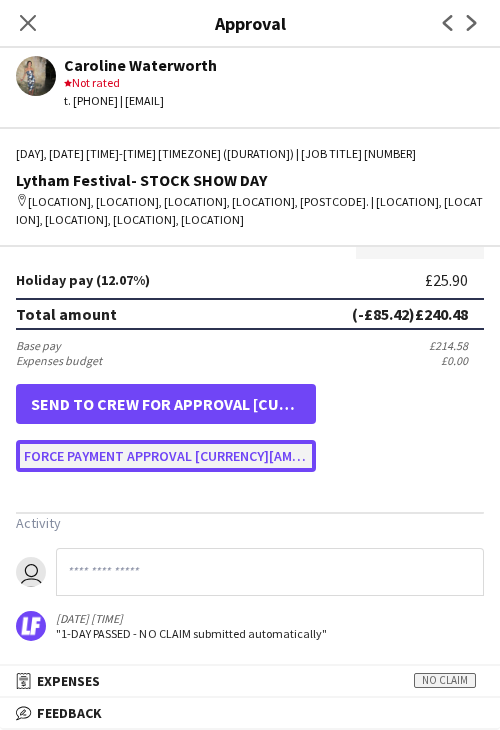 click on "Force payment approval £240.48" at bounding box center [166, 456] 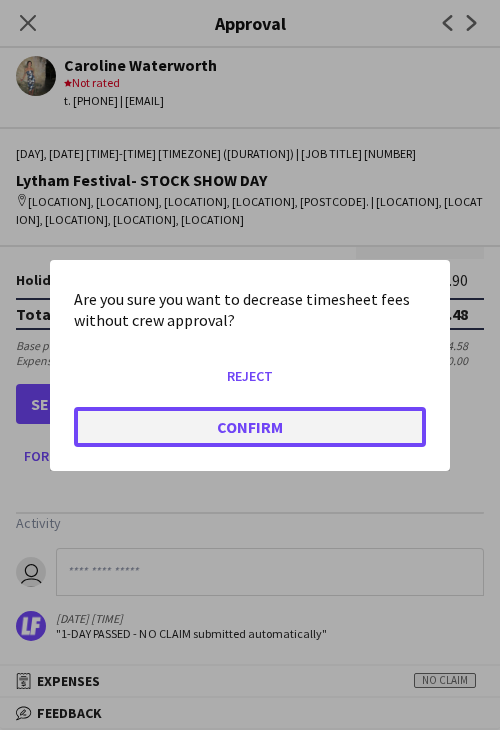 click on "Confirm" 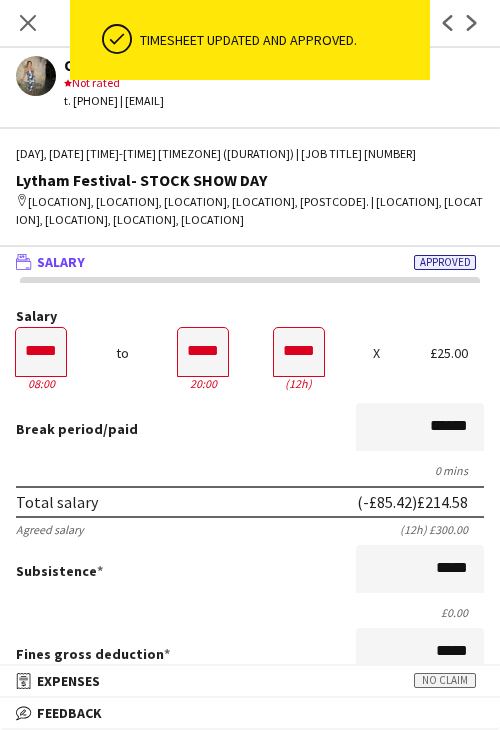 scroll, scrollTop: 0, scrollLeft: 0, axis: both 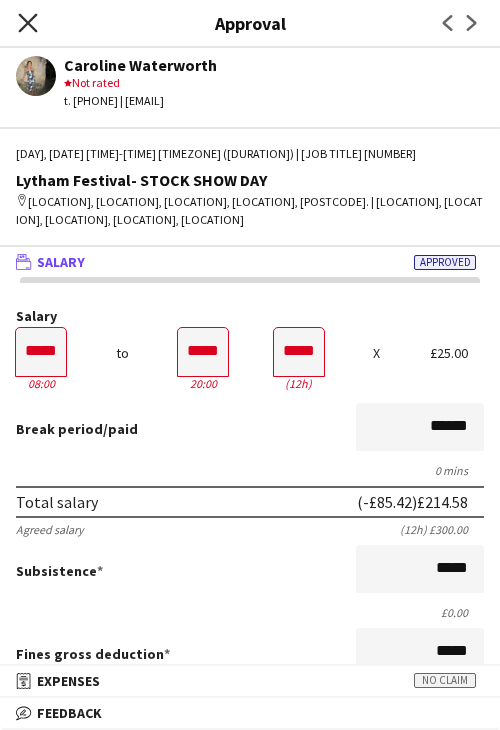 click on "Close pop-in" 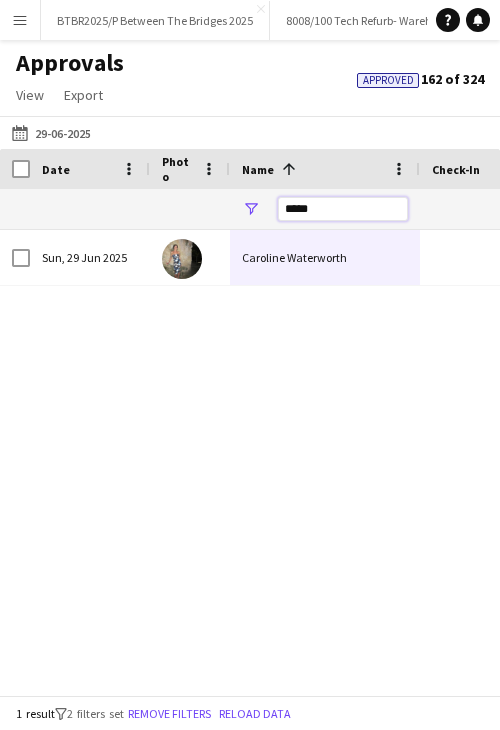 drag, startPoint x: 332, startPoint y: 217, endPoint x: 264, endPoint y: 225, distance: 68.46897 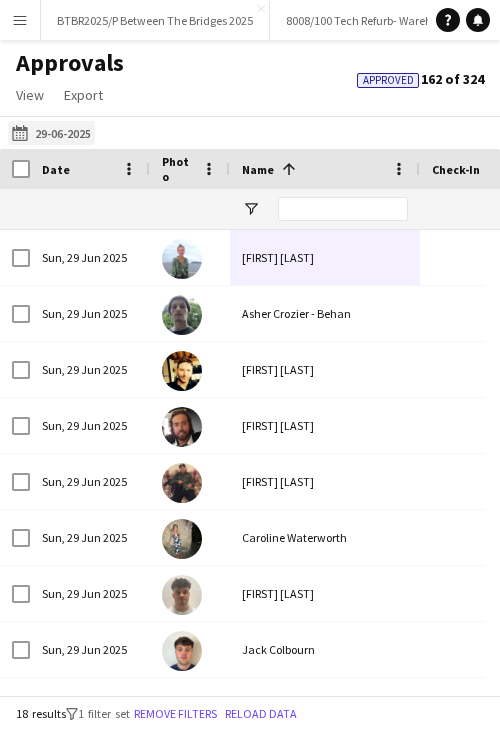 click on "05-07-2025
29-06-2025" 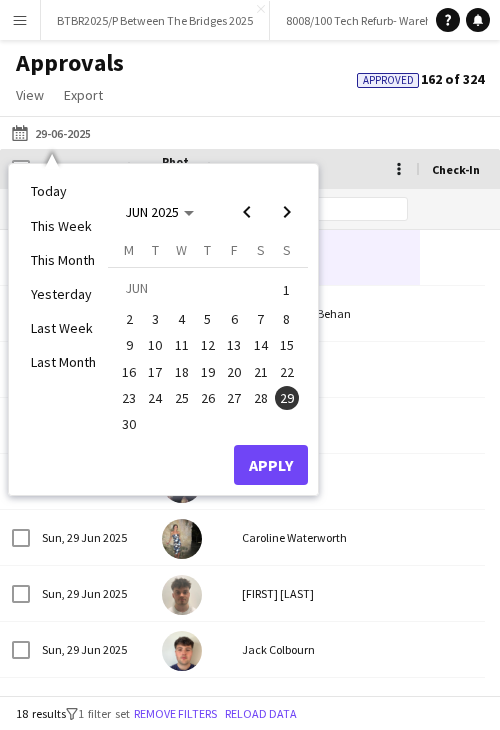 click on "30" at bounding box center [129, 424] 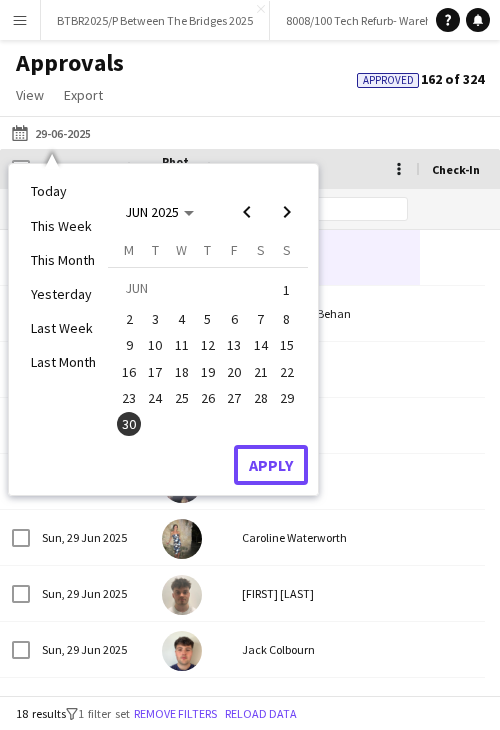 click on "Apply" at bounding box center [271, 465] 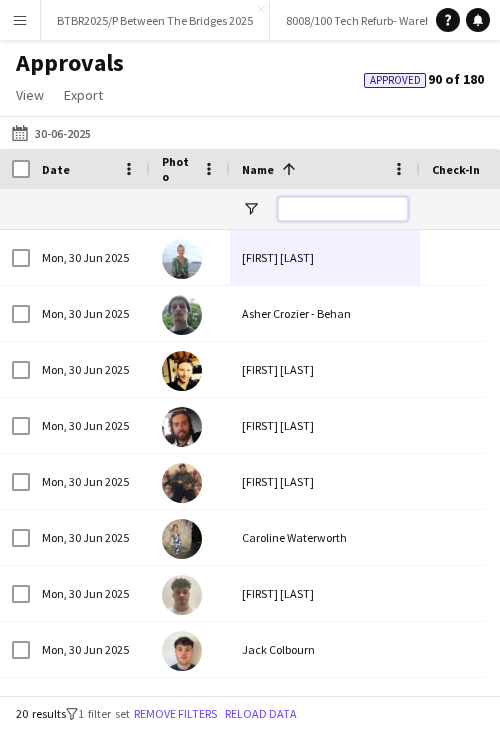 click at bounding box center [343, 209] 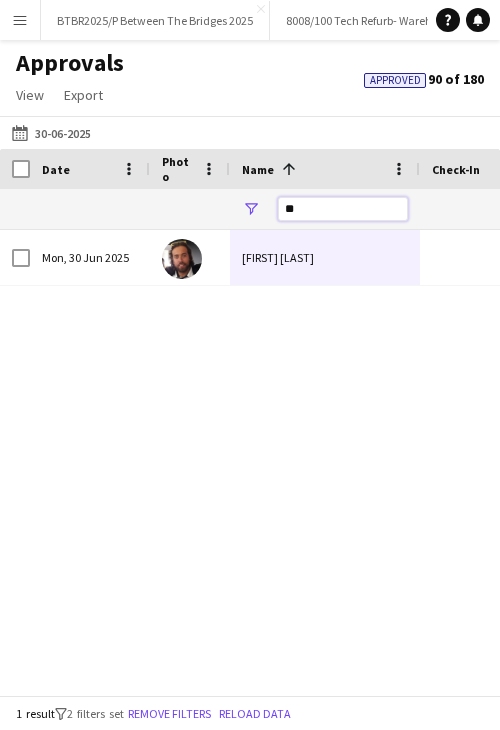 type on "*" 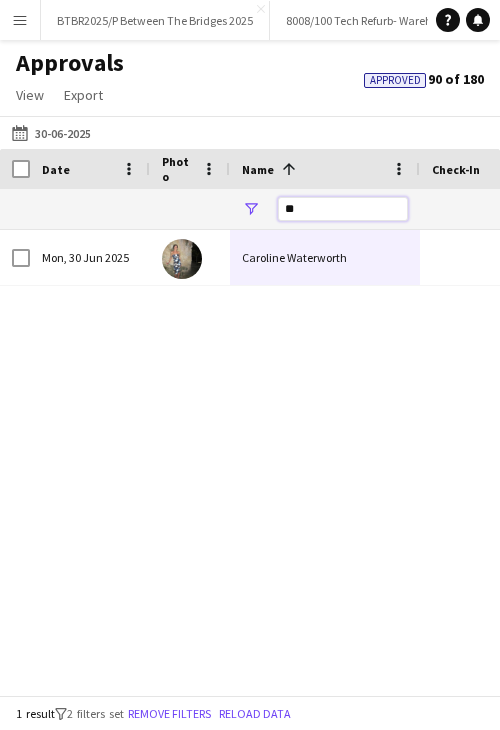 type on "*" 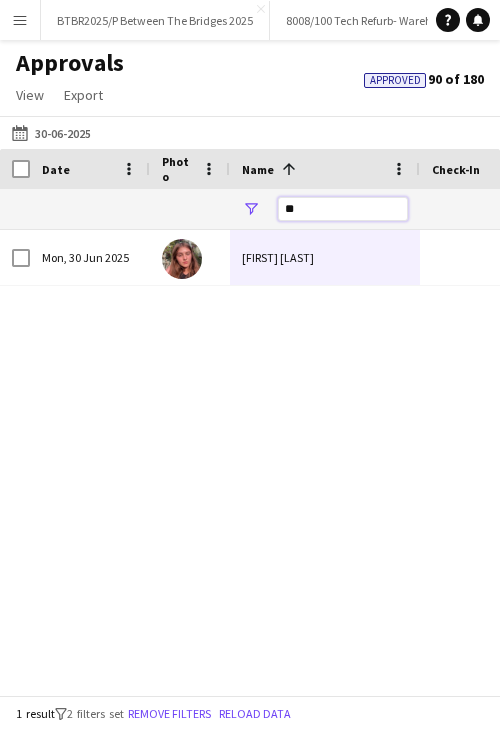 type on "*" 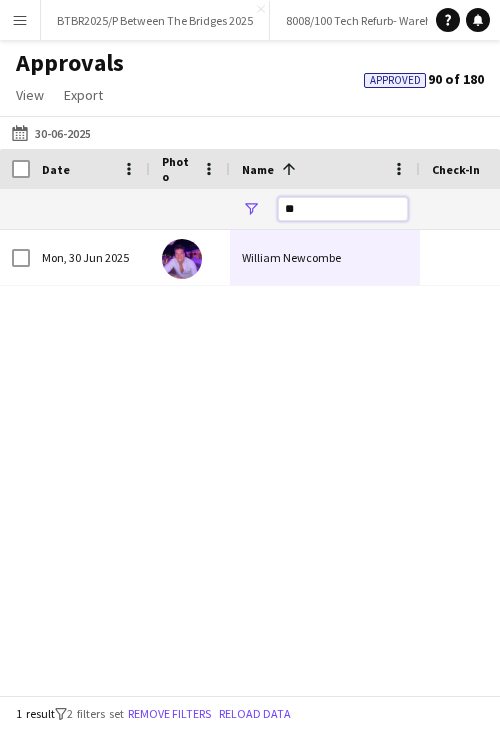 type on "*" 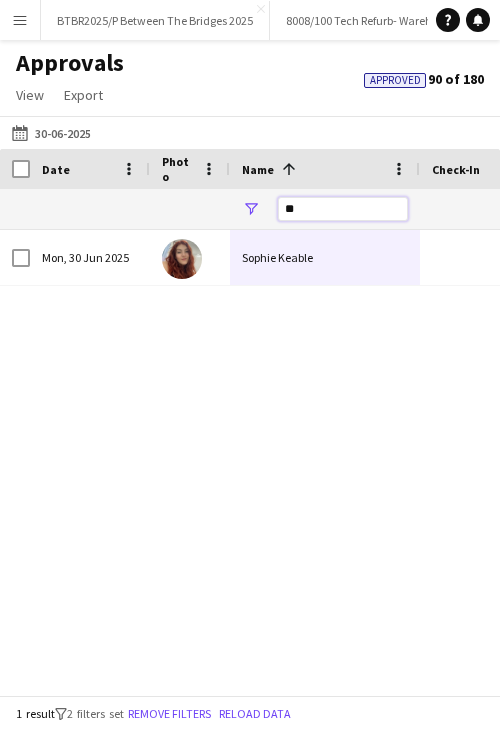 type on "*" 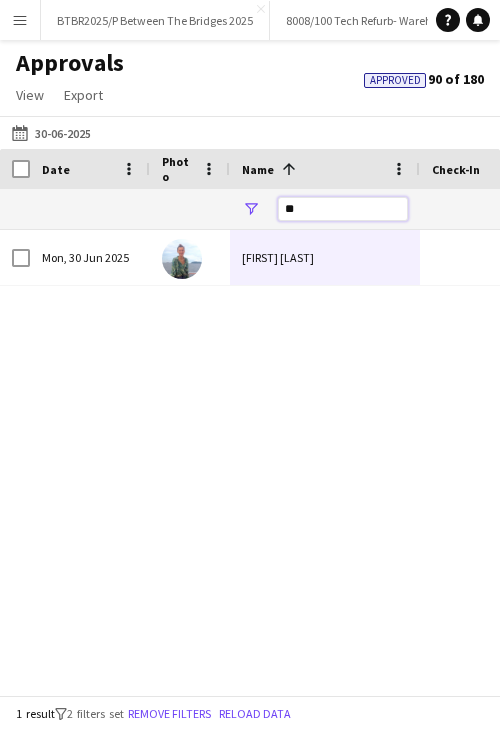 type on "*" 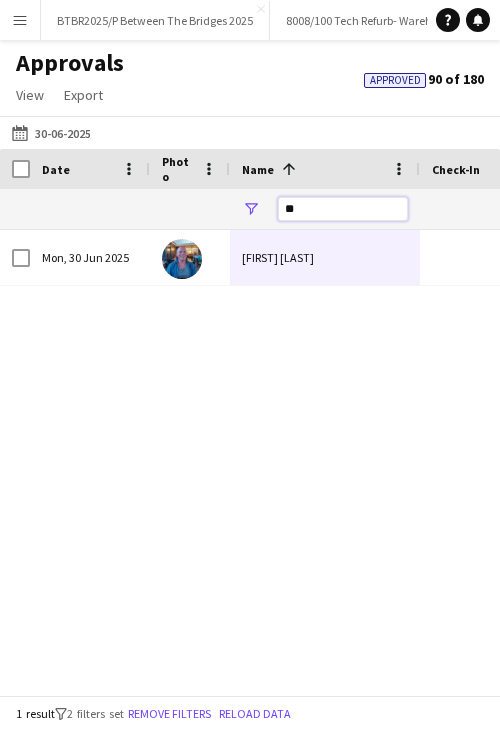type on "*" 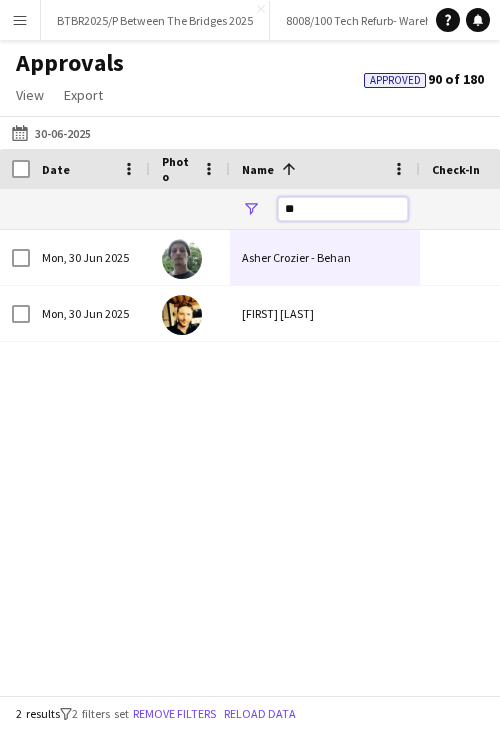 type on "*" 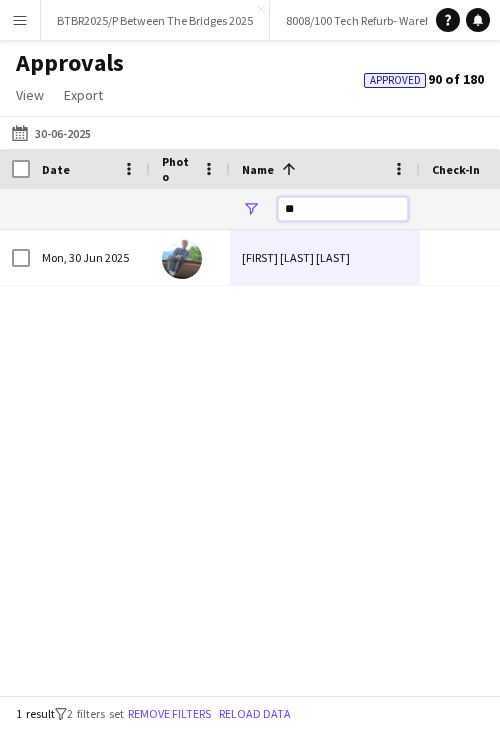 type on "*" 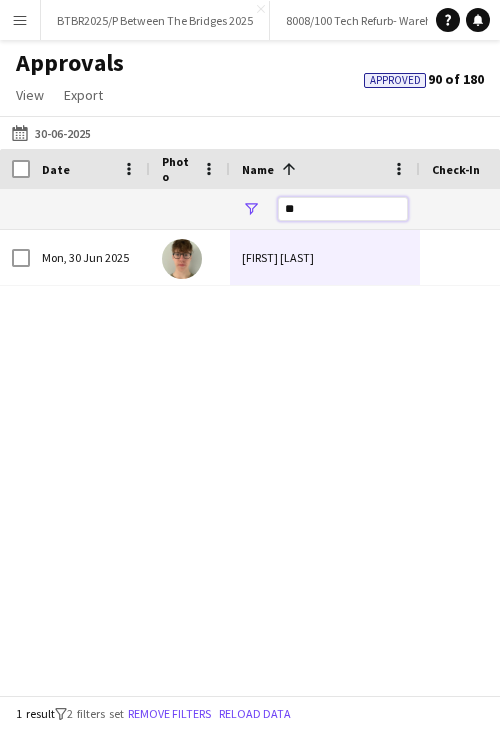 type on "*" 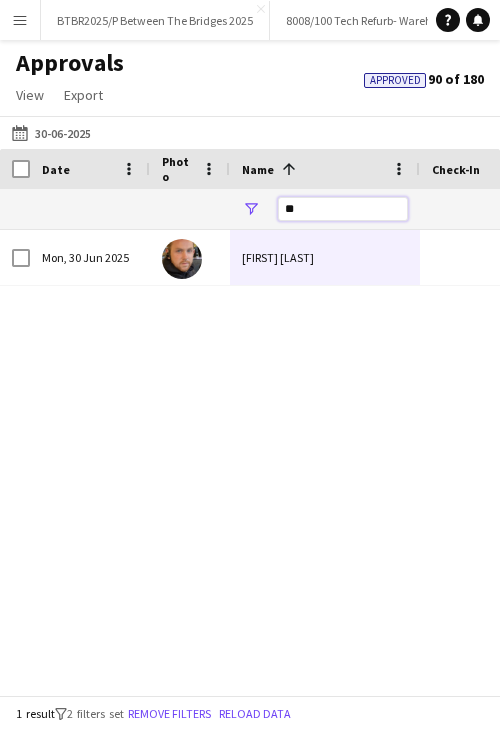 type on "*" 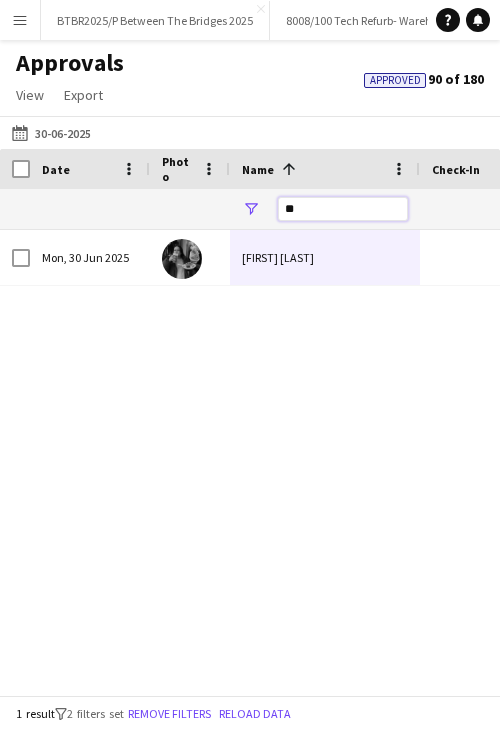 type on "*" 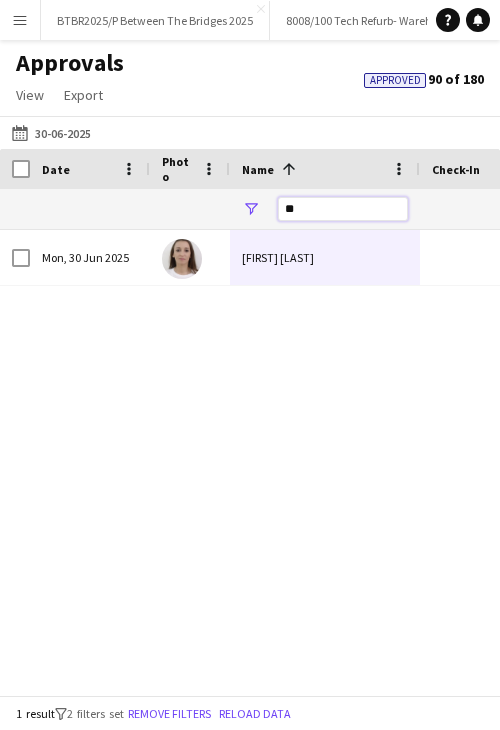 type on "*" 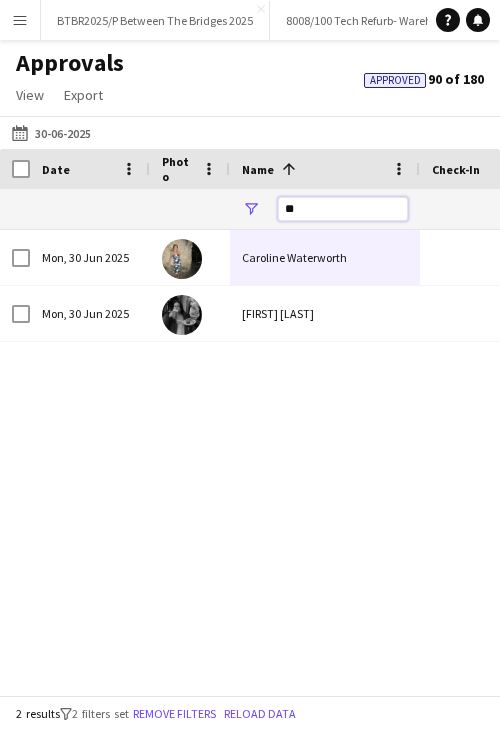 type on "*" 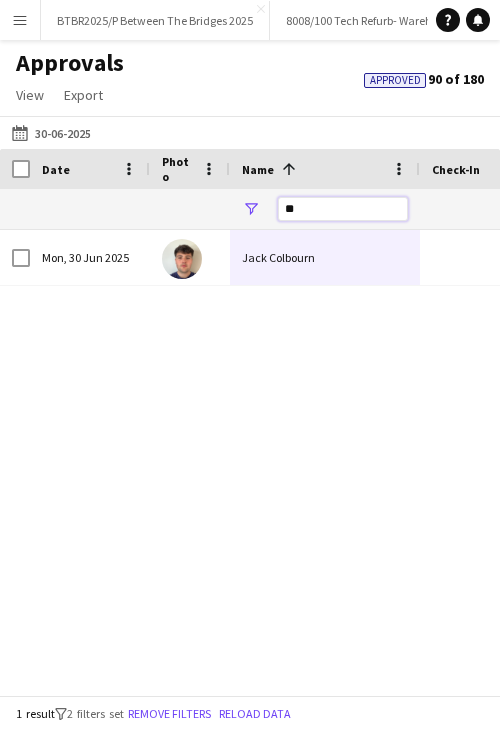 type on "*" 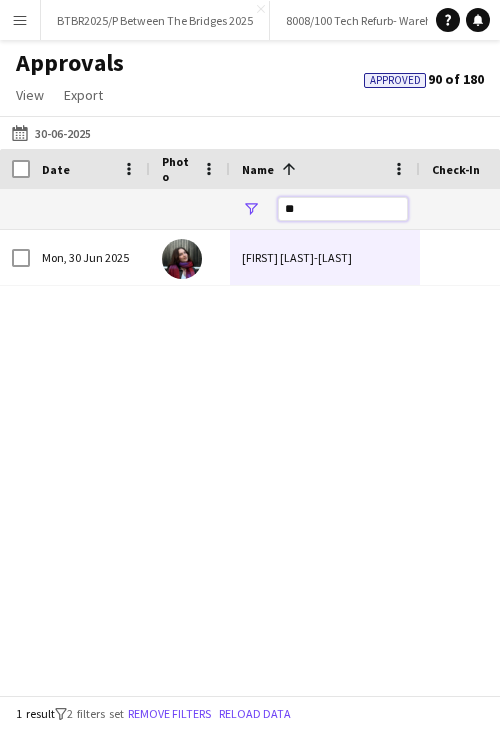 type on "*" 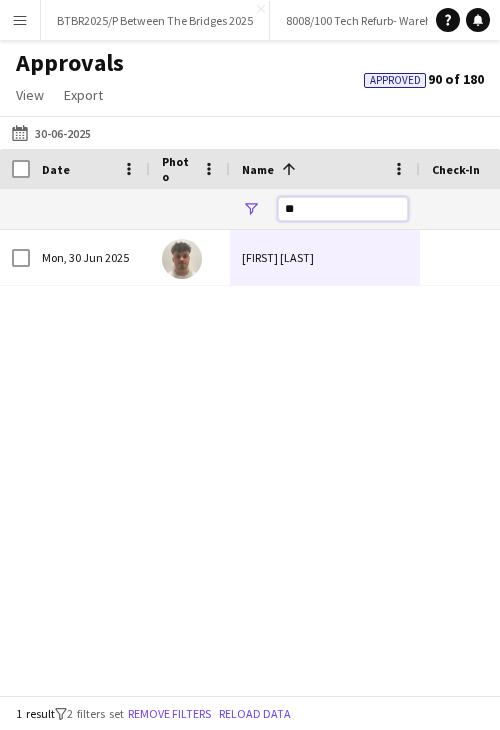 type on "*" 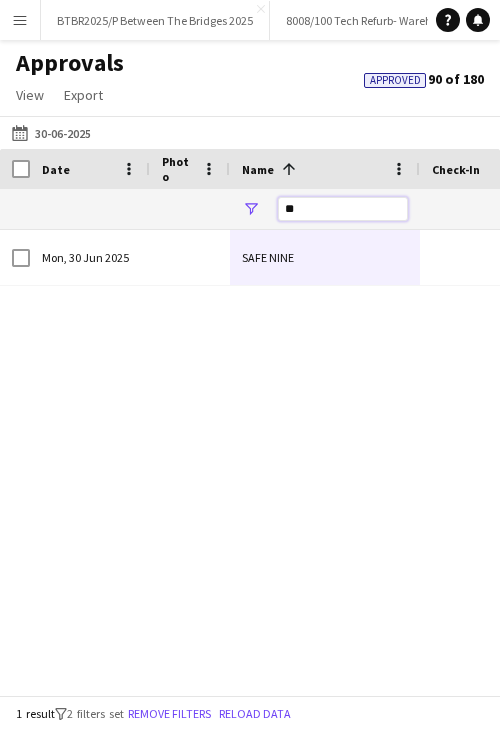 type on "*" 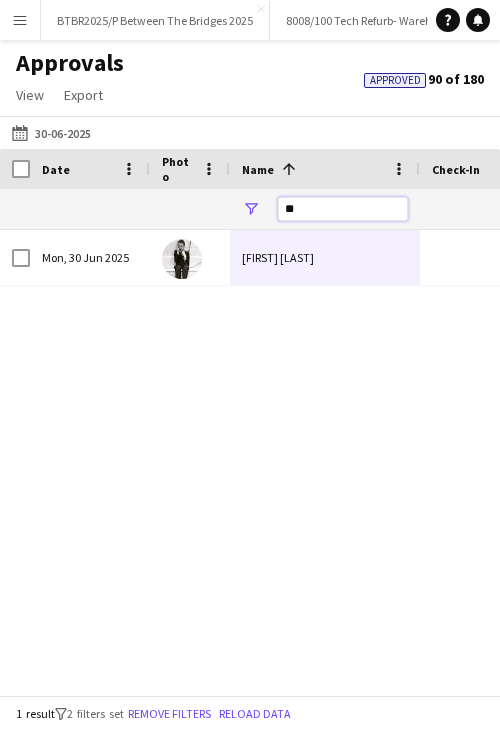 type on "*" 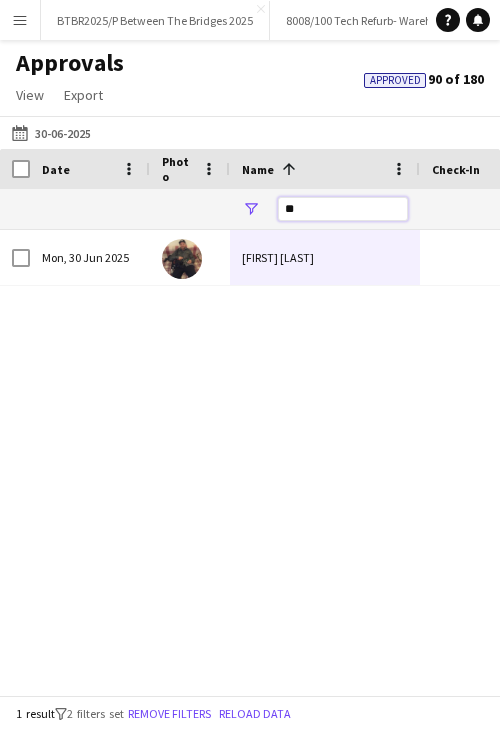 type on "*" 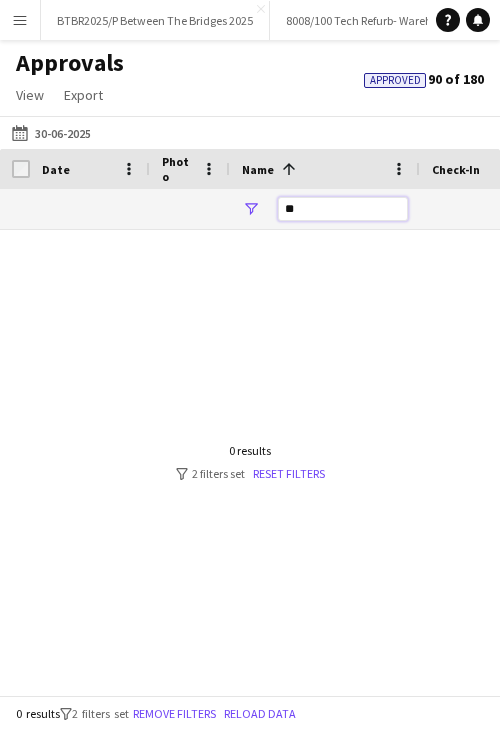 type on "*" 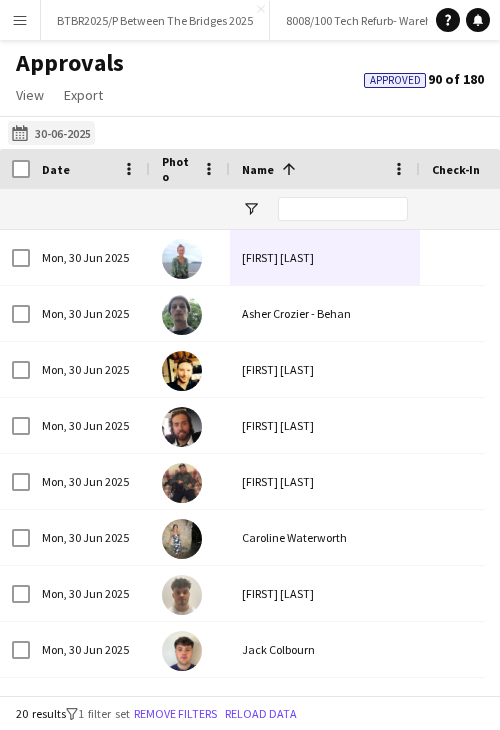 drag, startPoint x: 59, startPoint y: 134, endPoint x: 77, endPoint y: 136, distance: 18.110771 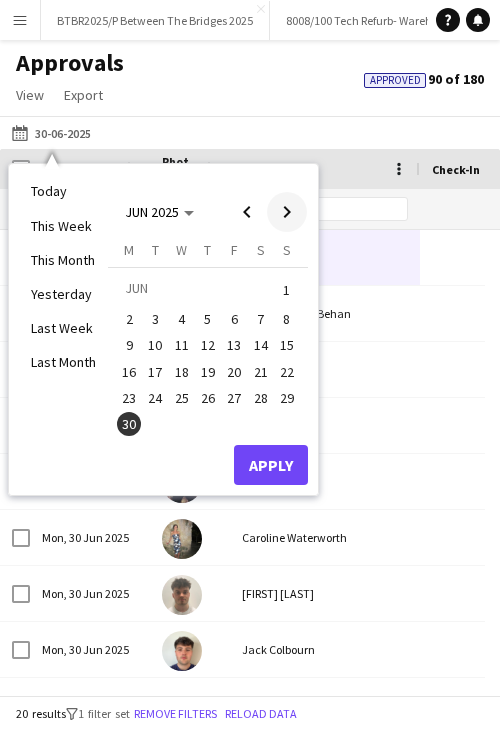 click at bounding box center (287, 212) 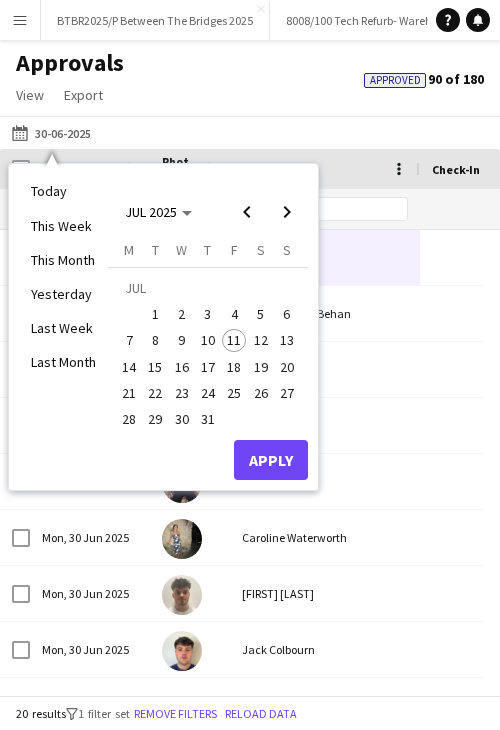 click on "1" at bounding box center [156, 314] 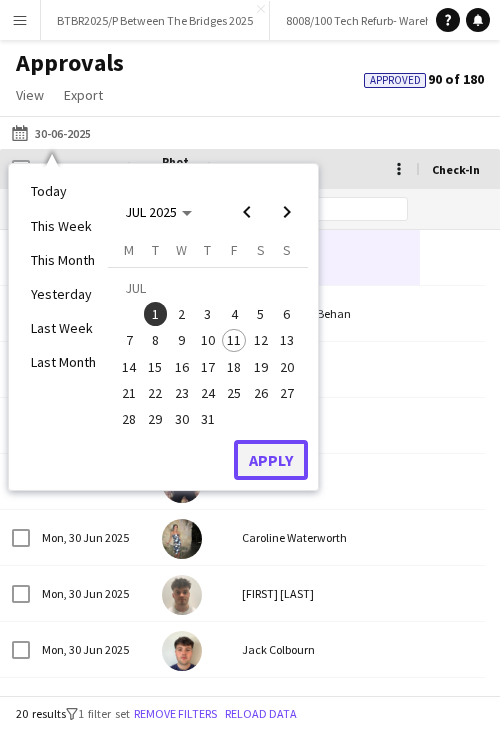 click on "Apply" at bounding box center [271, 460] 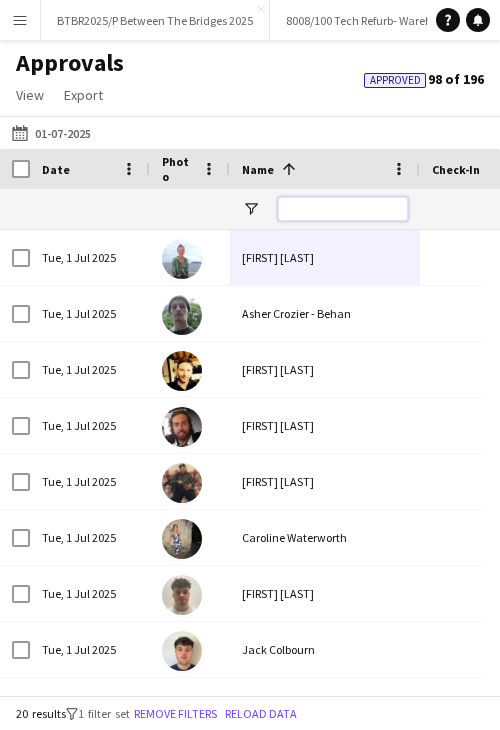 click at bounding box center [343, 209] 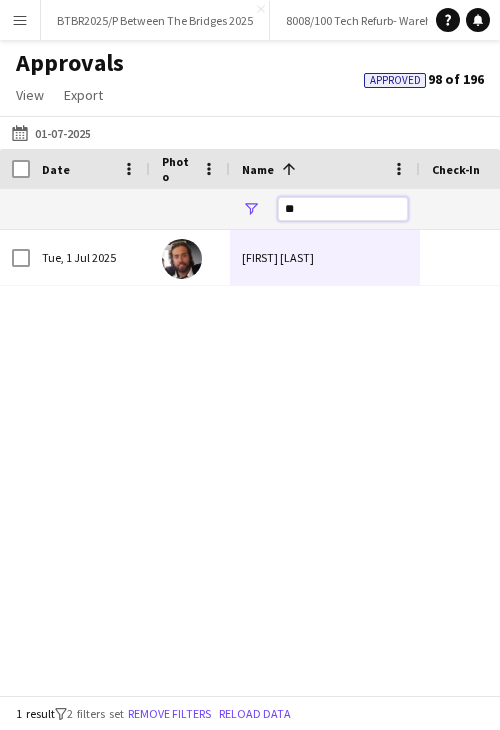 type on "*" 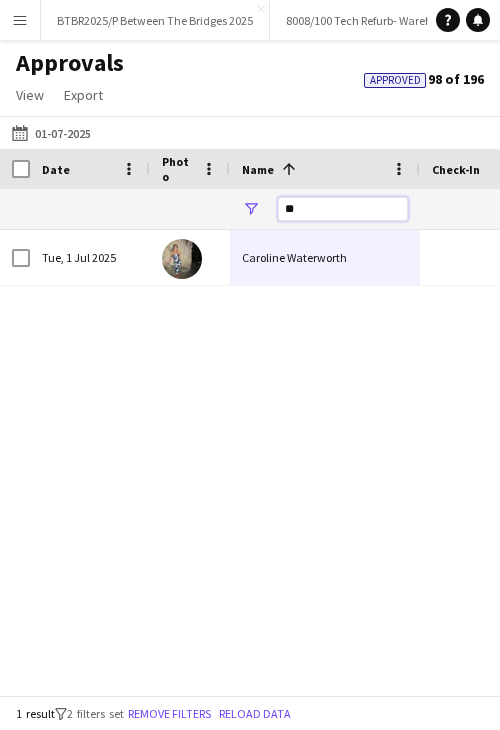 type on "*" 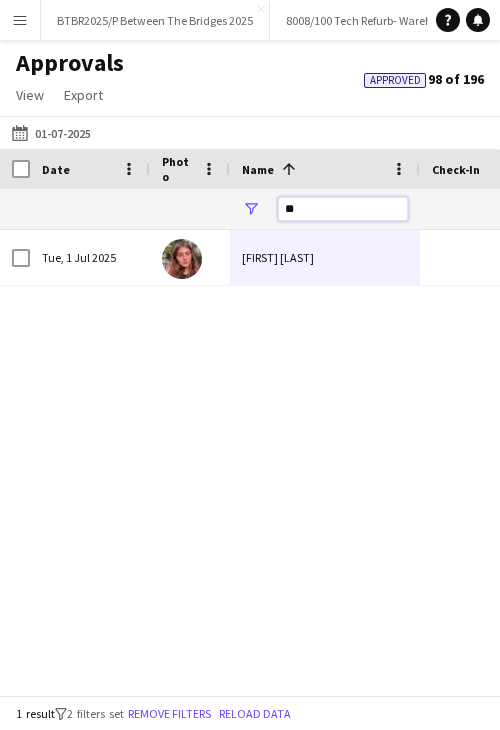type on "*" 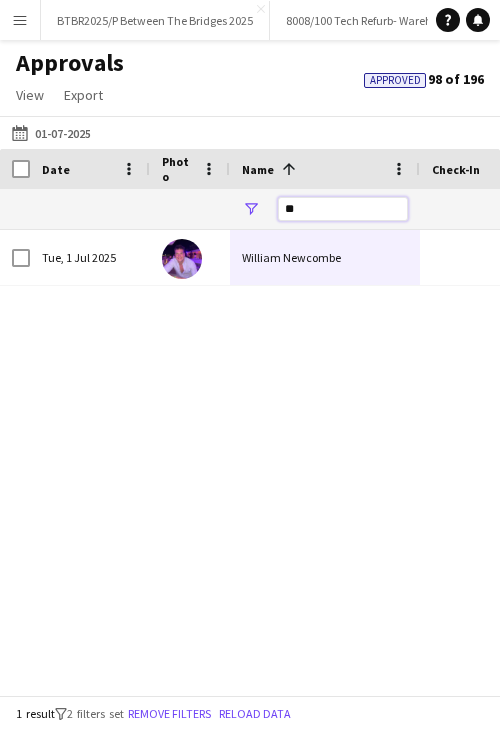 type on "*" 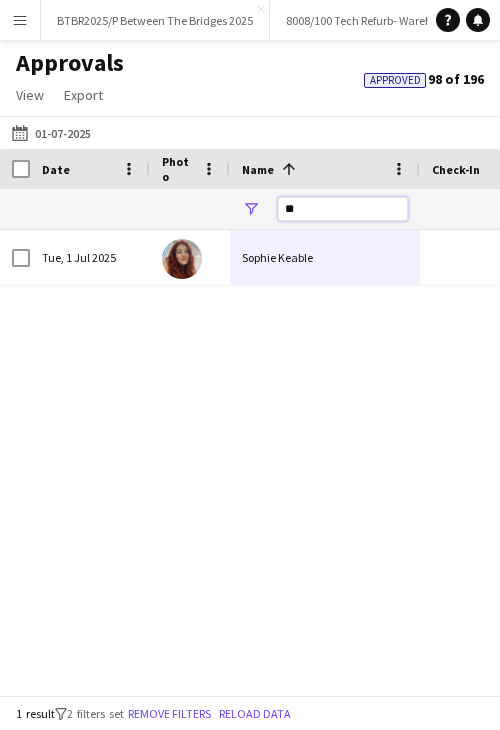 type on "*" 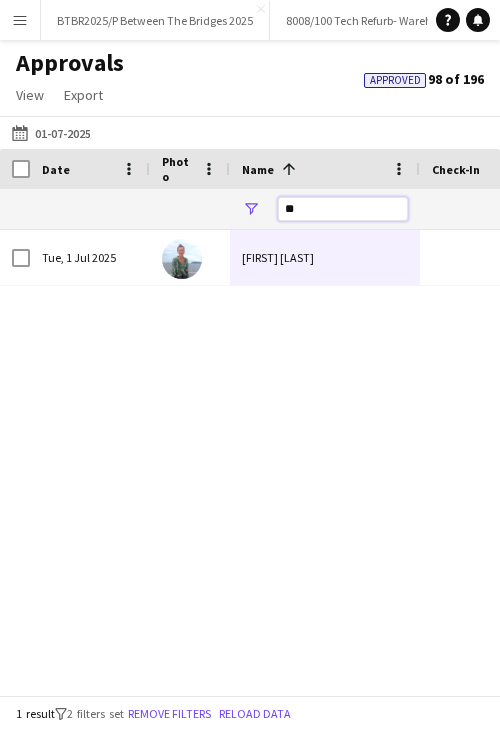 type on "*" 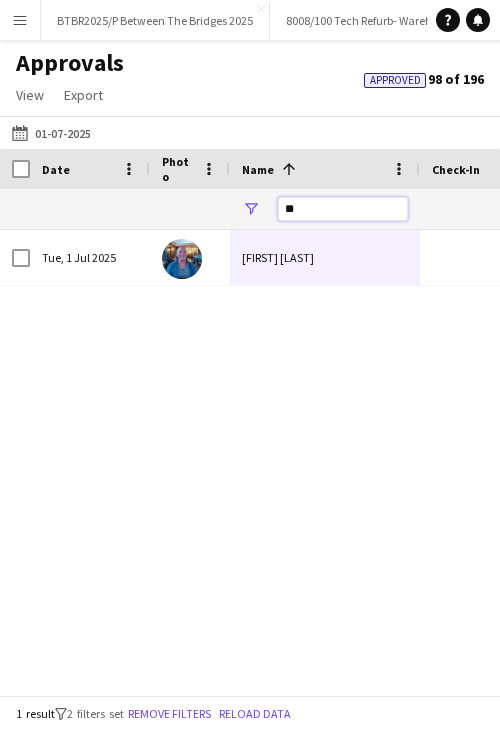 type on "*" 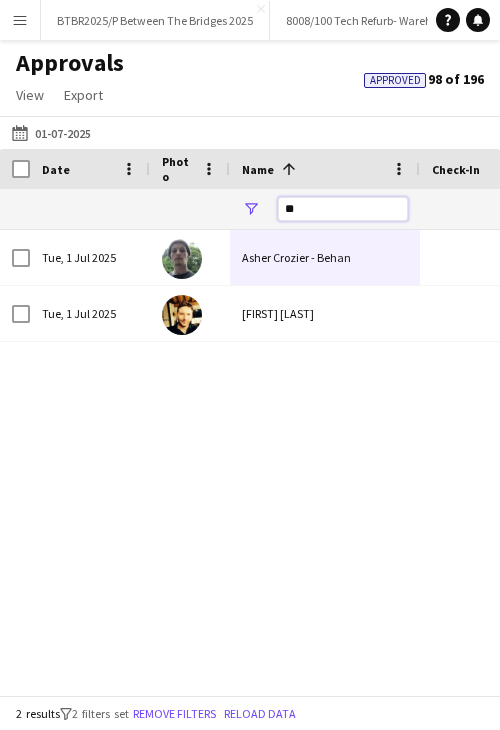 type on "*" 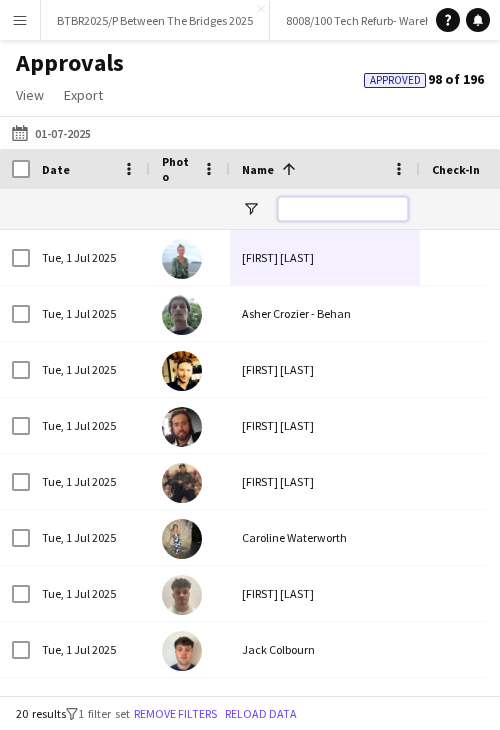 type on "*" 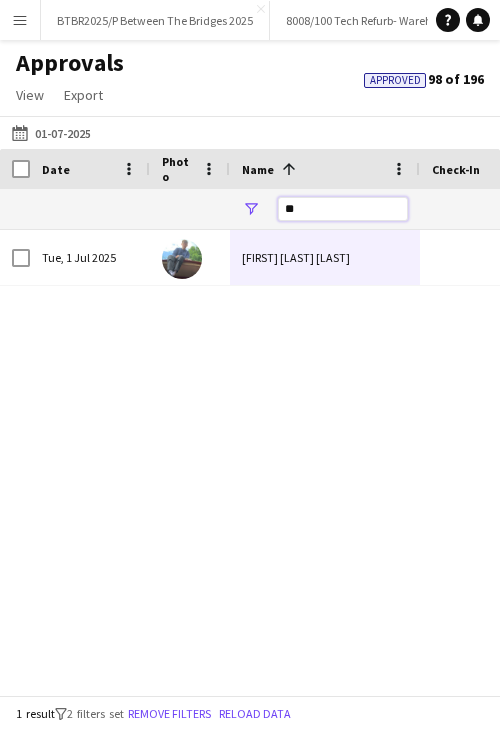 type on "*" 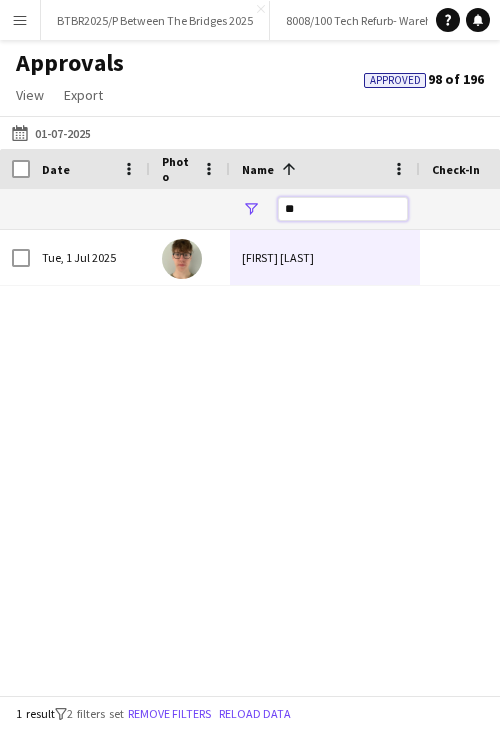 type on "*" 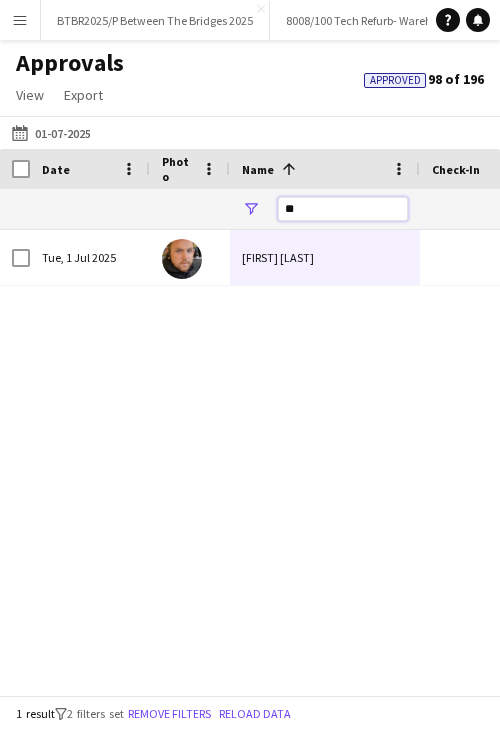 type on "*" 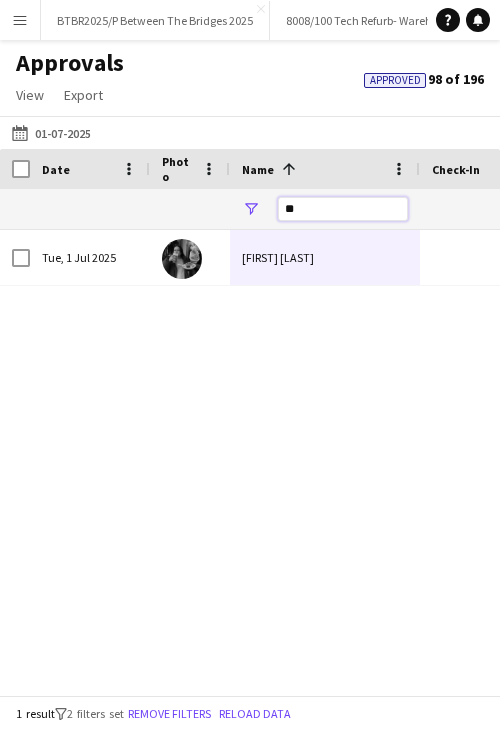 type on "*" 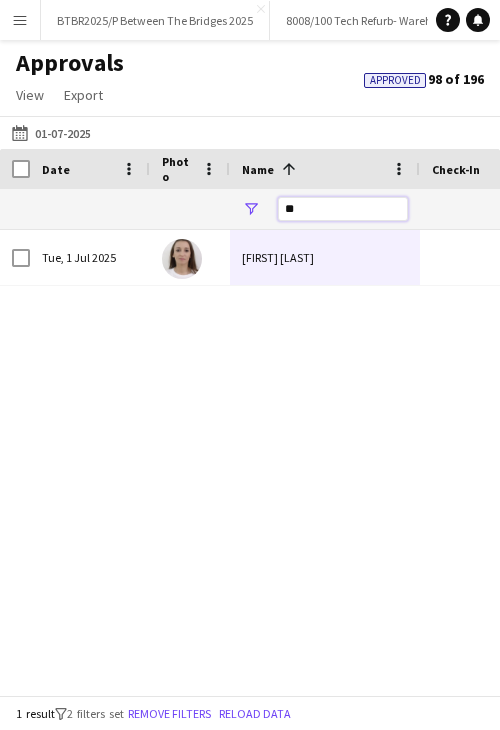 type on "*" 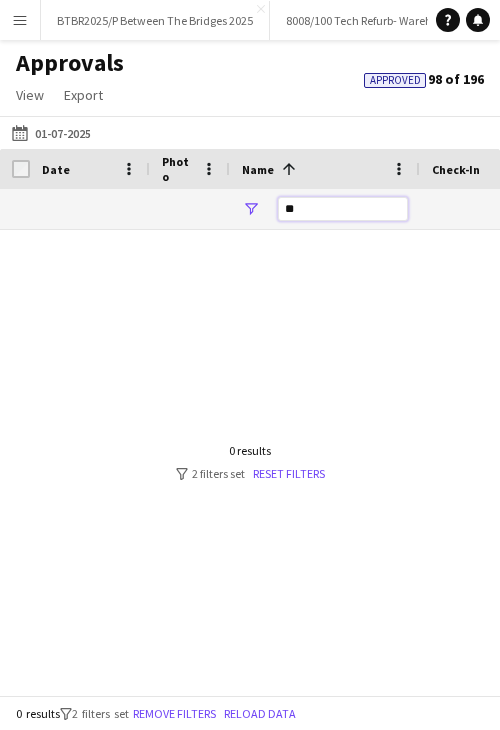 type on "*" 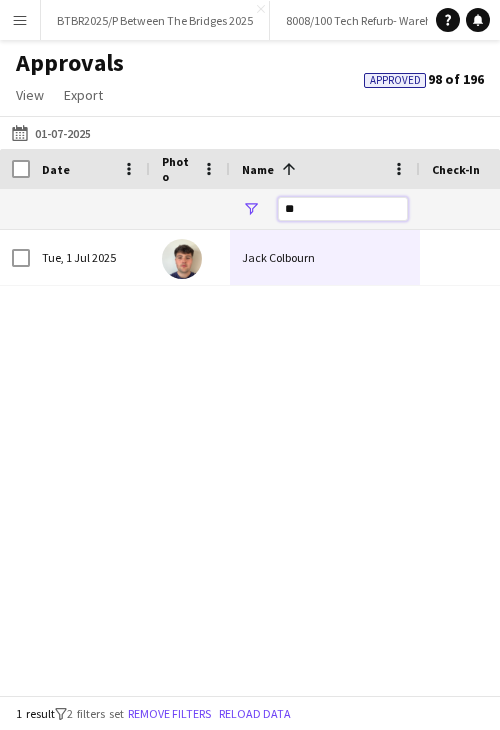 type on "*" 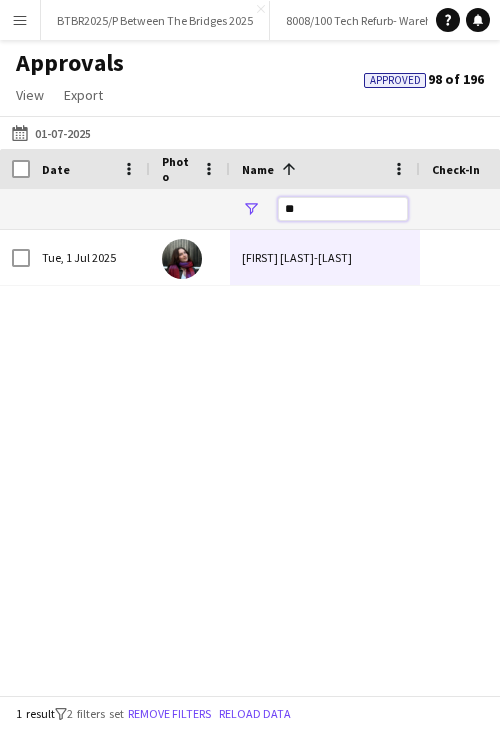 type on "*" 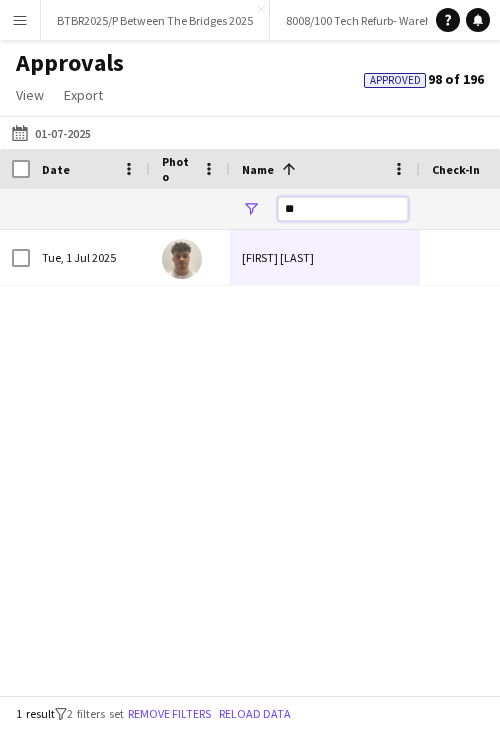 type on "*" 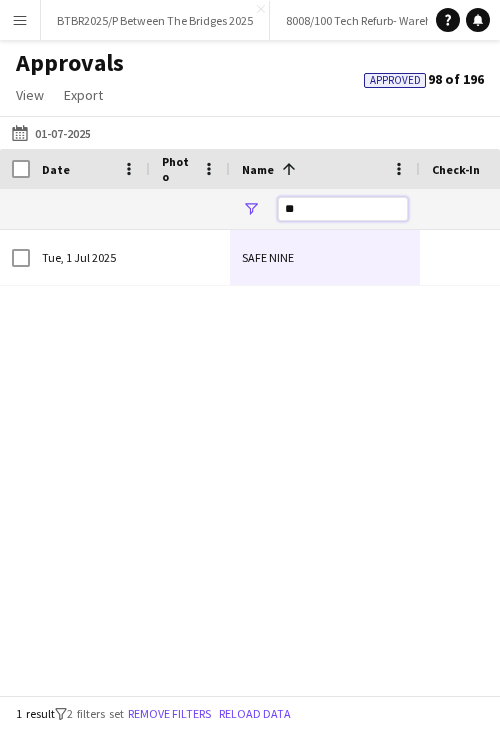 type on "*" 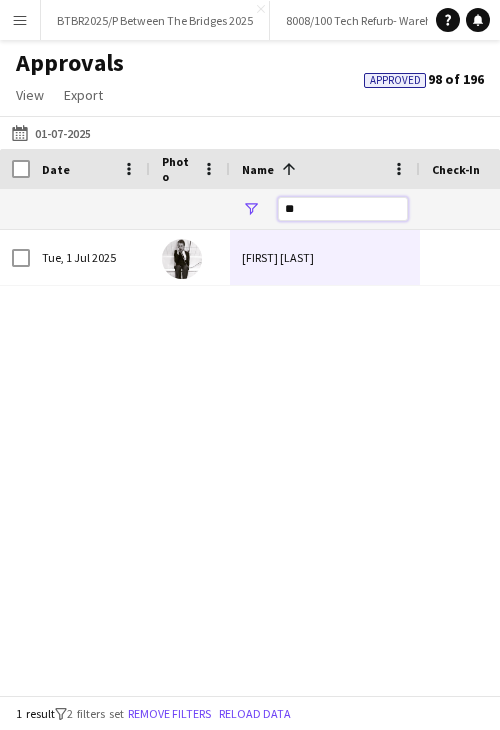 type on "*" 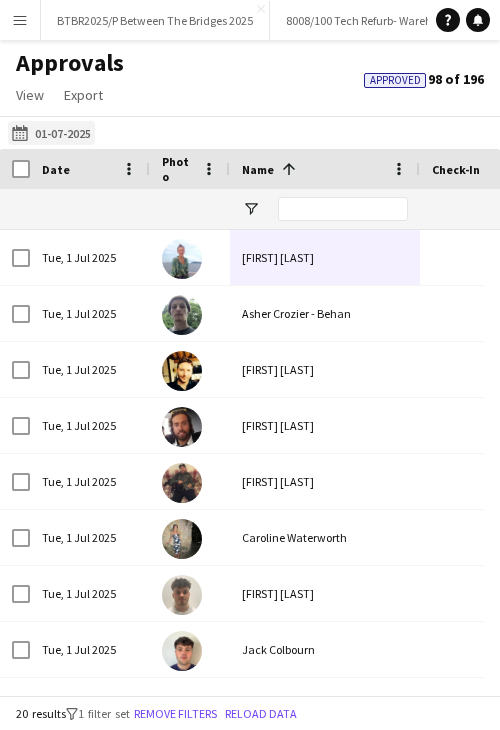 click on "05-07-2025
01-07-2025" 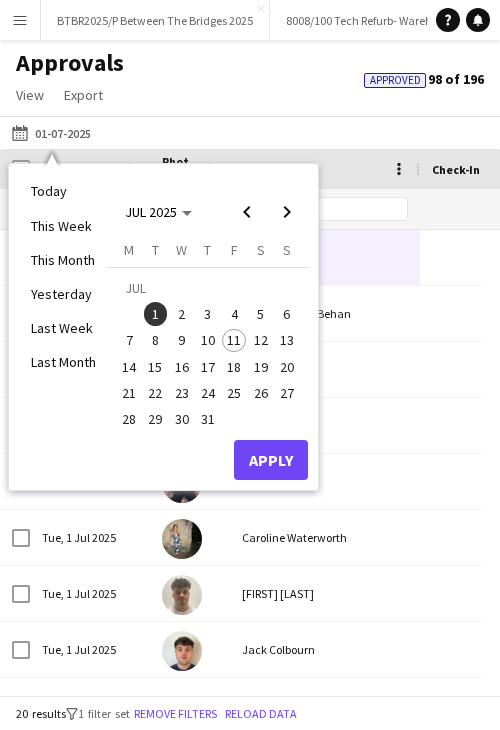click on "2" at bounding box center [182, 314] 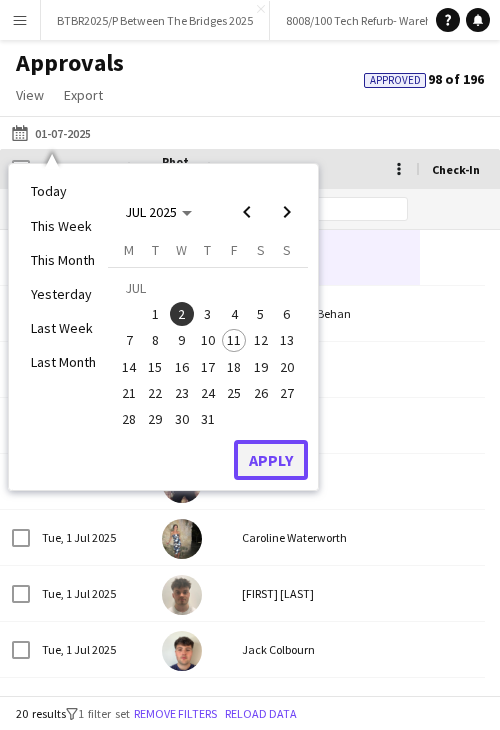 click on "Apply" at bounding box center (271, 460) 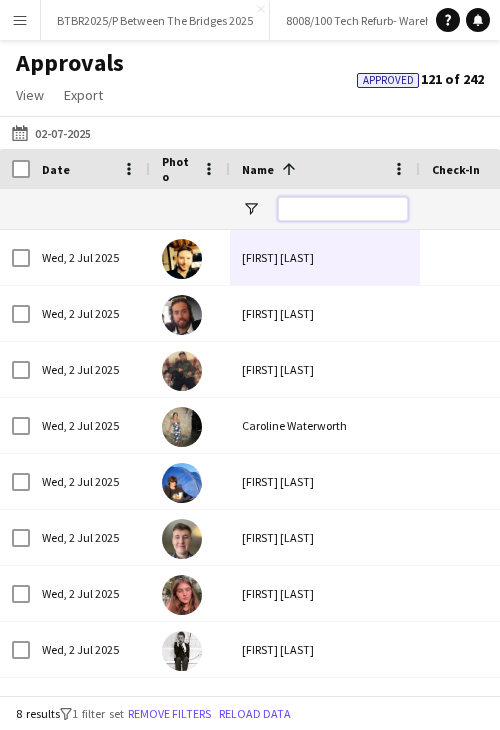 click at bounding box center (343, 209) 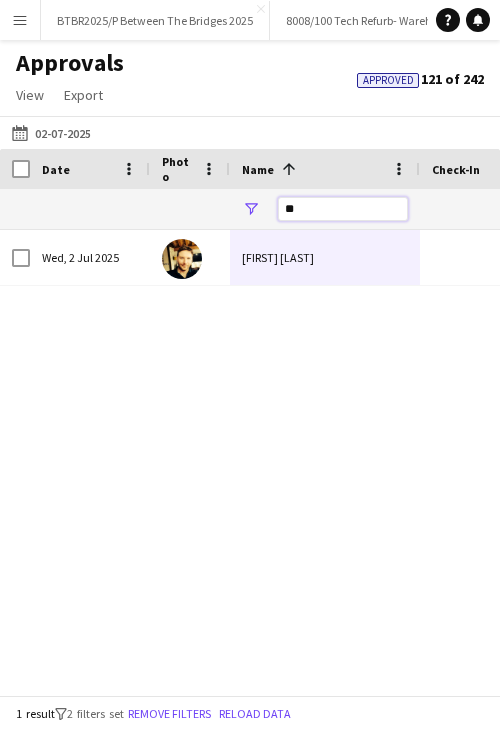 type on "*" 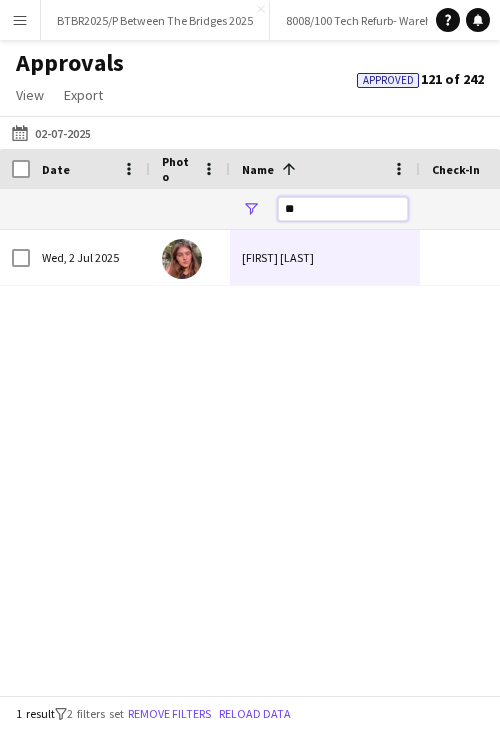 type on "*" 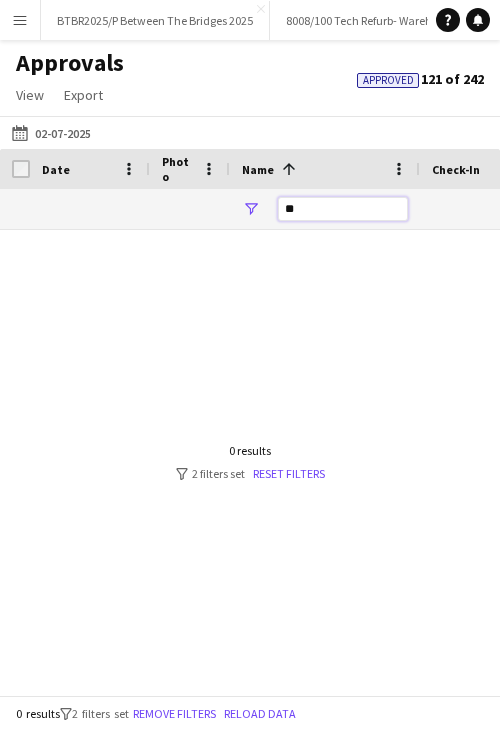 type on "*" 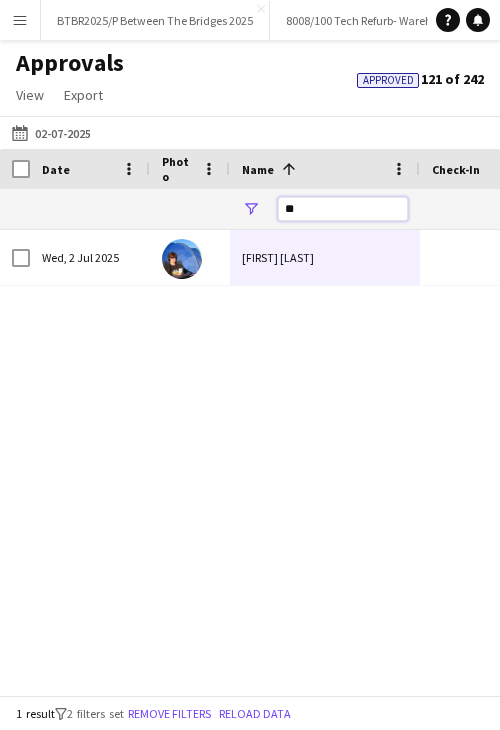 type on "*" 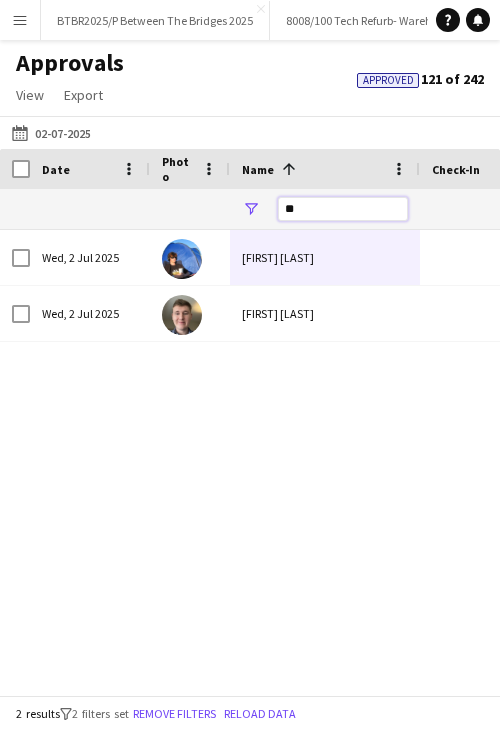type on "*" 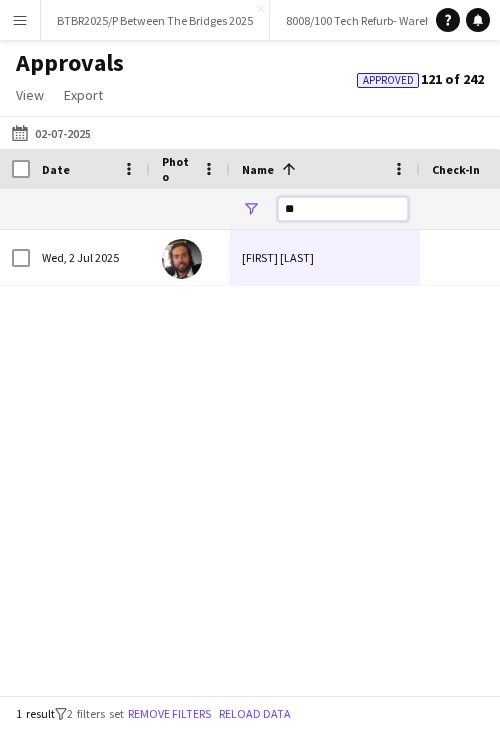 type on "*" 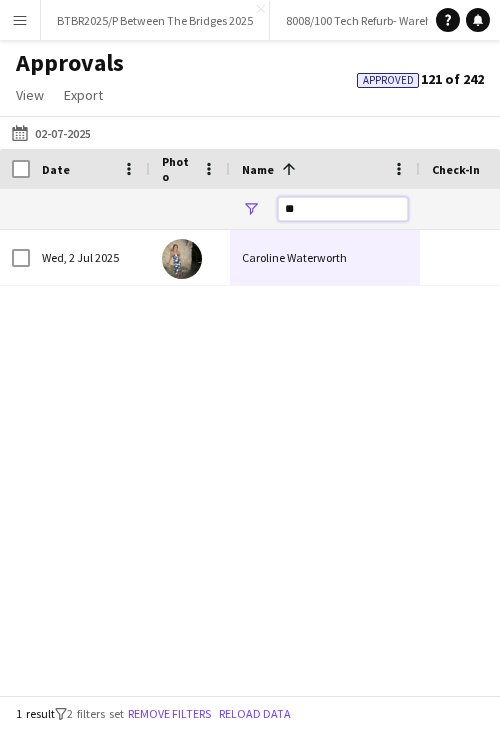 type on "*" 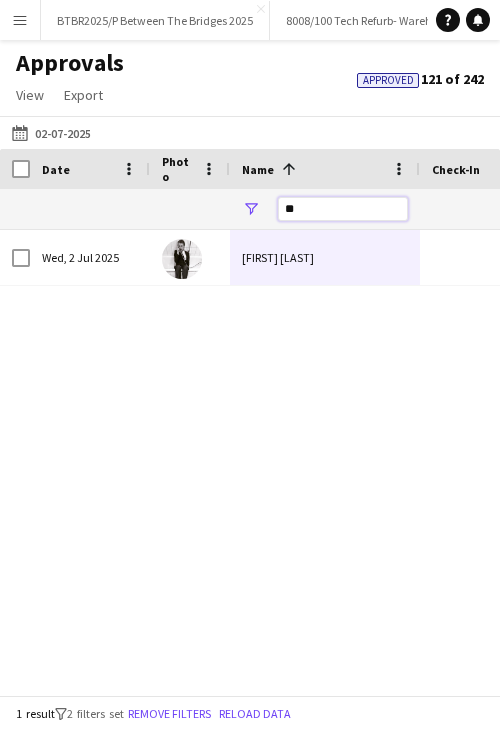 type on "*" 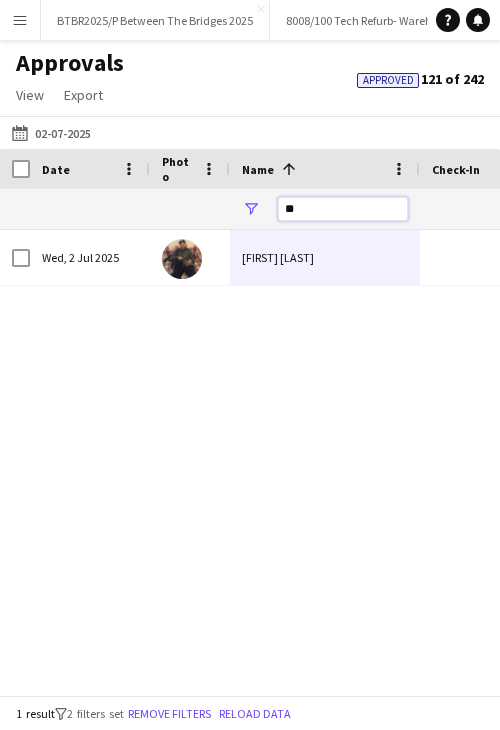 type on "*" 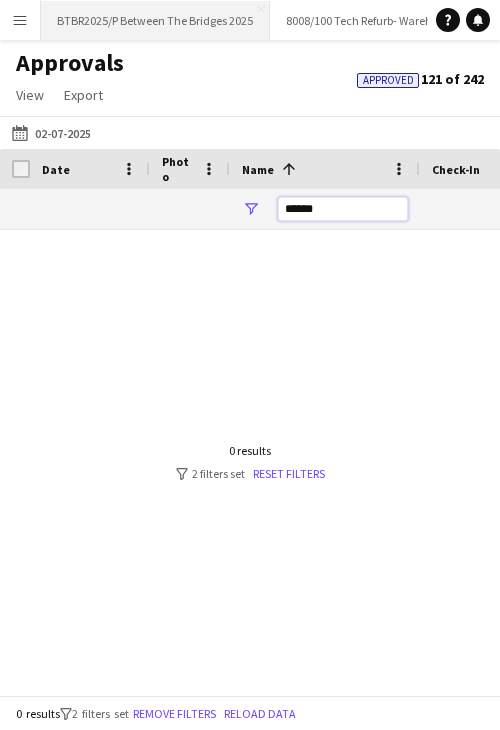 type on "******" 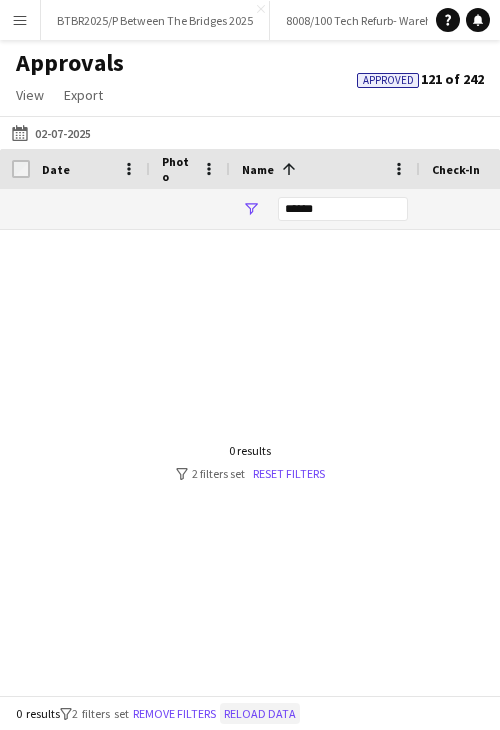 click on "Reload data" 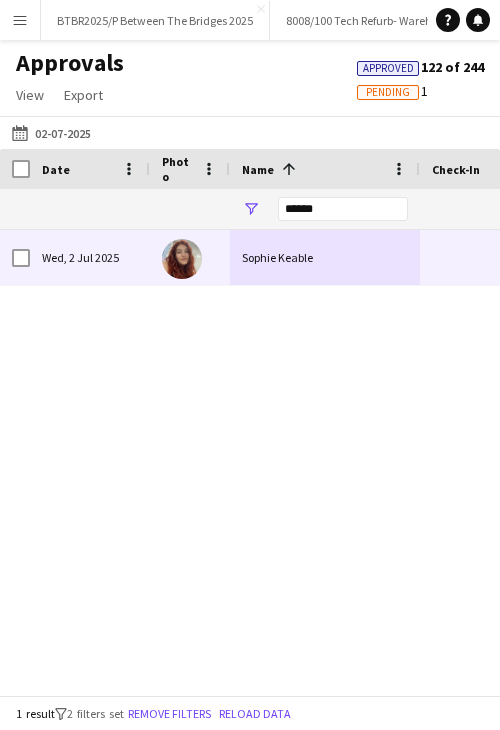 click on "Sophie Keable" at bounding box center [325, 257] 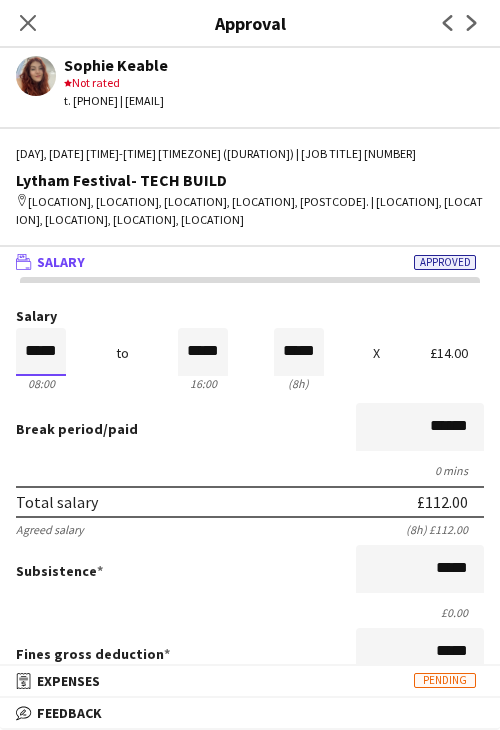 click on "*****" at bounding box center (41, 352) 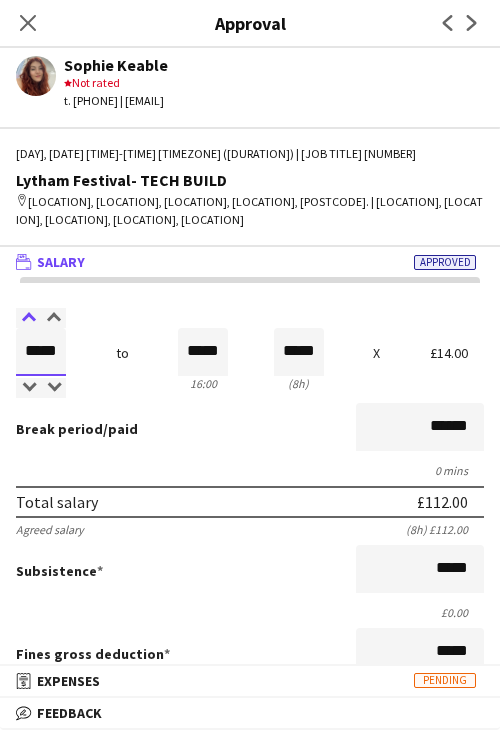 type on "*****" 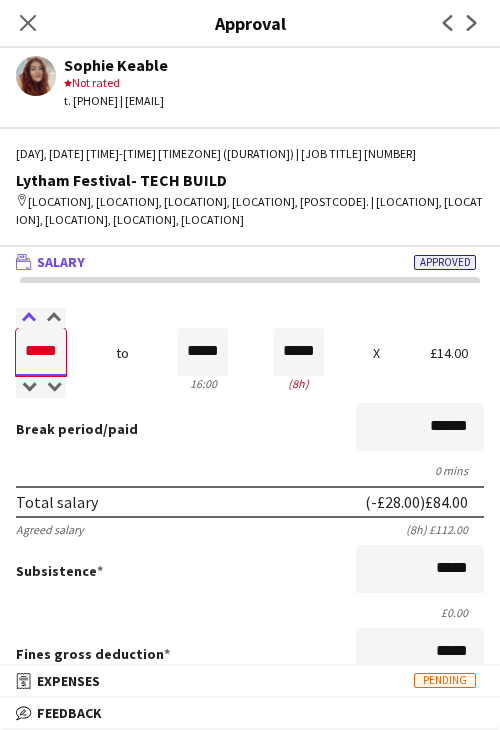 click at bounding box center [28, 318] 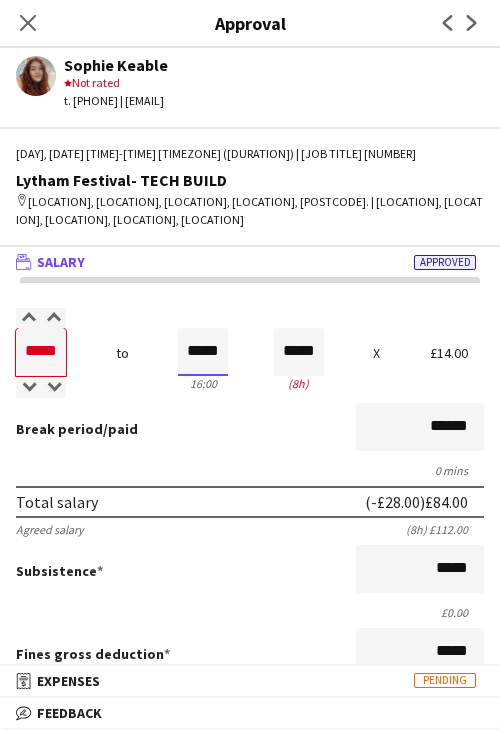 drag, startPoint x: 188, startPoint y: 345, endPoint x: 189, endPoint y: 329, distance: 16.03122 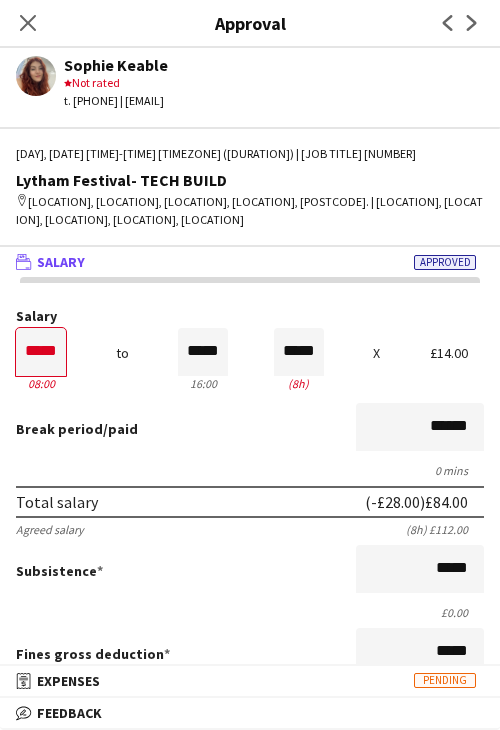 click on "Salary  *****  08:00   to  *****  16:00  *****  (8h)   X   £14.00   Break period   /paid  ******  0 mins   Total salary   (-£28.00)   £84.00   Agreed salary   (8h) £112.00   Subsistence  *****  £0.00   Fines gross deduction  *****  Fines net deduction  *****  Bonus  *****  Holiday pay (12.07%)   £10.14   Total amount   (-£28.00)   £94.14   Base pay   £84.00   Expenses budget   £0.00   Send to crew for approval £94.14   Force payment approval £94.14   Activity
user" at bounding box center (250, 720) 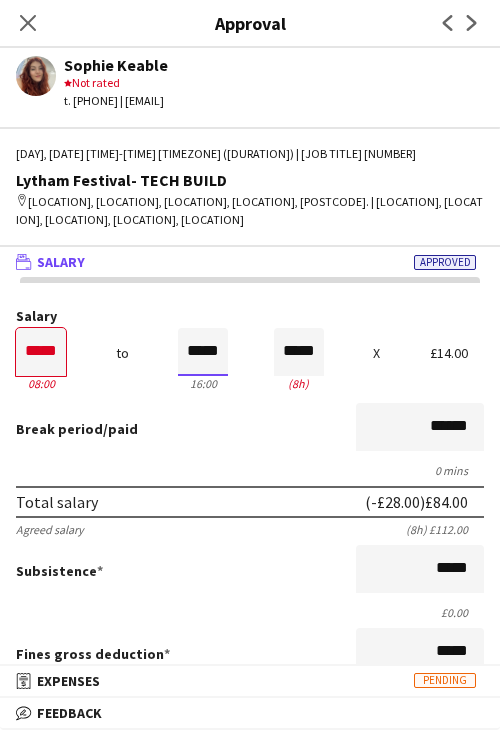 click on "*****" at bounding box center (203, 352) 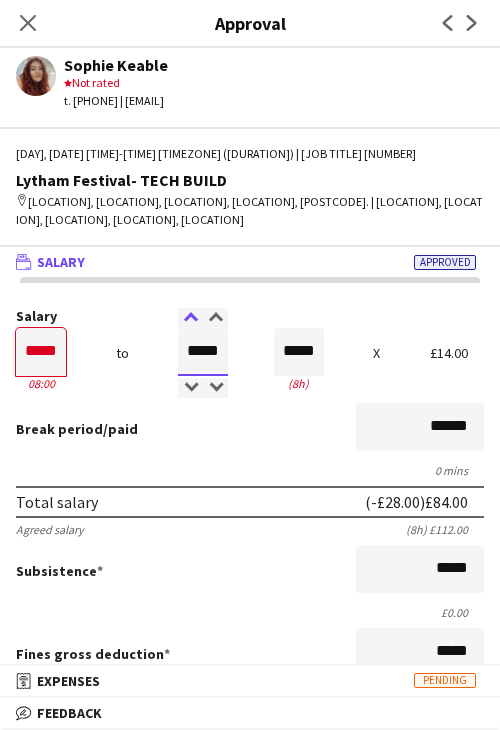 type on "*****" 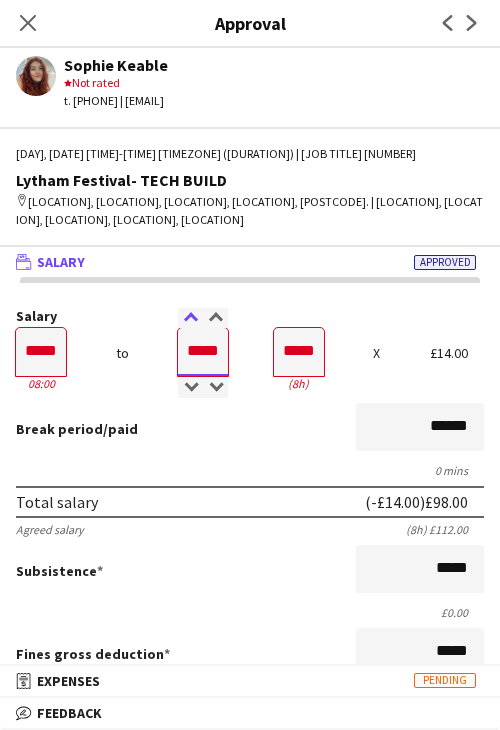 click at bounding box center [190, 318] 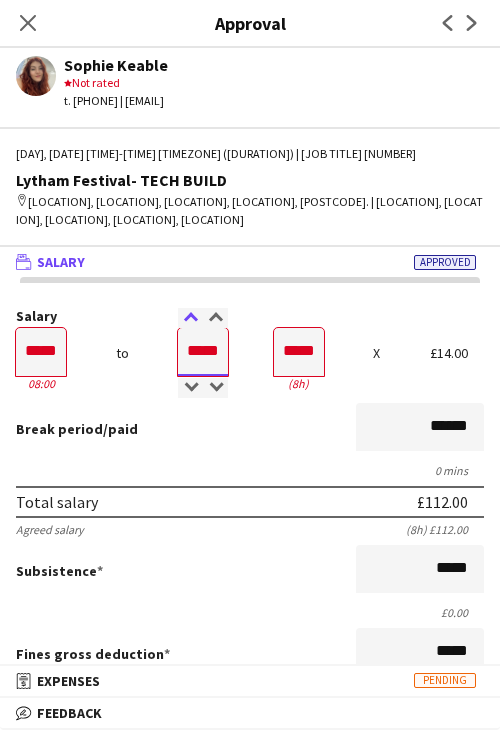 type on "*****" 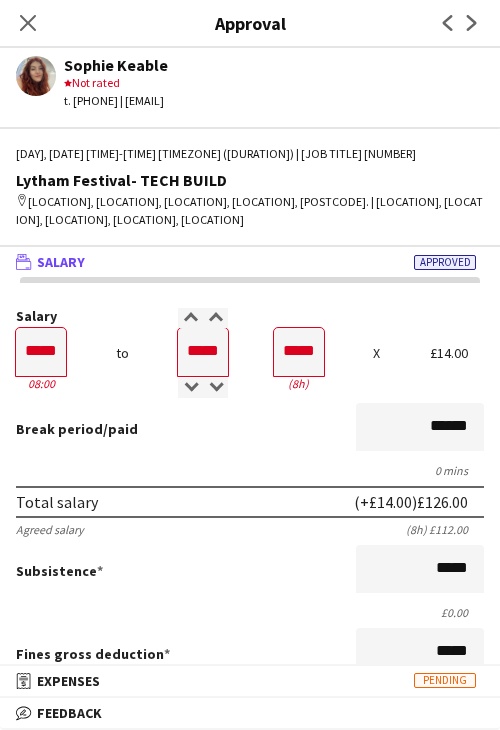 click on "Break period   /paid  ******" at bounding box center [250, 429] 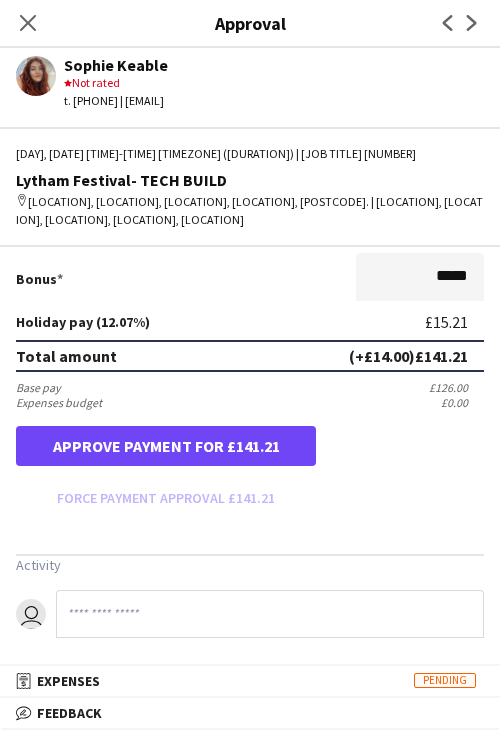 scroll, scrollTop: 497, scrollLeft: 0, axis: vertical 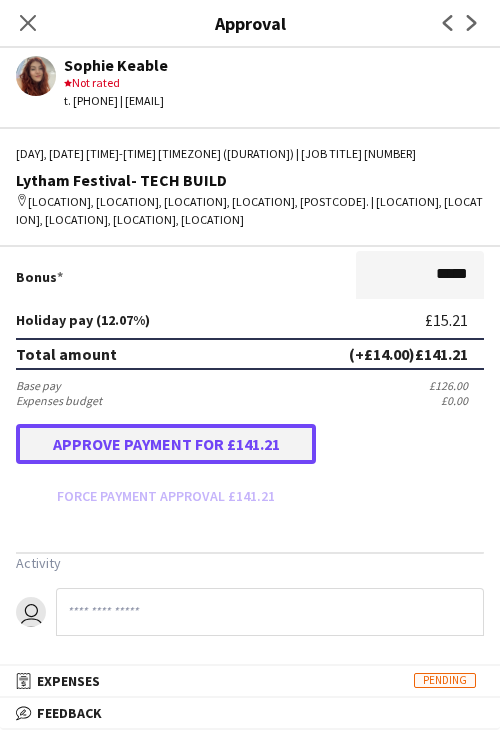 click on "Approve payment for £141.21" at bounding box center [166, 444] 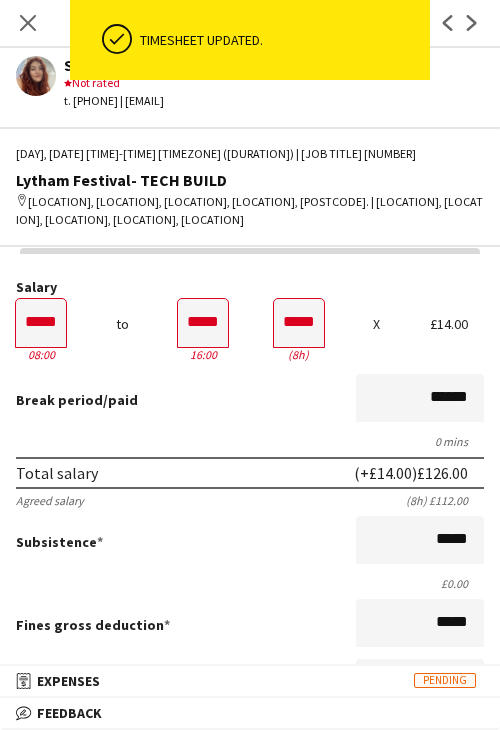 scroll, scrollTop: 0, scrollLeft: 0, axis: both 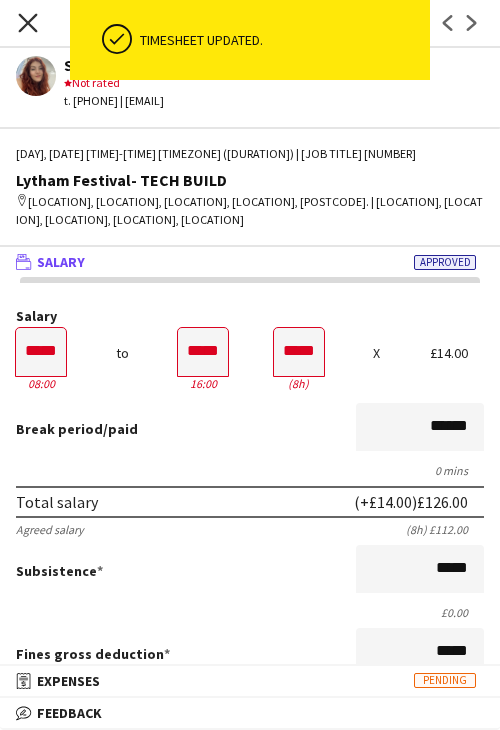 click on "Close pop-in" 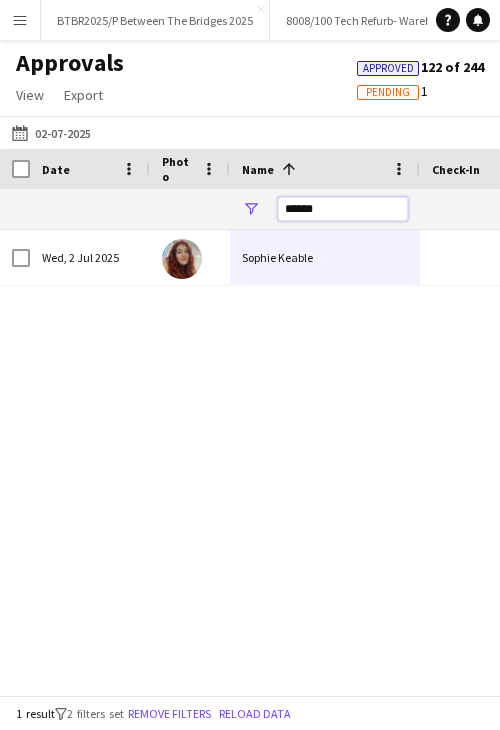drag, startPoint x: 335, startPoint y: 213, endPoint x: 280, endPoint y: 212, distance: 55.00909 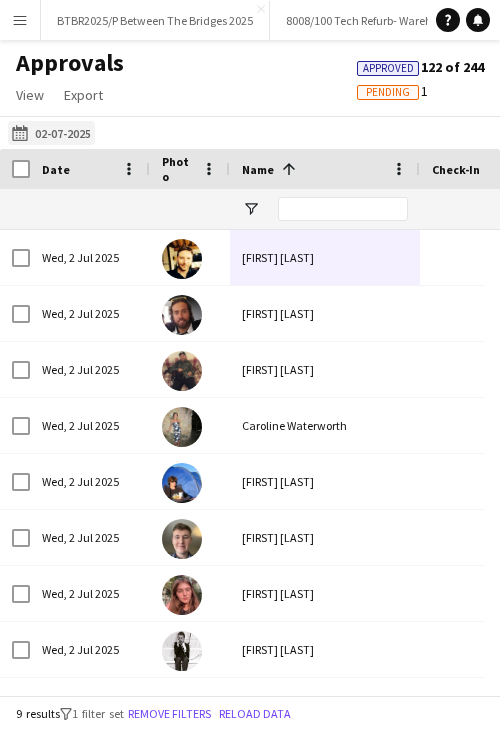 click on "05-07-2025
02-07-2025" 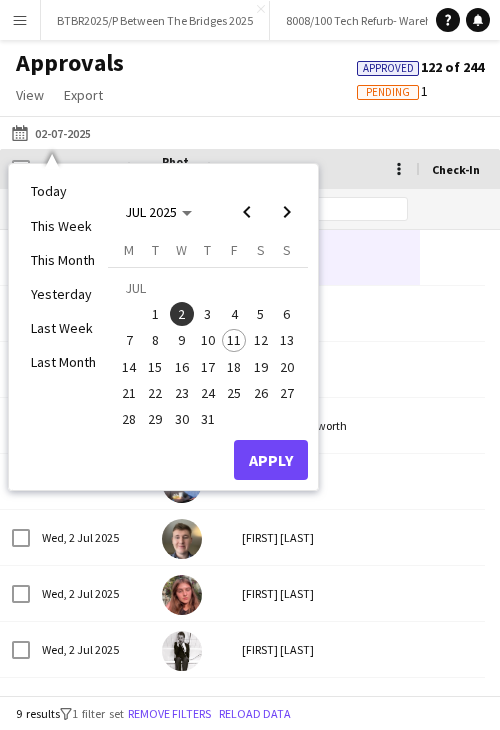 click on "3" at bounding box center [208, 314] 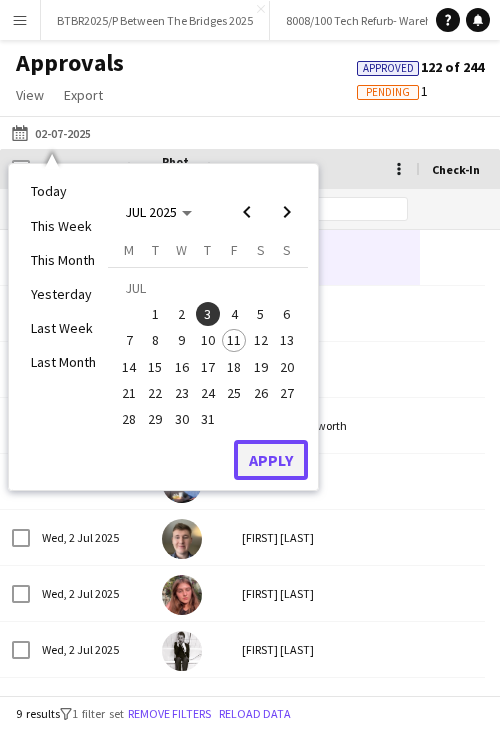 click on "Apply" at bounding box center (271, 460) 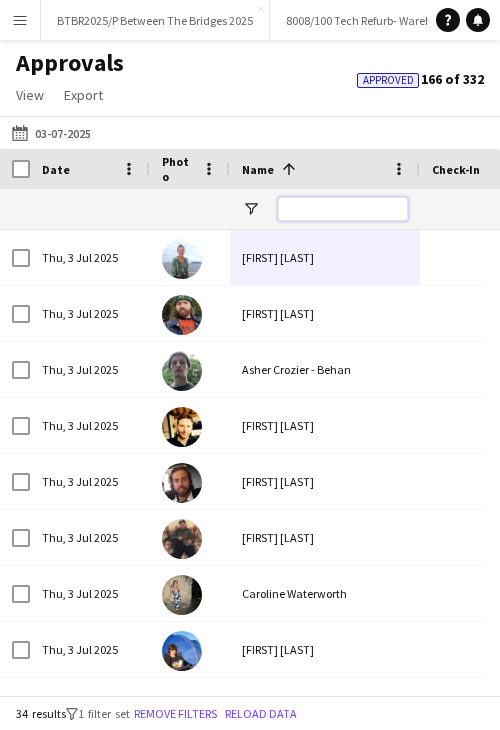 click at bounding box center (343, 209) 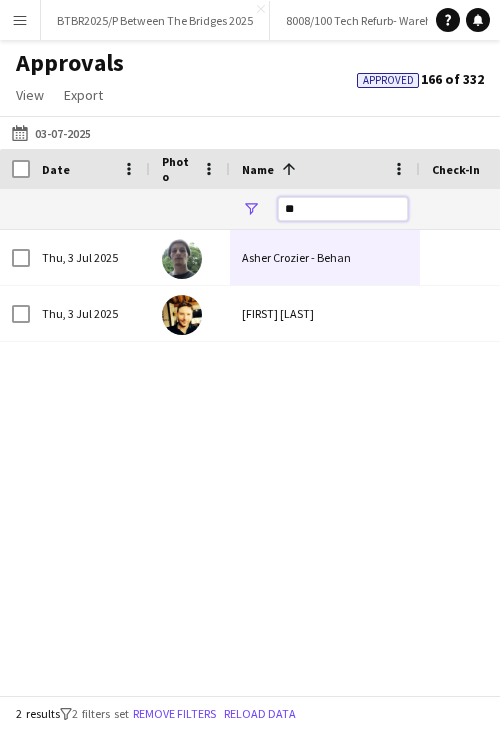 type on "*" 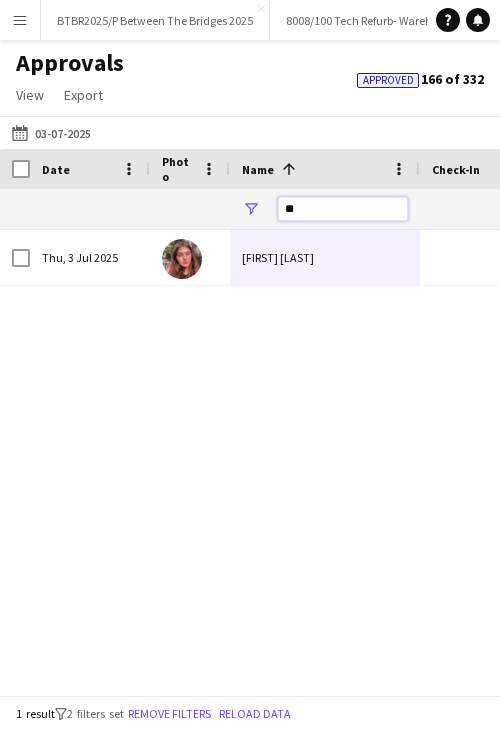 type on "*" 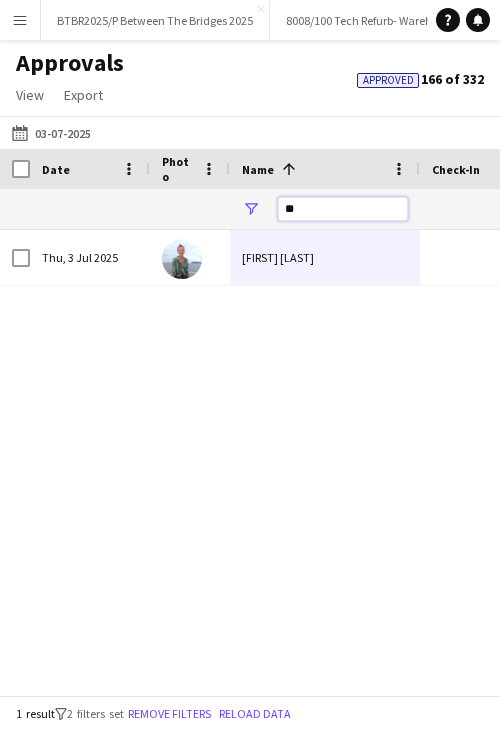 type on "*" 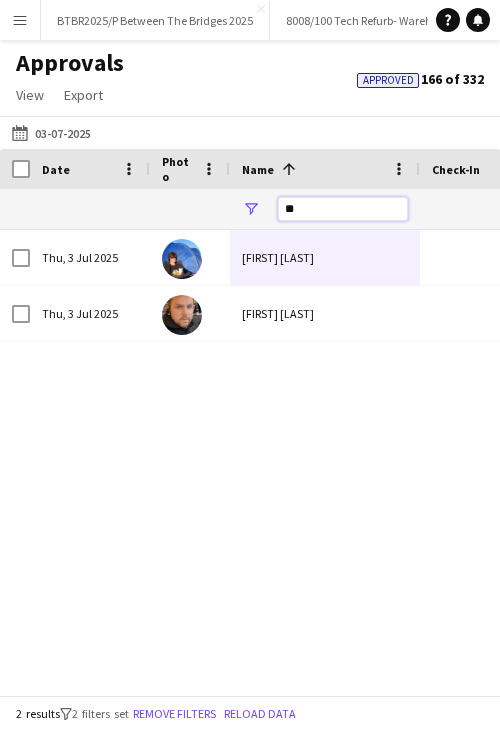 type on "*" 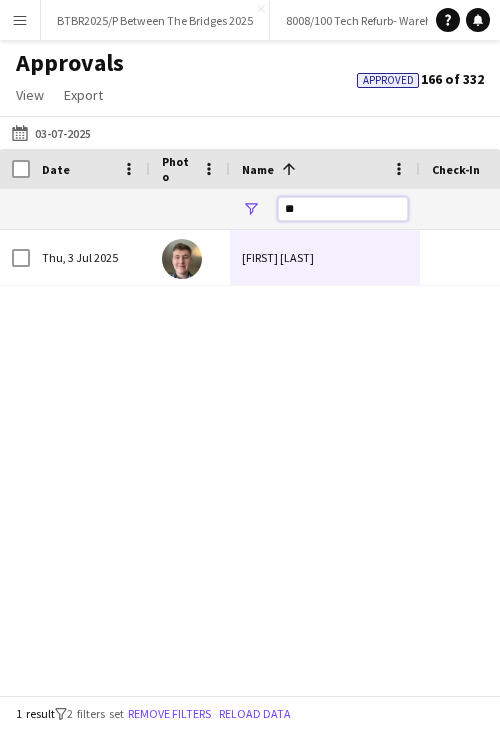 type on "*" 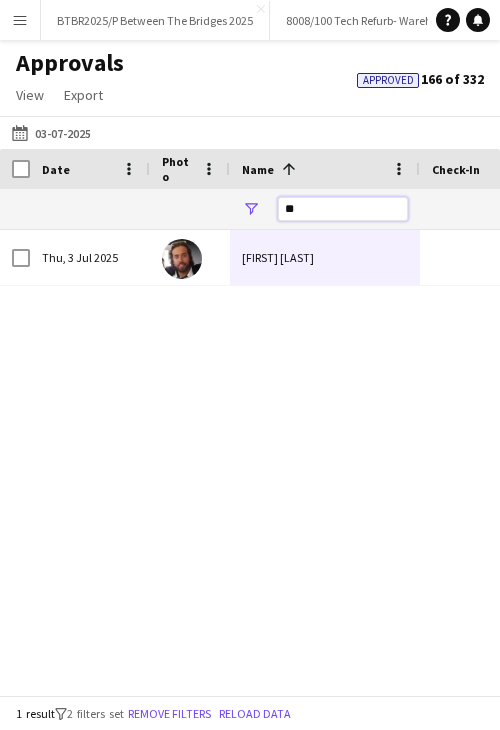 type on "*" 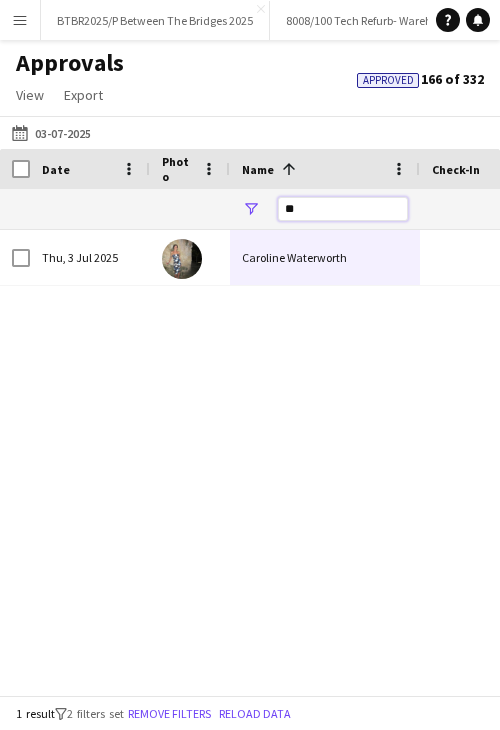 type on "*" 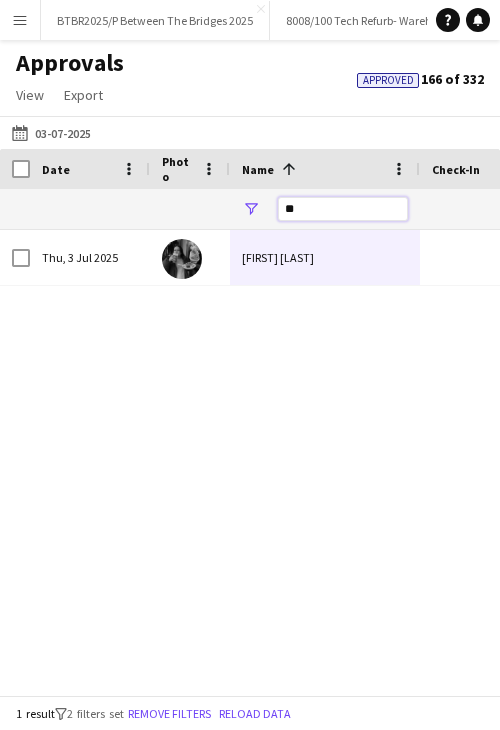type on "*" 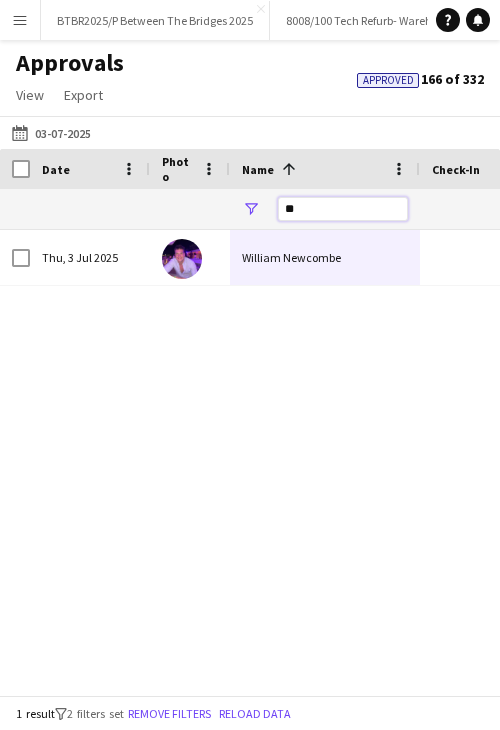 type on "*" 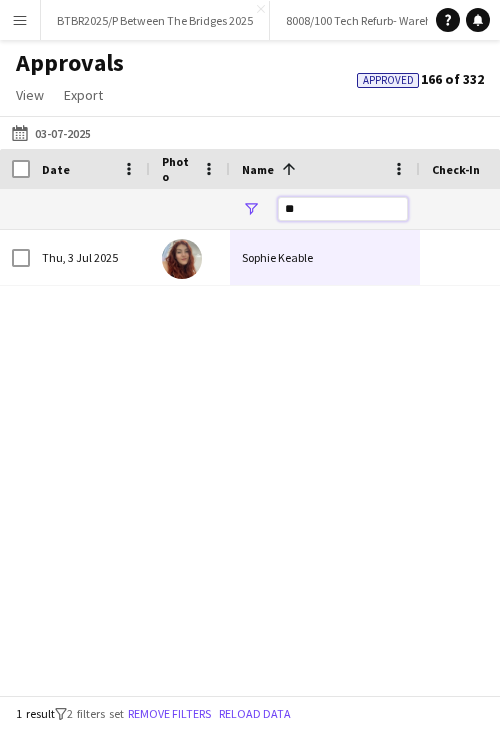 type on "*" 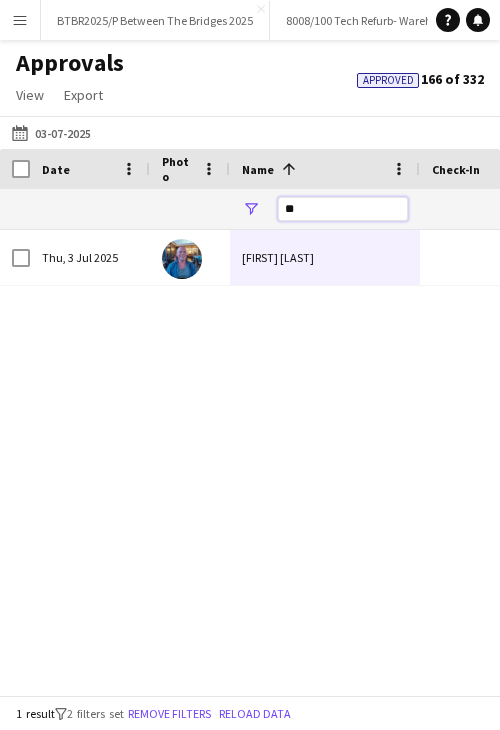 type on "*" 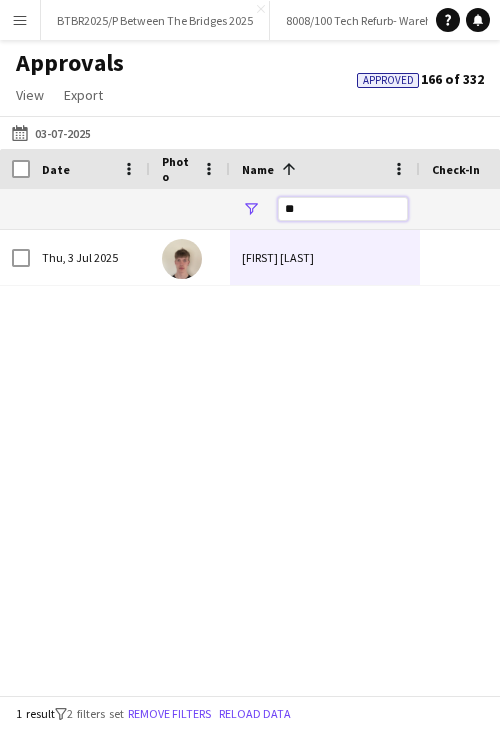 type on "*" 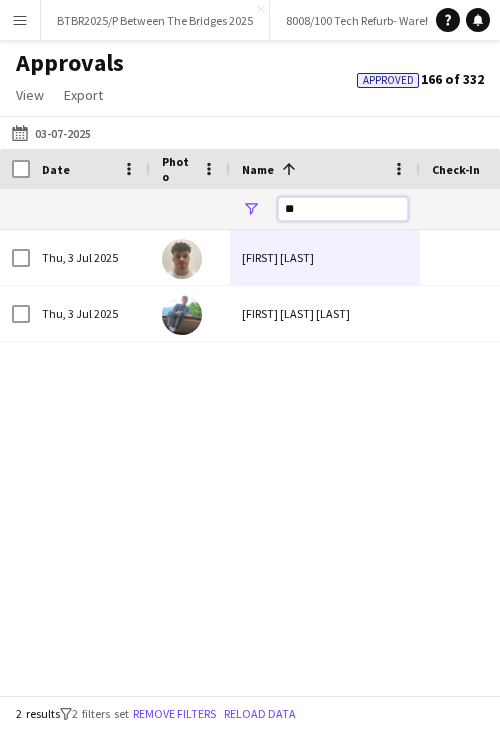 type on "*" 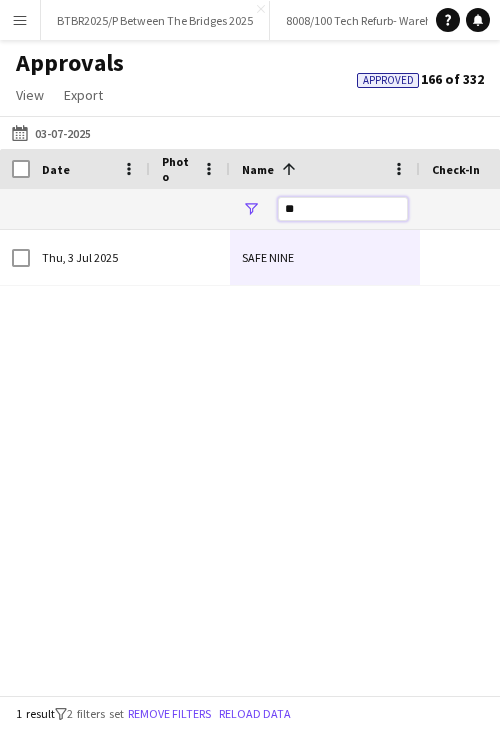 type on "*" 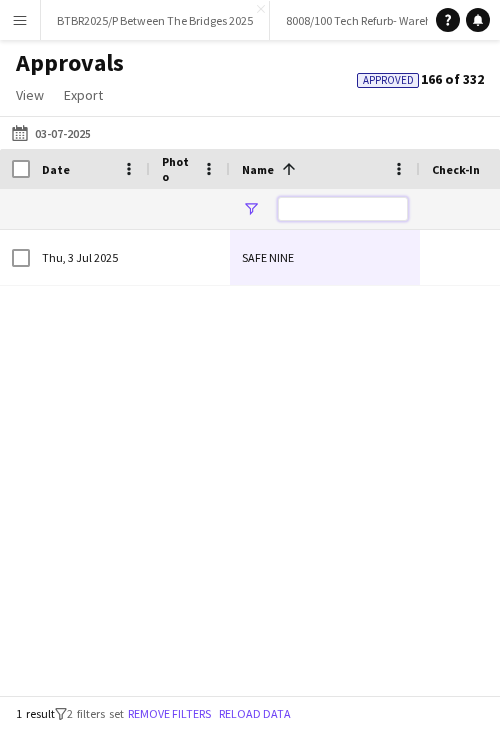 type on "*" 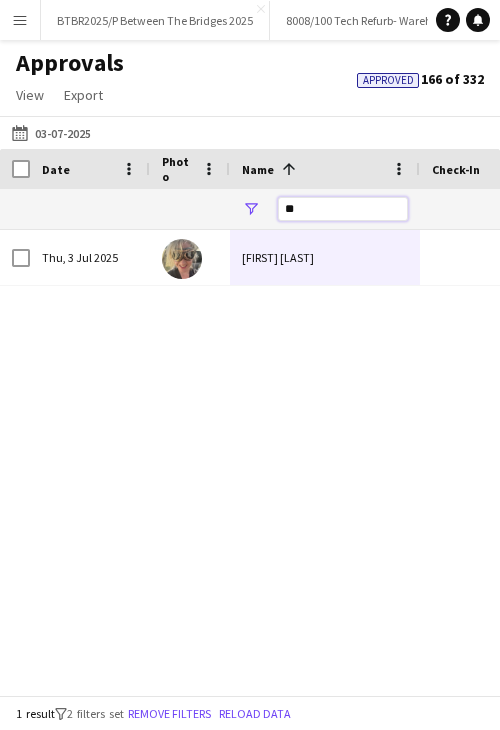 type on "*" 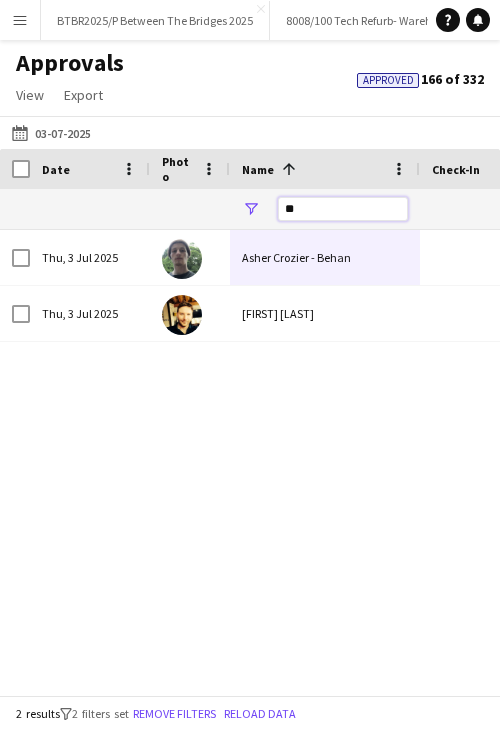 type on "*" 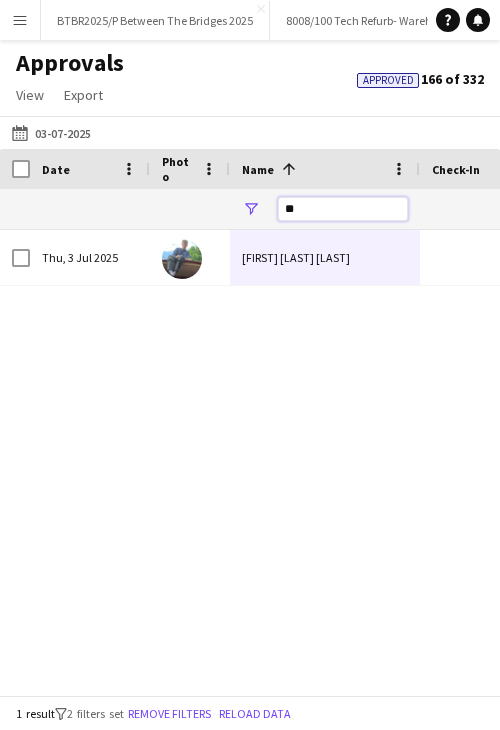 type on "*" 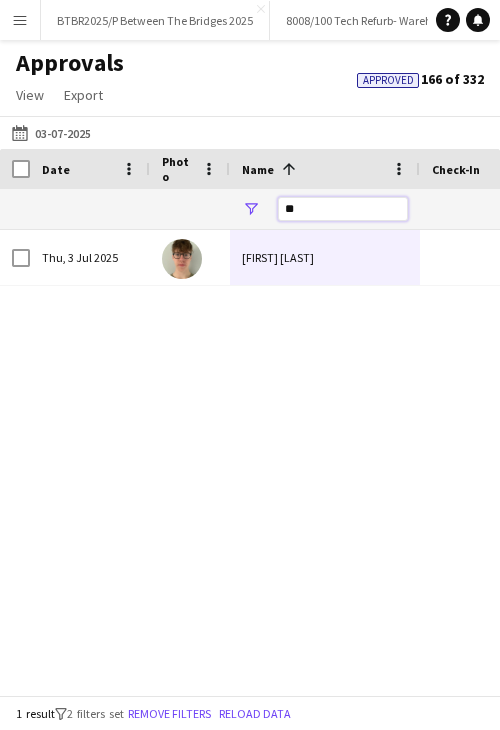 type on "*" 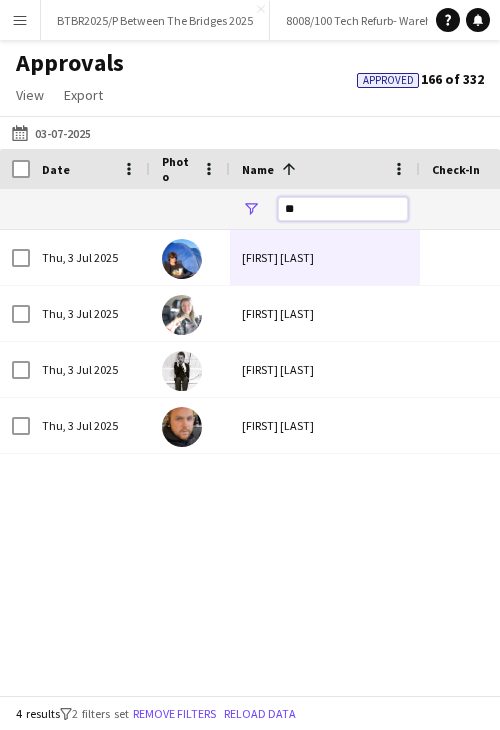 type on "*" 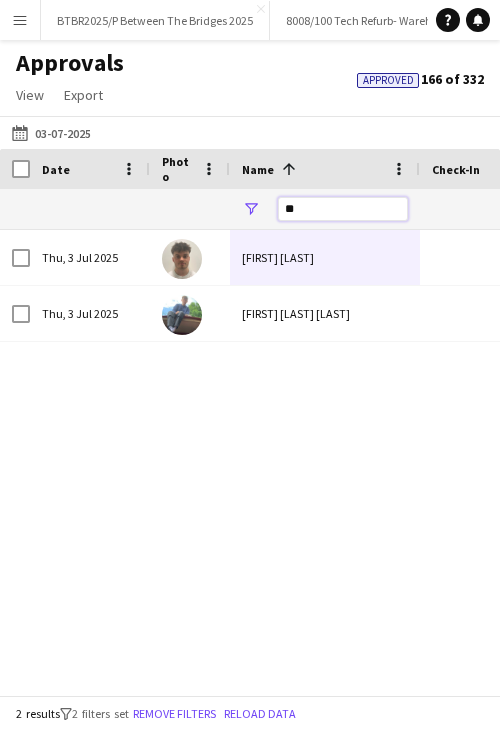 type on "*" 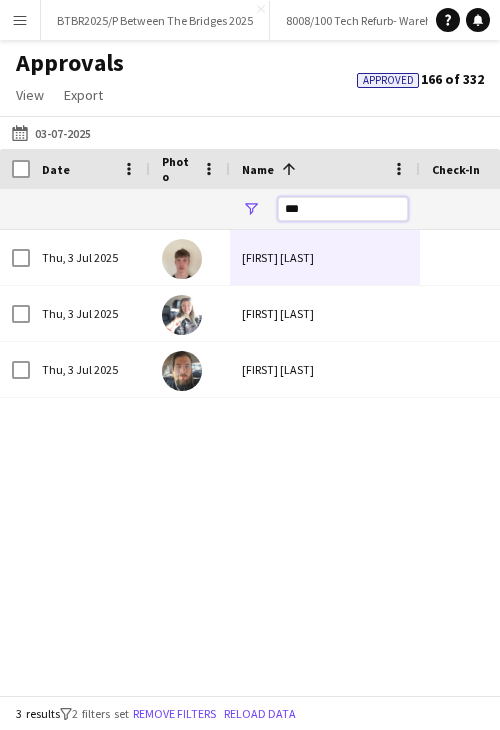 type on "****" 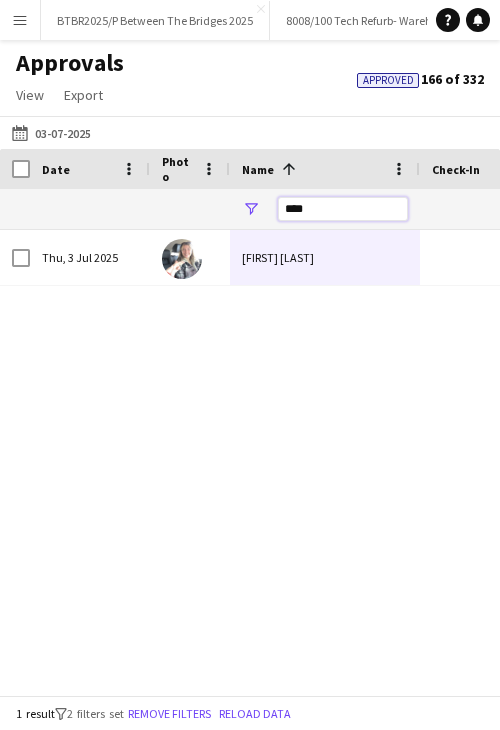 drag, startPoint x: 308, startPoint y: 210, endPoint x: 233, endPoint y: 212, distance: 75.026665 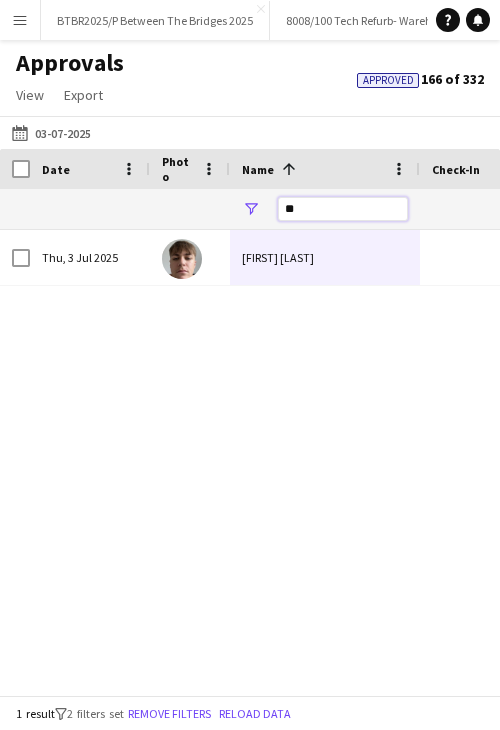 type on "*" 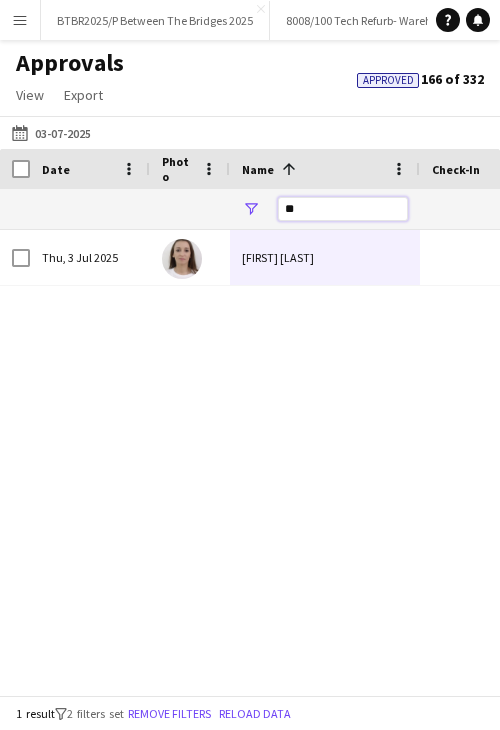 type on "*" 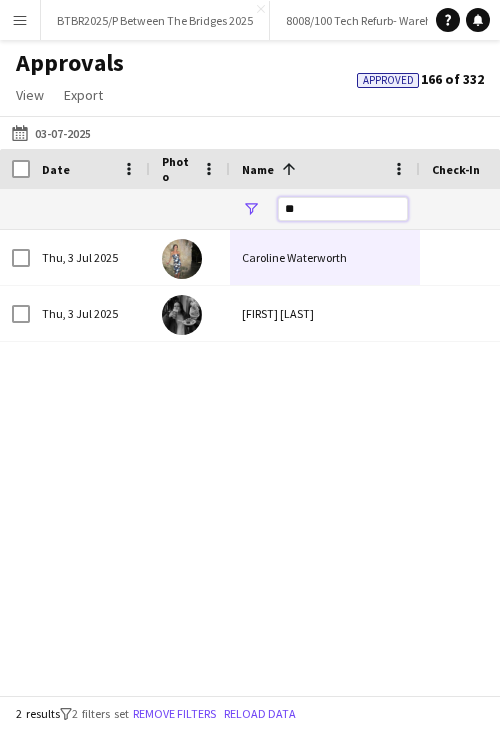 type on "*" 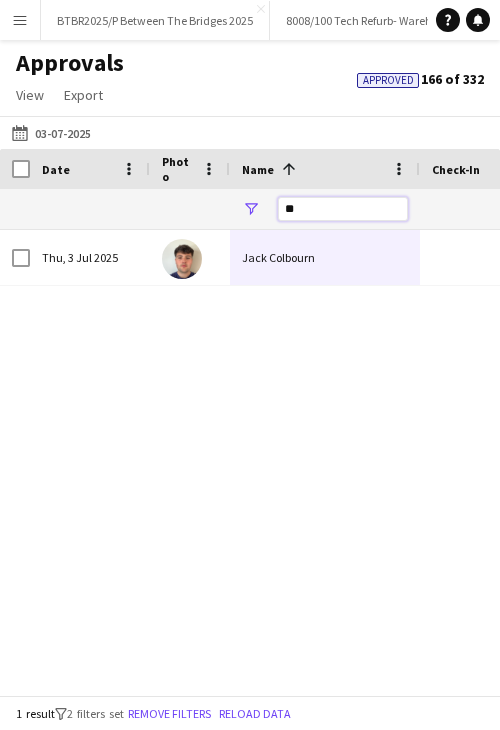 type on "*" 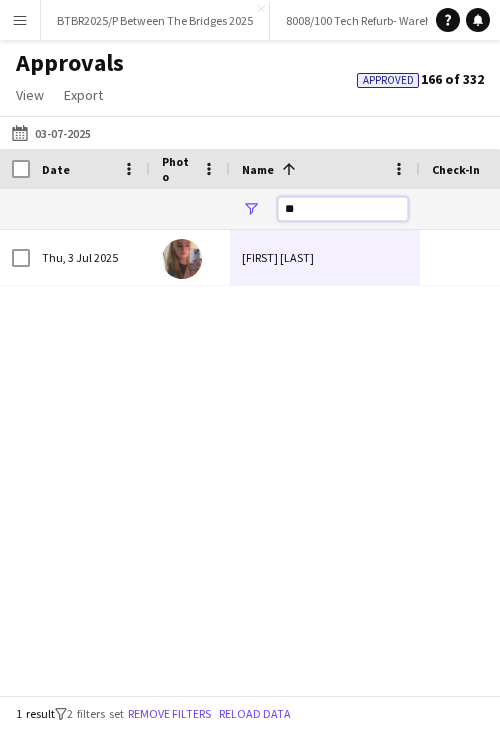 type on "*" 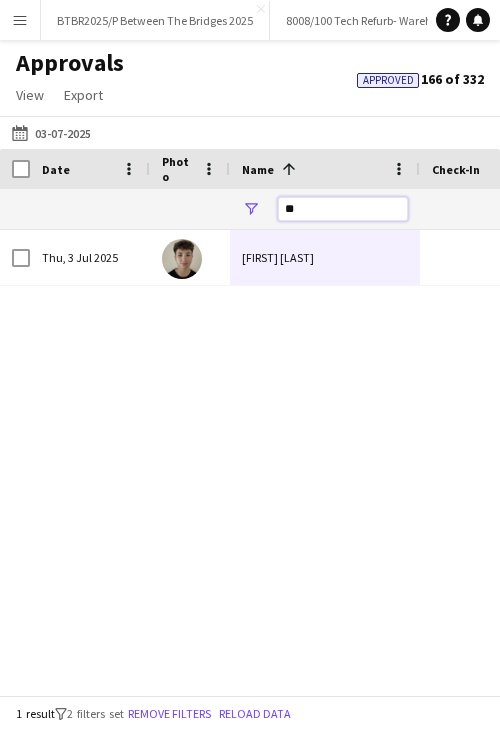 type on "*" 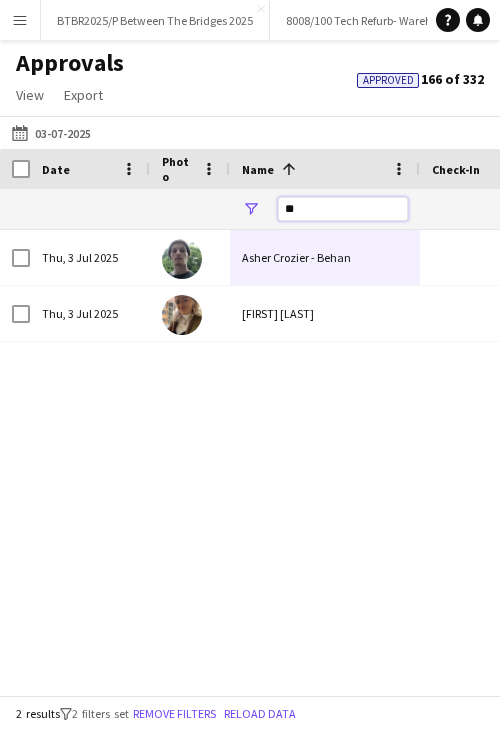 type on "*" 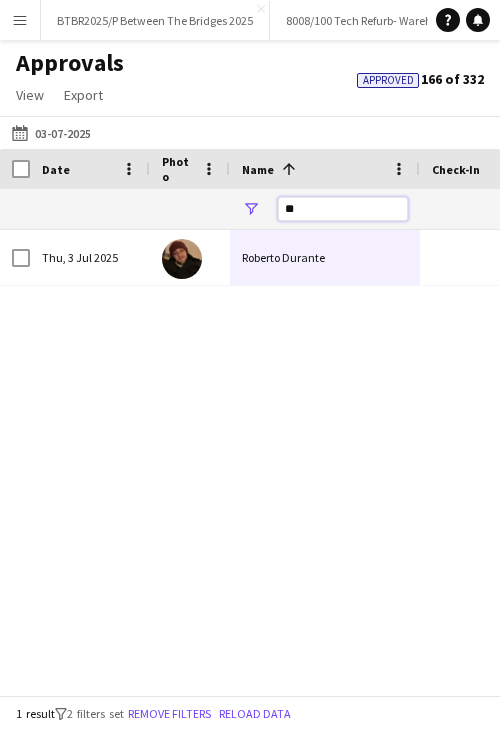 type on "*" 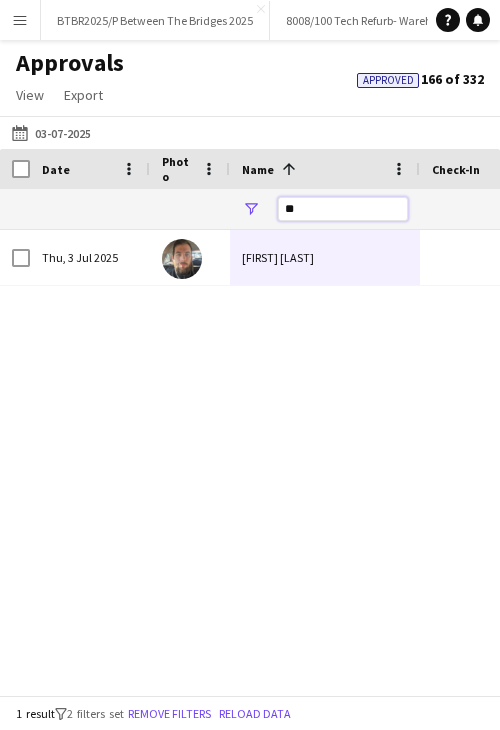 type on "*" 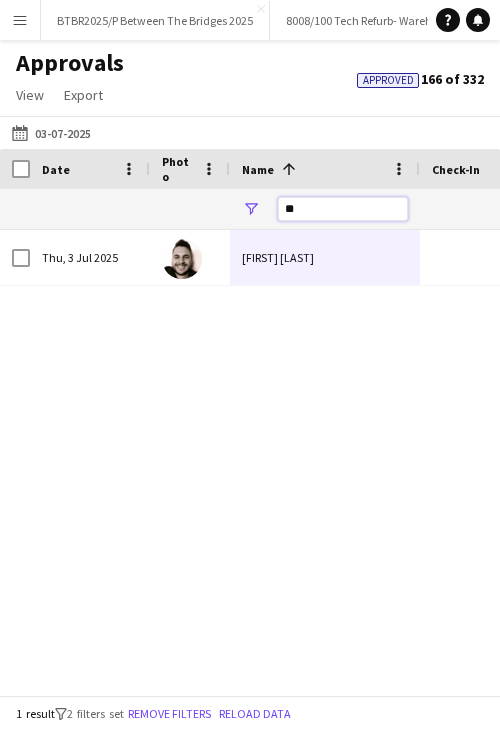 type on "*" 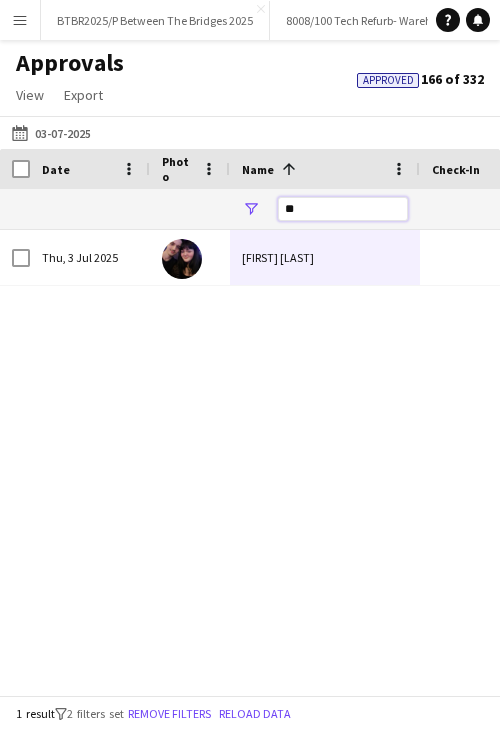 type on "*" 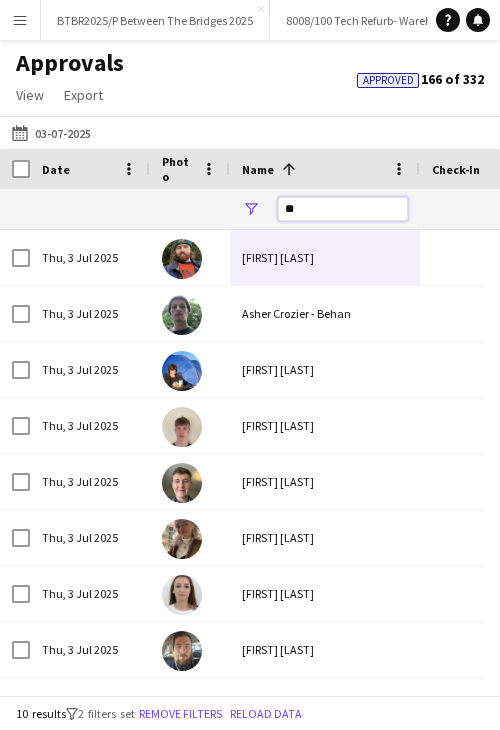 type on "*" 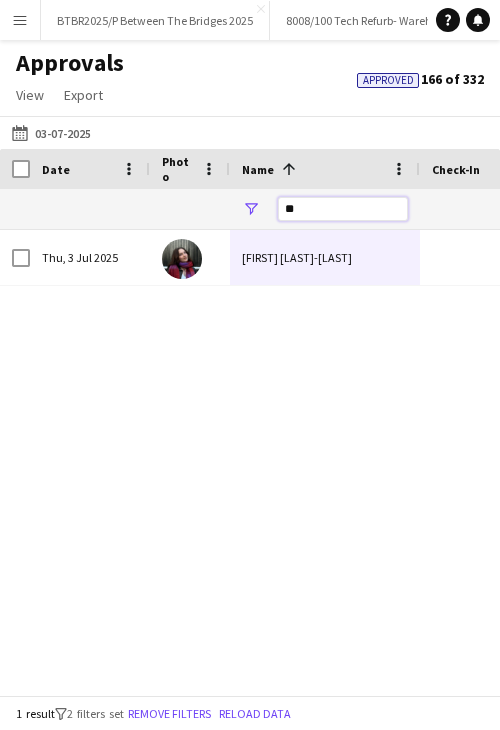 type on "*" 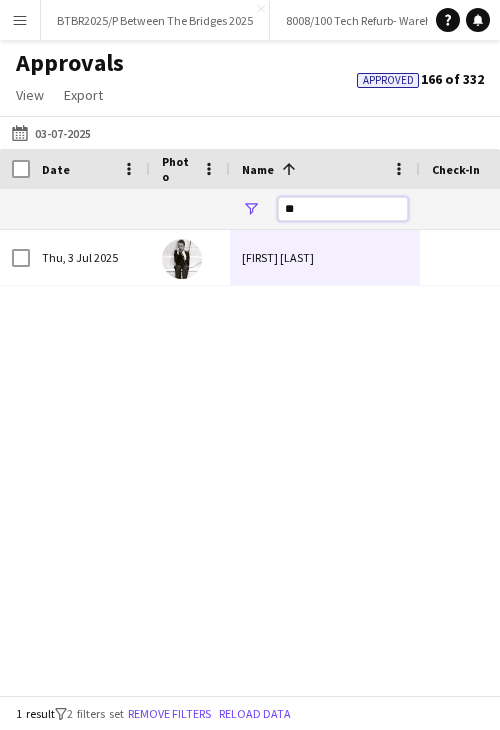 type on "*" 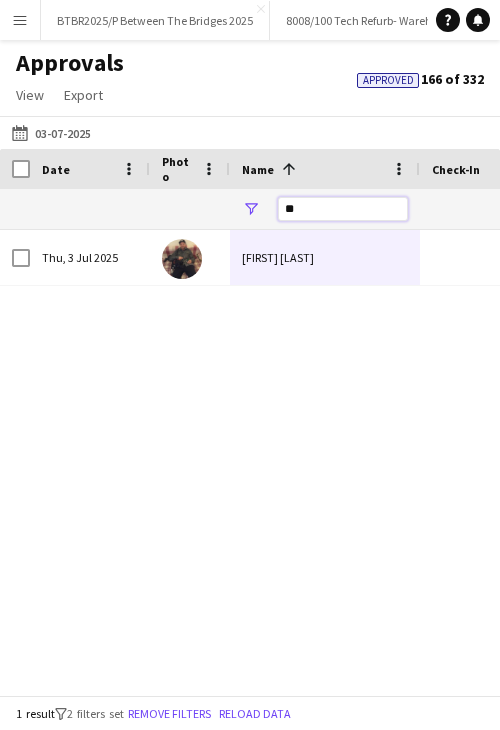type on "*" 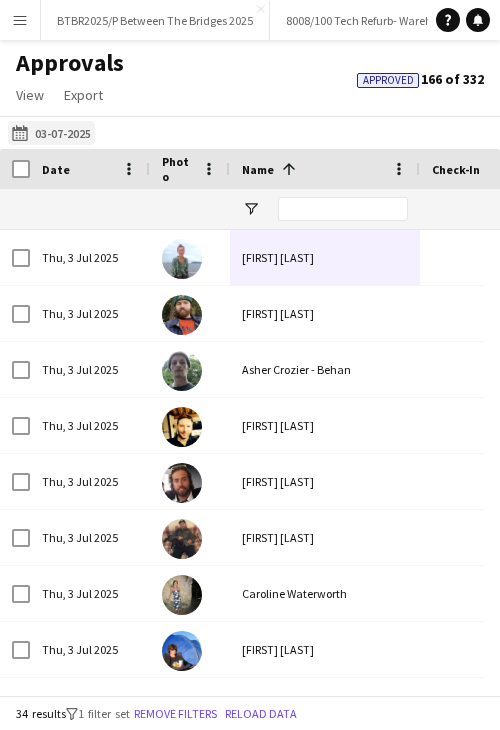click on "05-07-2025
03-07-2025" 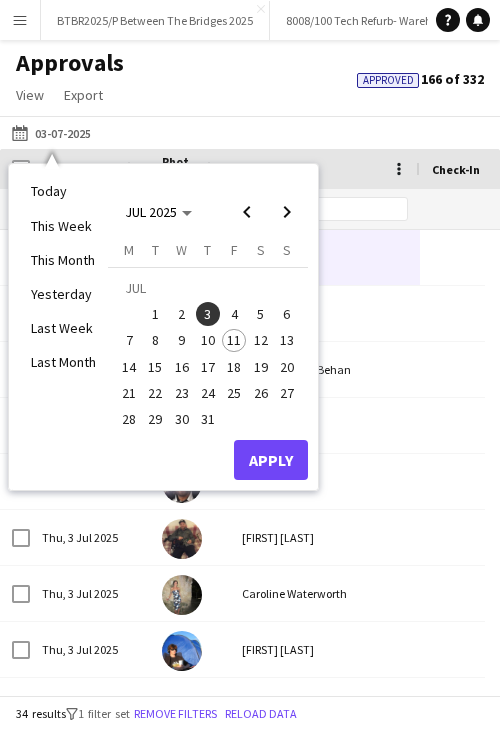 click on "4" at bounding box center [234, 314] 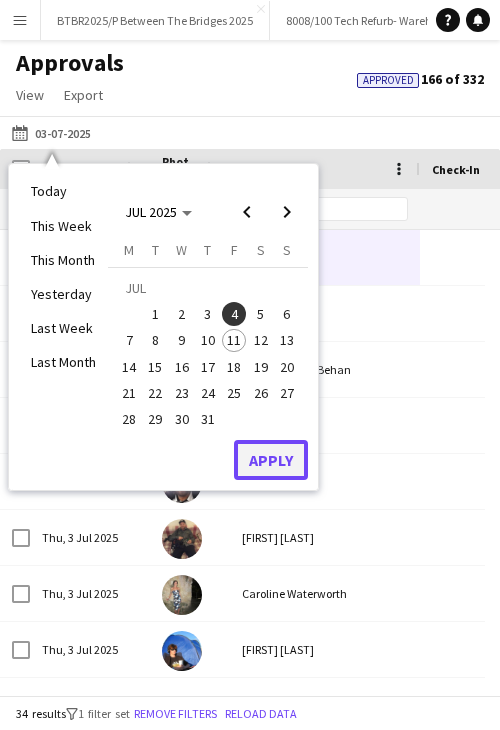 click on "Apply" at bounding box center [271, 460] 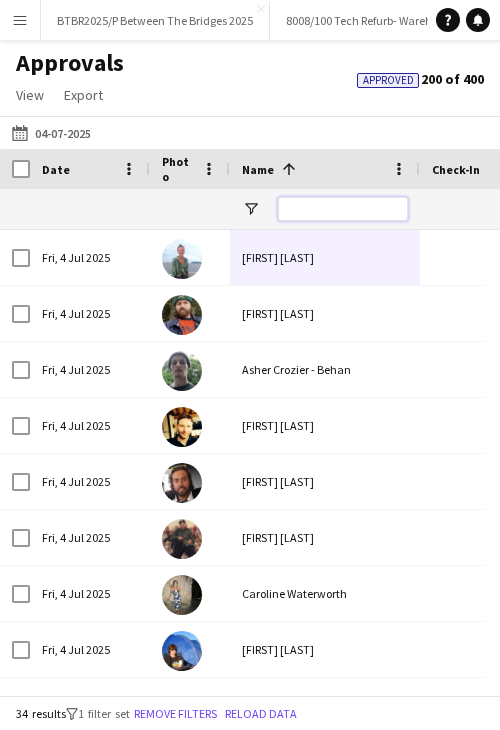 click at bounding box center [343, 209] 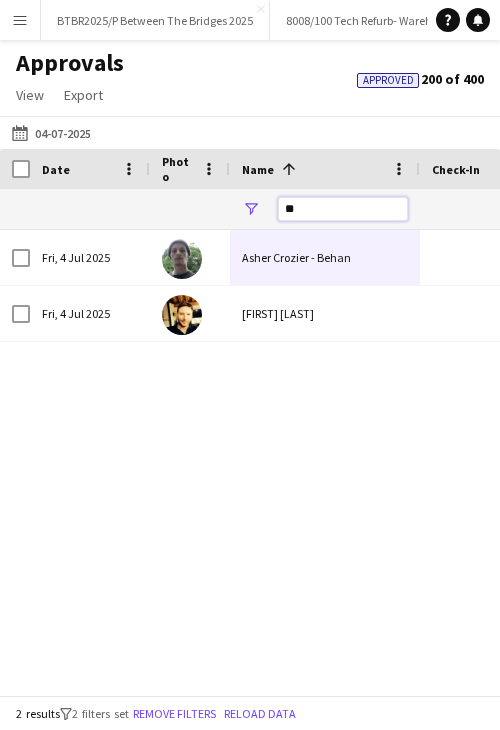 type 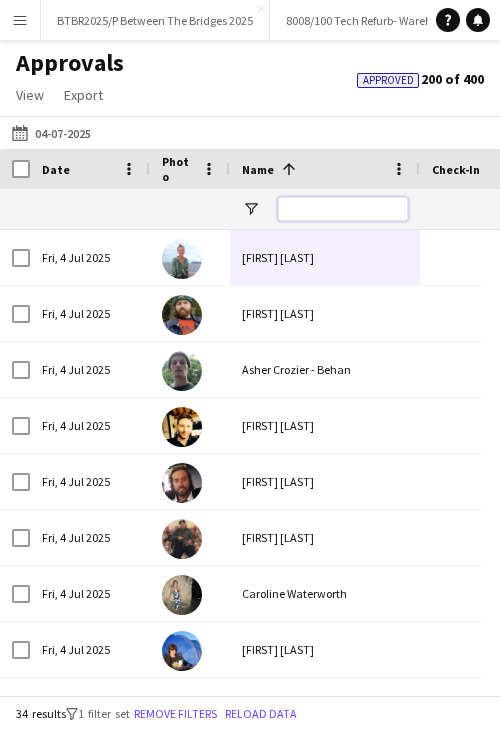 click at bounding box center [343, 209] 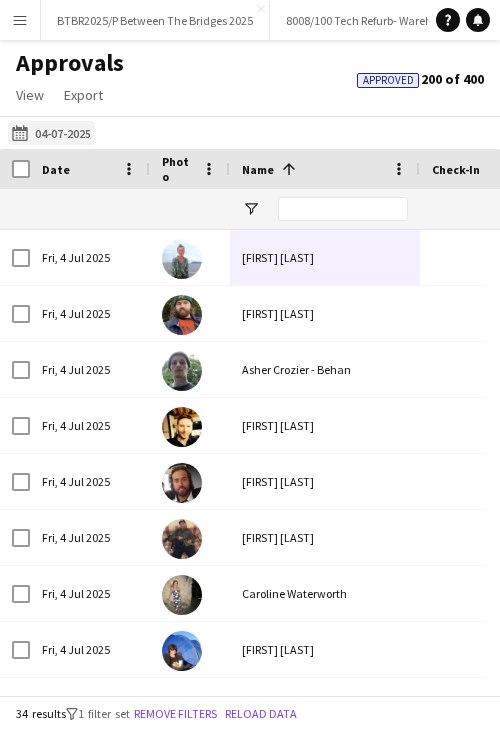 click on "05-07-2025
04-07-2025" 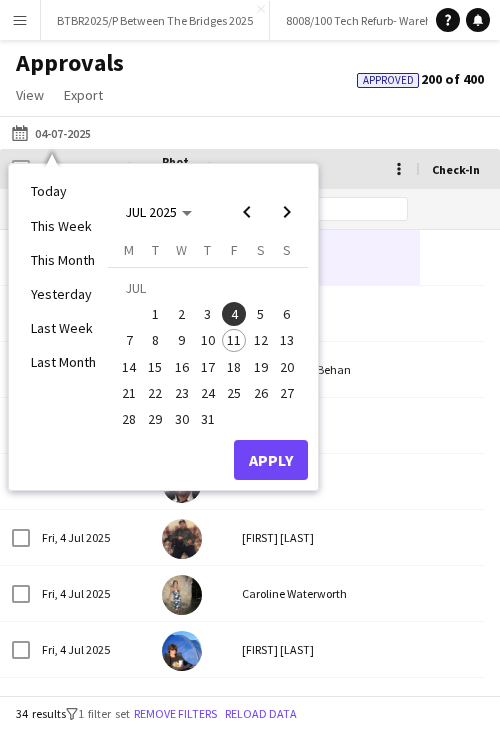 click on "5" at bounding box center [261, 314] 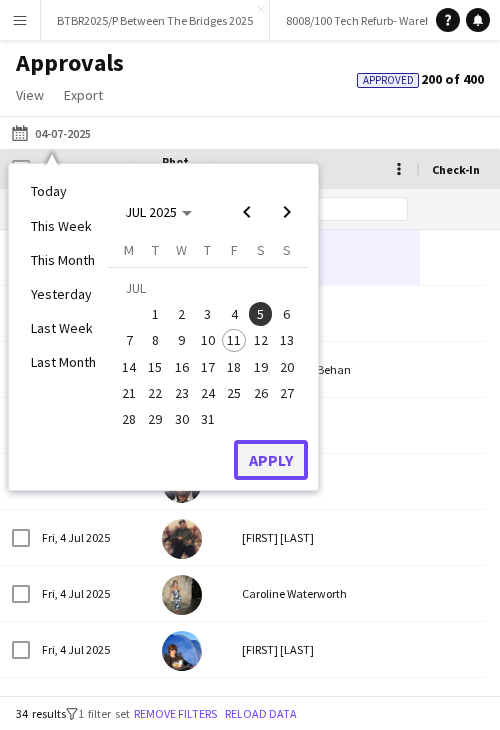 click on "Apply" at bounding box center (271, 460) 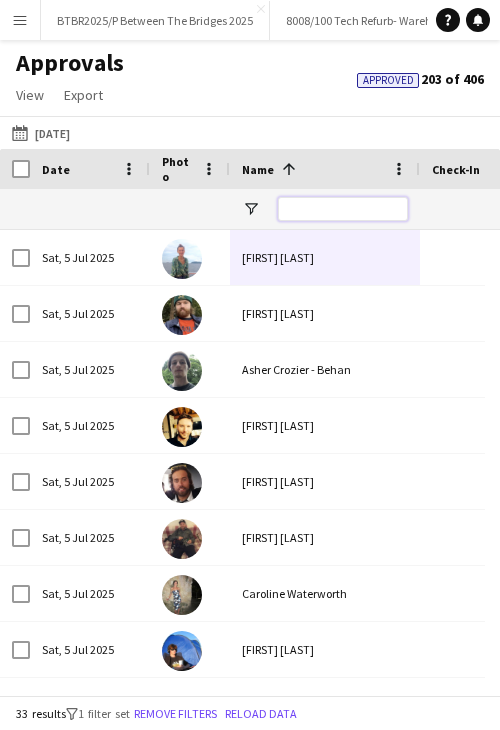 click at bounding box center (343, 209) 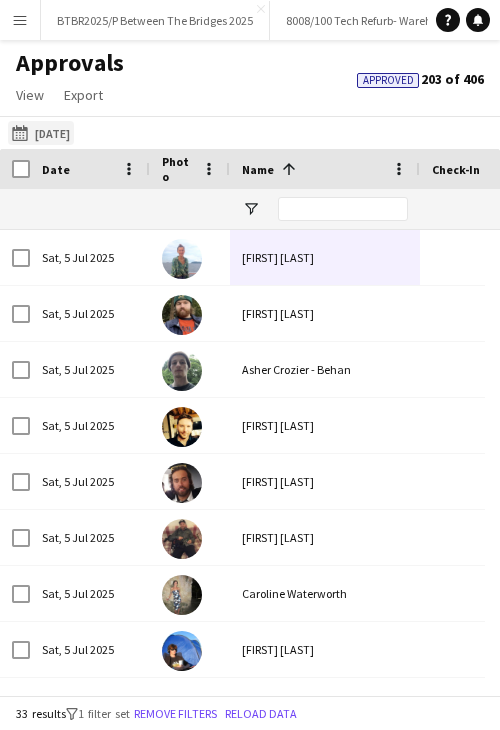 click on "05-07-2025
05-07-2025" 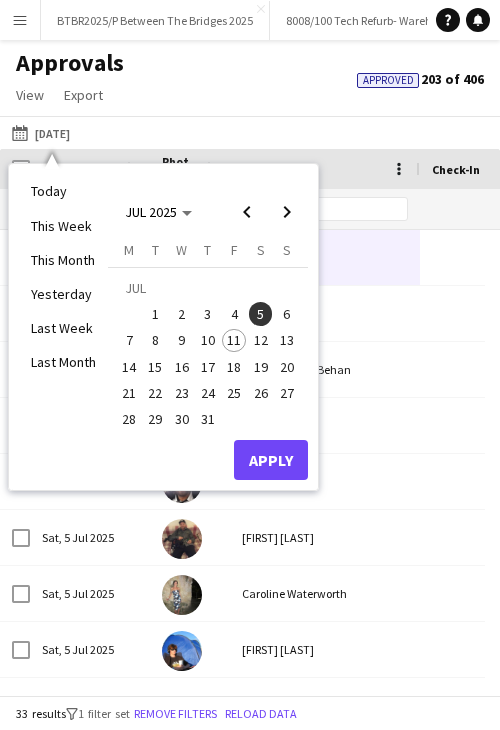 click on "6" at bounding box center [287, 314] 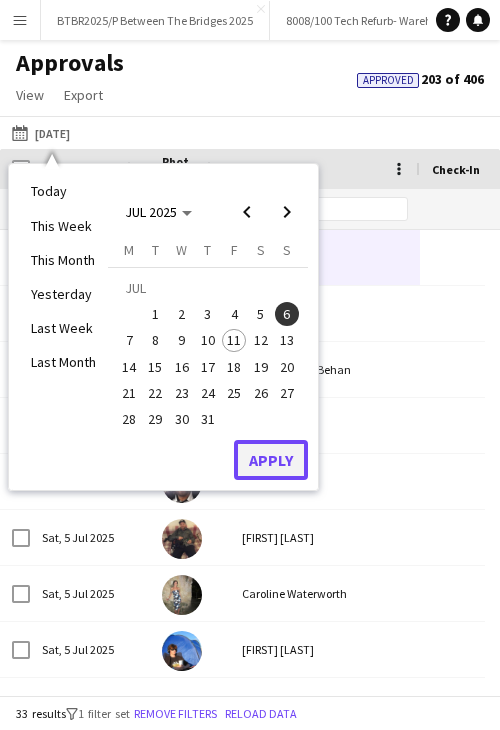 click on "Apply" at bounding box center (271, 460) 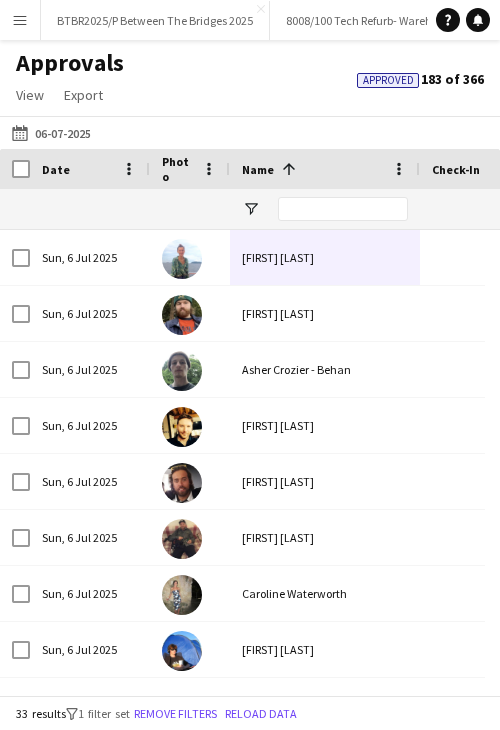 click at bounding box center [343, 209] 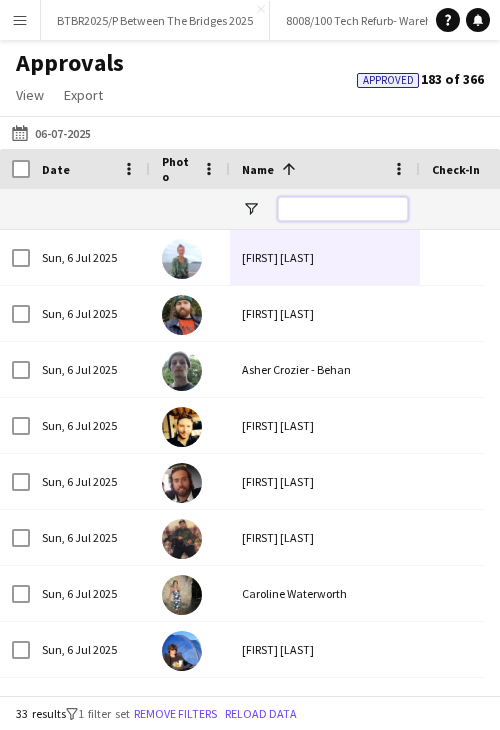 click at bounding box center [343, 209] 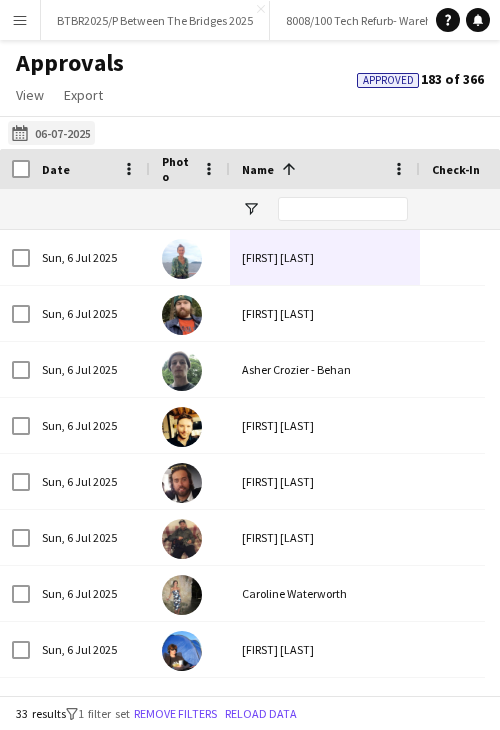 click on "05-07-2025
06-07-2025" 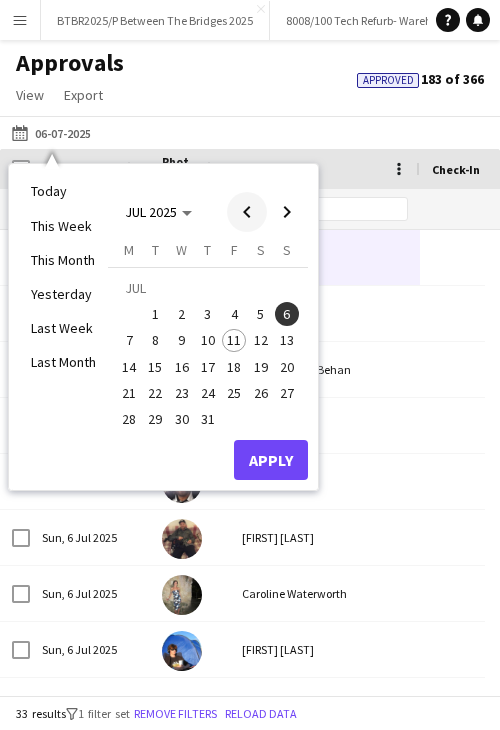 click at bounding box center [247, 212] 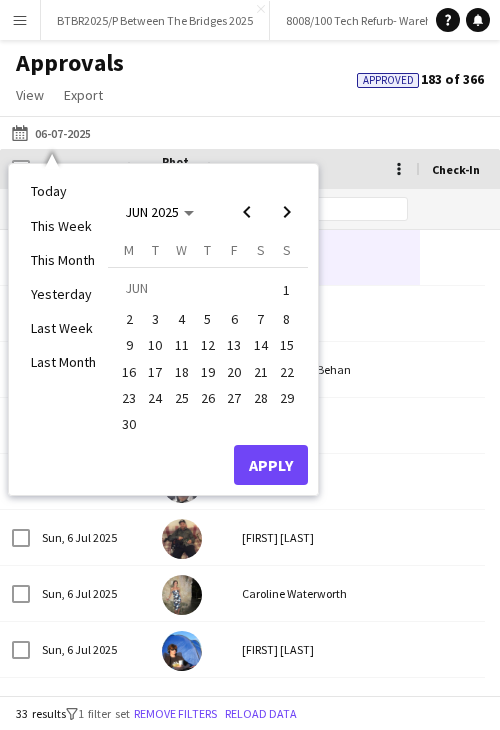 click on "16" at bounding box center (129, 372) 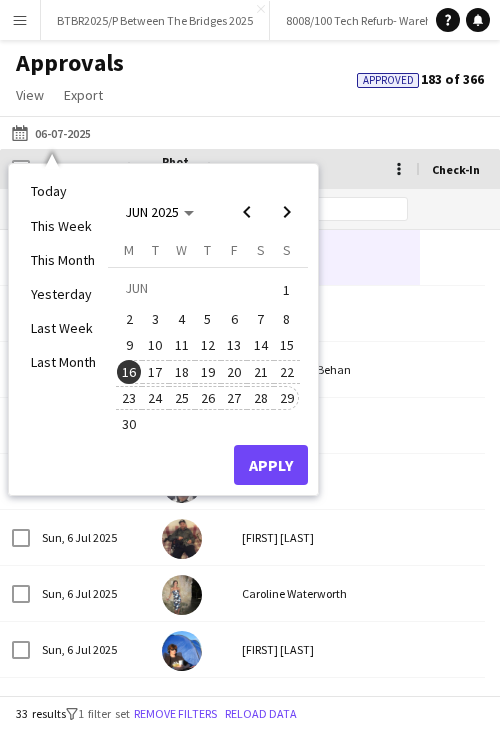 click on "29" at bounding box center (287, 398) 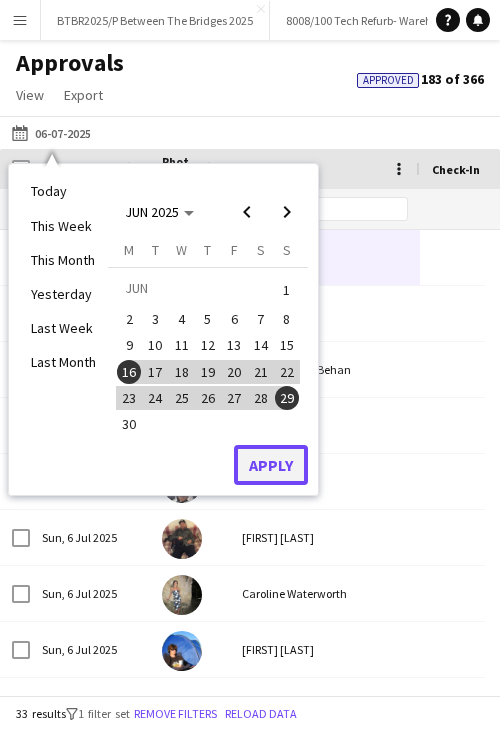 click on "Apply" at bounding box center (271, 465) 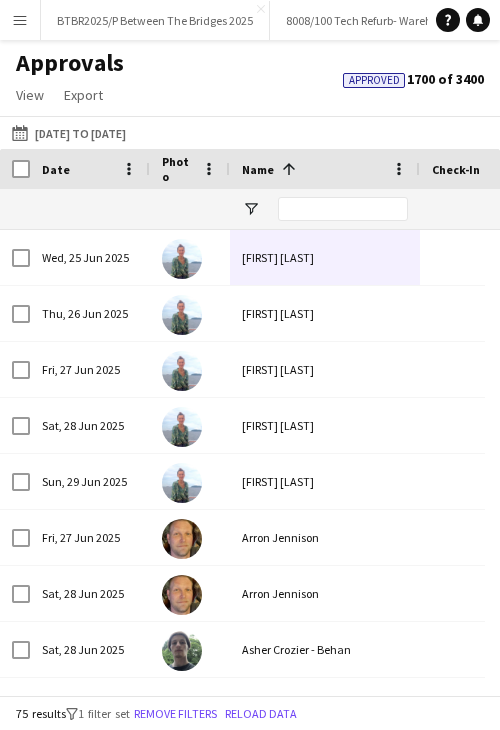 scroll, scrollTop: 0, scrollLeft: 233, axis: horizontal 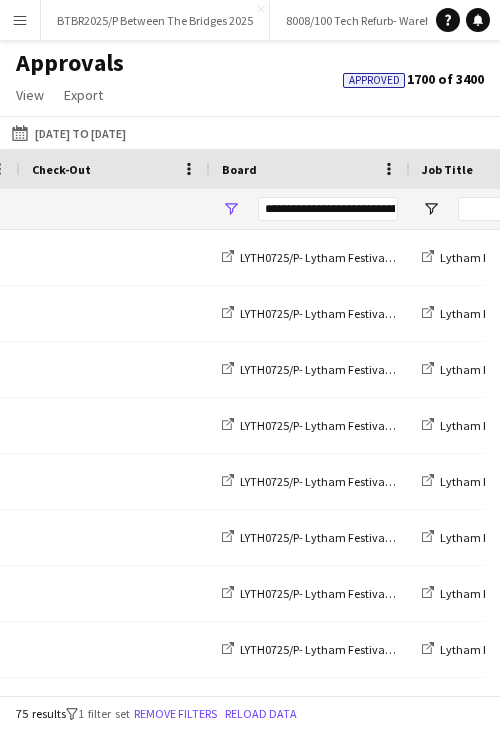 click on "**********" at bounding box center (310, 209) 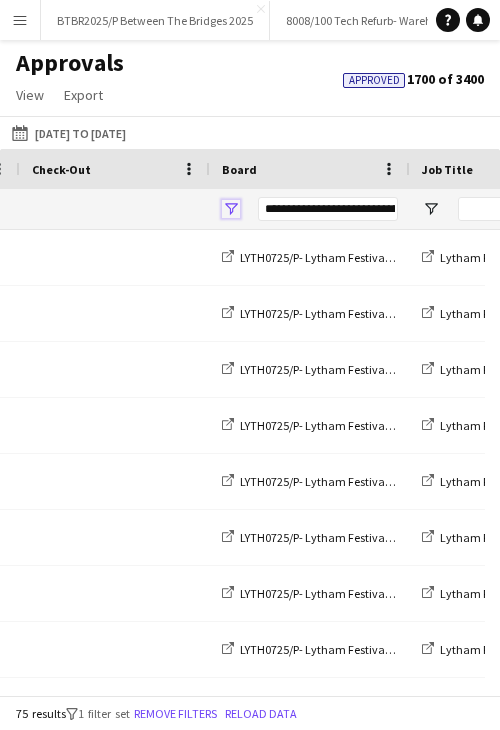 click at bounding box center [231, 209] 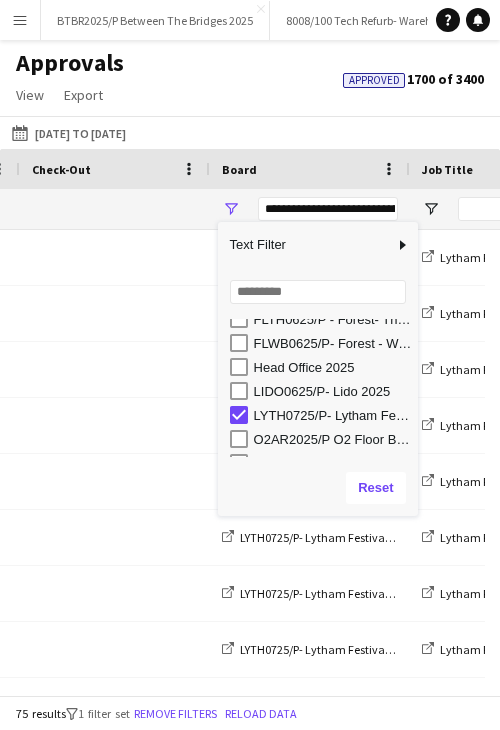 click on "LYTH0725/P- Lytham Festival- 2025" at bounding box center [333, 415] 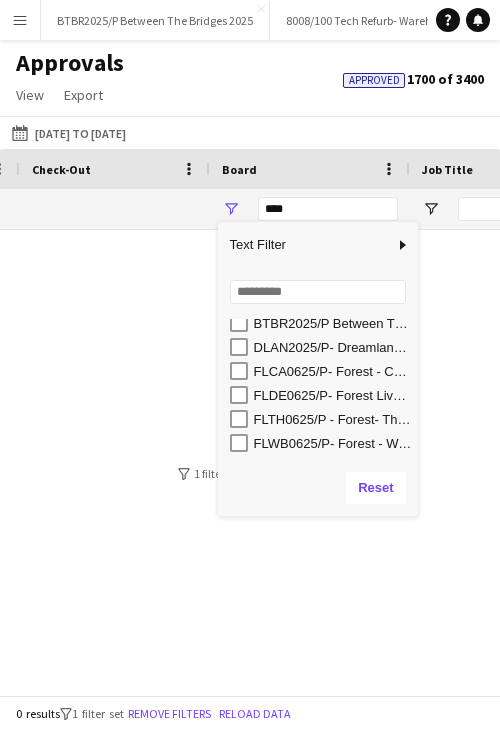 click on "BTBR2025/P  Between The Bridges 2025" at bounding box center (333, 323) 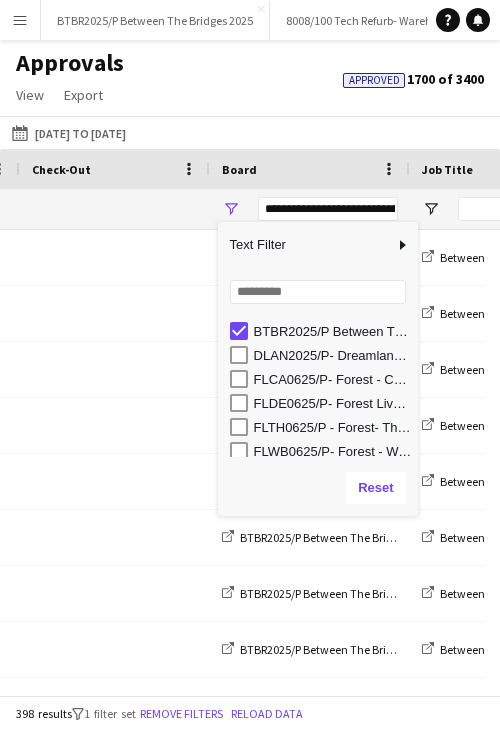 click on "Approvals   View  Customise view Customise filters Reset Filters Reset View Reset All  Export  Export as XLSX Export as CSV Export as PDF Approved  1700 of 3400" 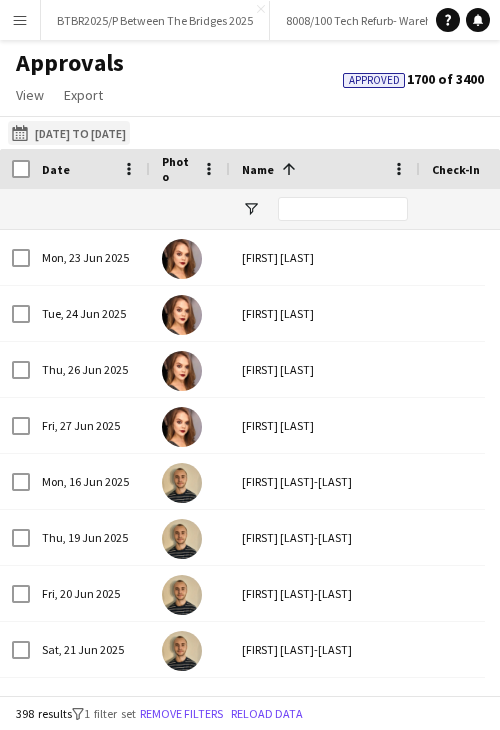 click on "05-07-2025
16-06-2025 to 29-06-2025" 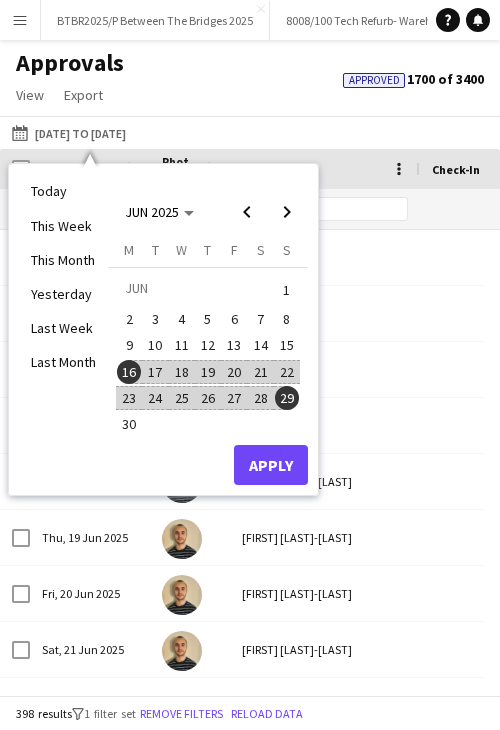 click on "16" at bounding box center (129, 372) 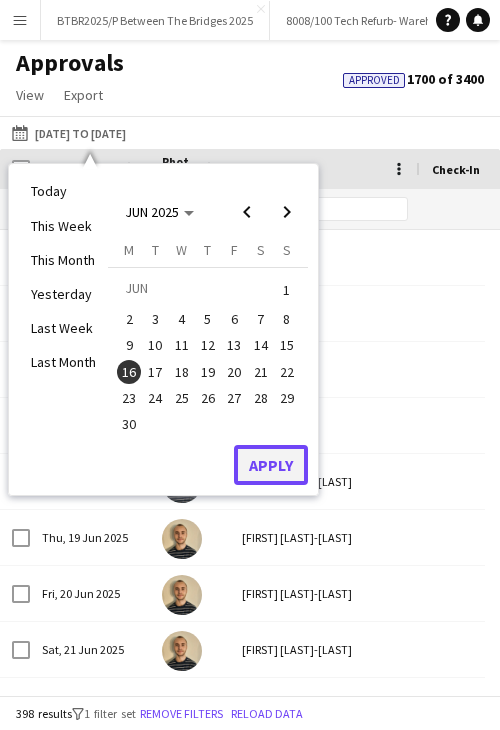 click on "Apply" at bounding box center [271, 465] 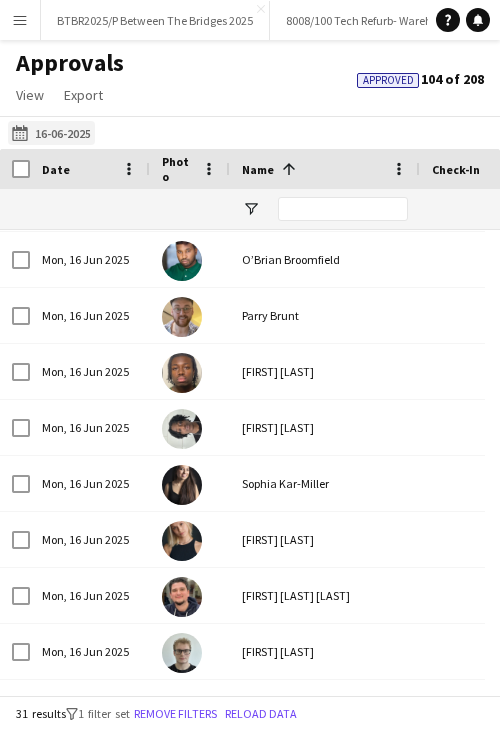 click on "05-07-2025
16-06-2025" 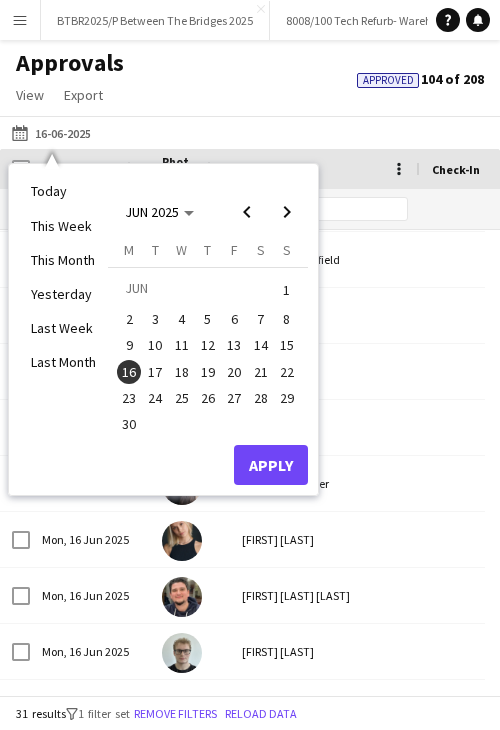 click on "16" at bounding box center [129, 372] 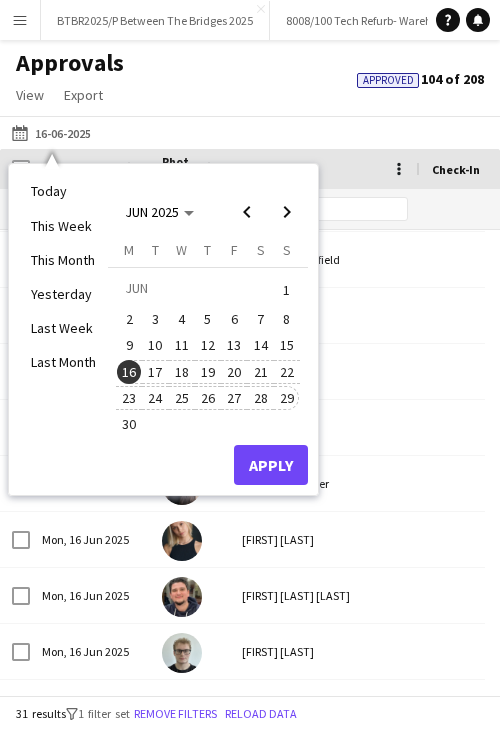 click on "29" at bounding box center [287, 398] 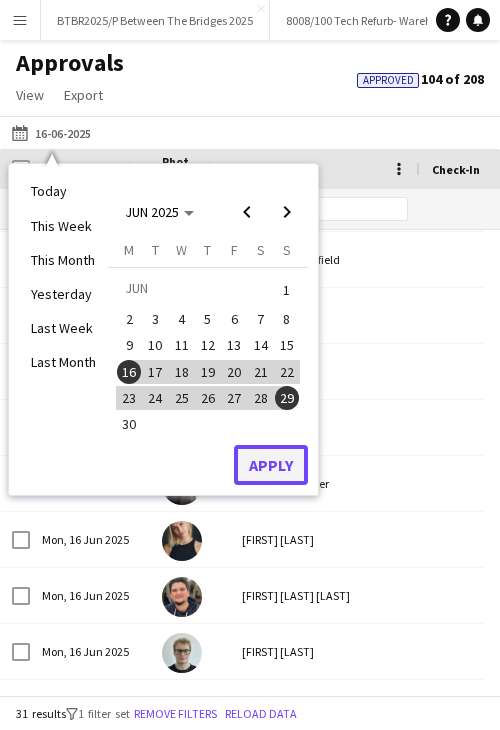 click on "Apply" at bounding box center [271, 465] 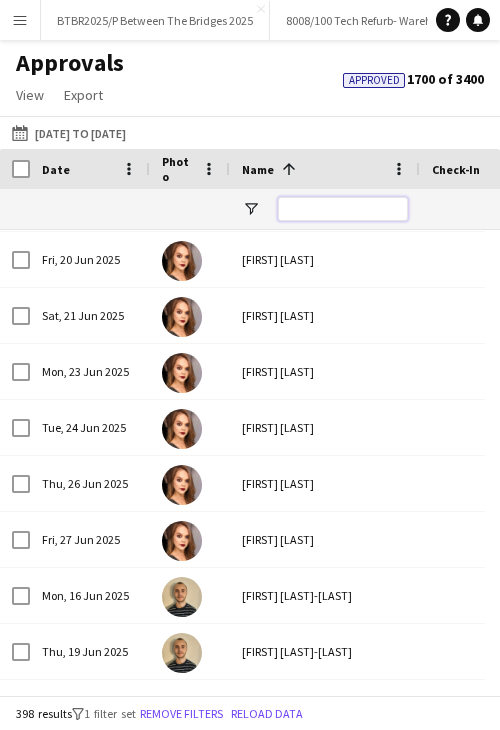 click at bounding box center (343, 209) 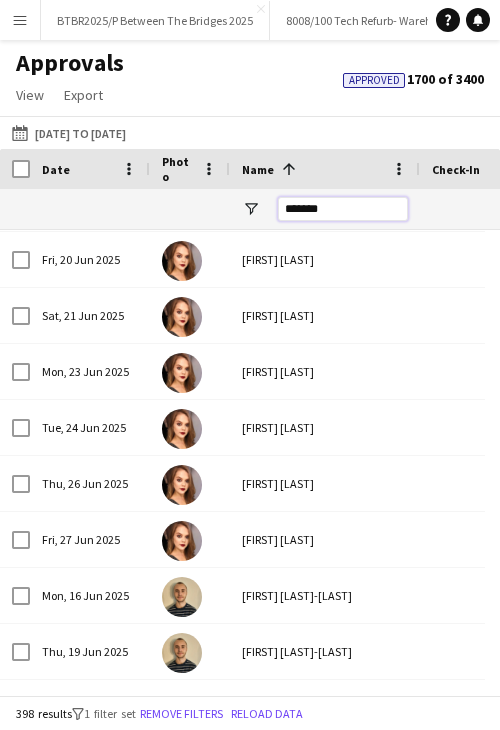 scroll, scrollTop: 54, scrollLeft: 0, axis: vertical 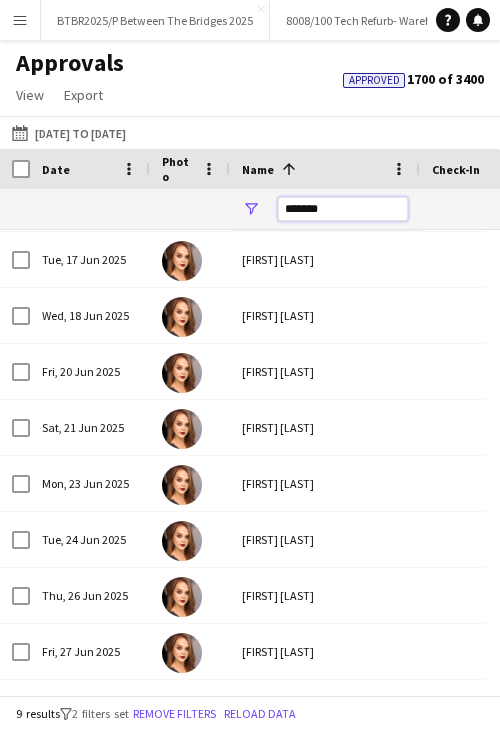 drag, startPoint x: 290, startPoint y: 207, endPoint x: 142, endPoint y: 210, distance: 148.0304 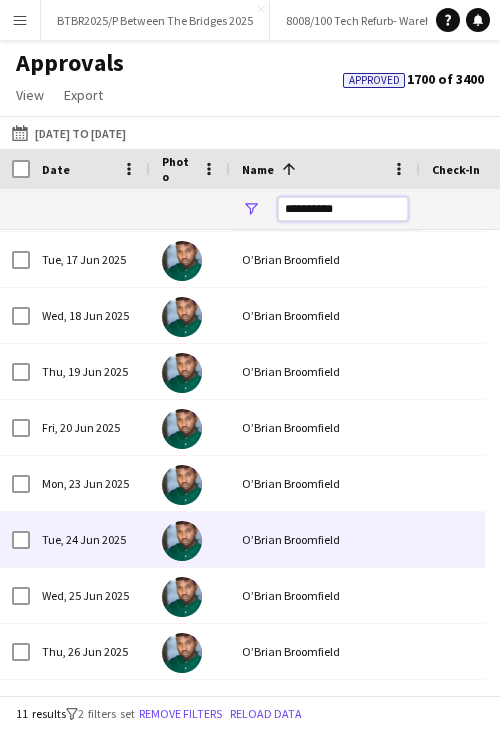 scroll, scrollTop: 160, scrollLeft: 0, axis: vertical 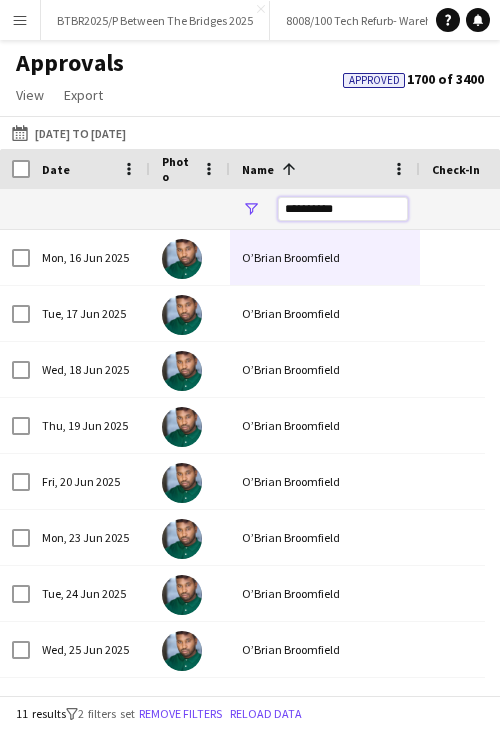 drag, startPoint x: 351, startPoint y: 208, endPoint x: 210, endPoint y: 196, distance: 141.50972 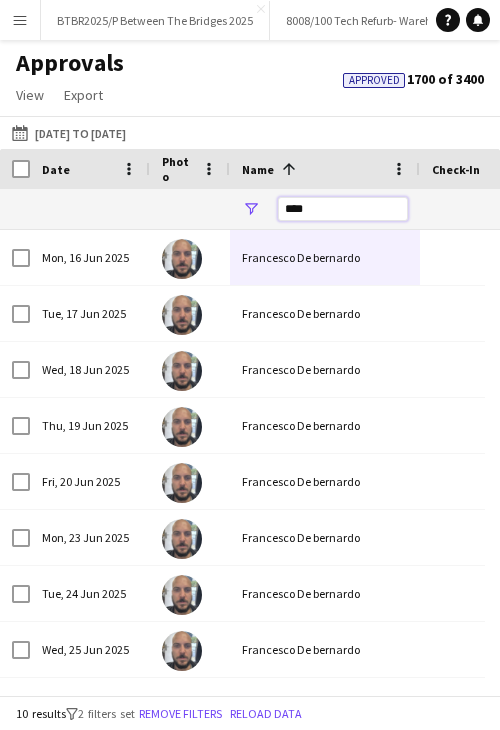 drag, startPoint x: 333, startPoint y: 215, endPoint x: 264, endPoint y: 212, distance: 69.065186 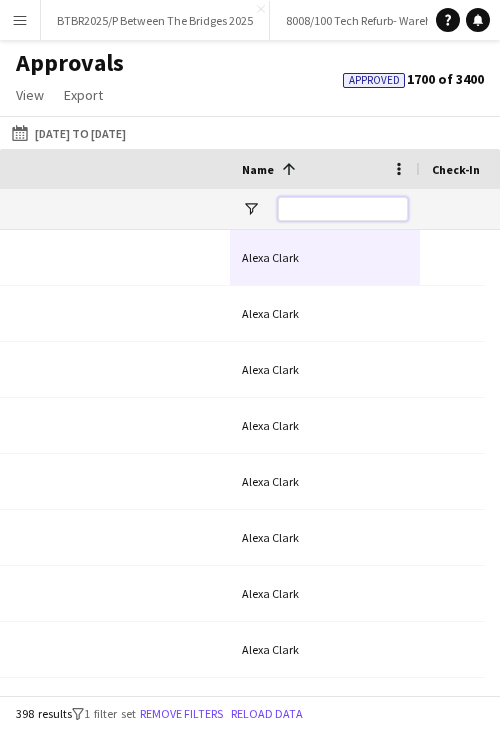 scroll, scrollTop: 0, scrollLeft: 1089, axis: horizontal 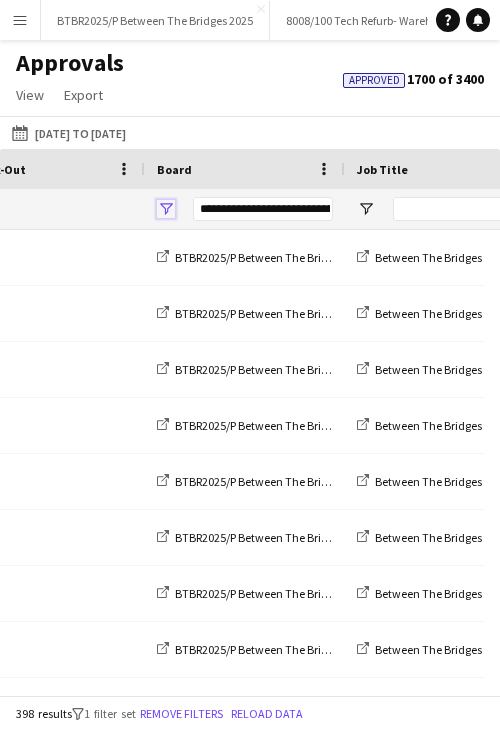 click at bounding box center (166, 209) 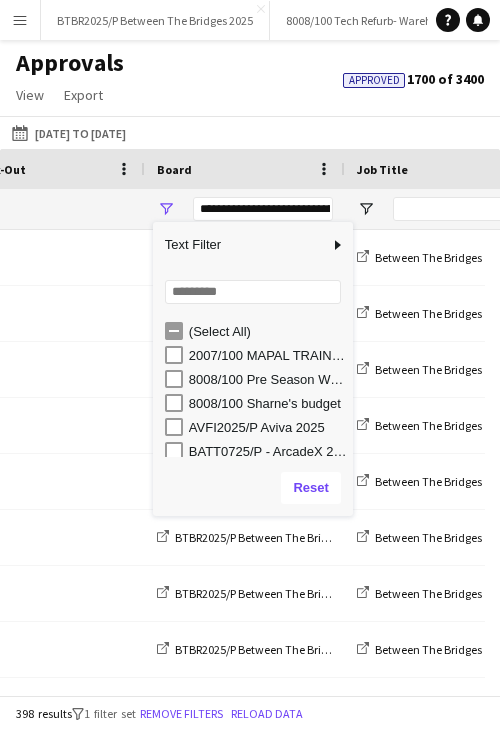 click on "(Select All)" at bounding box center (268, 331) 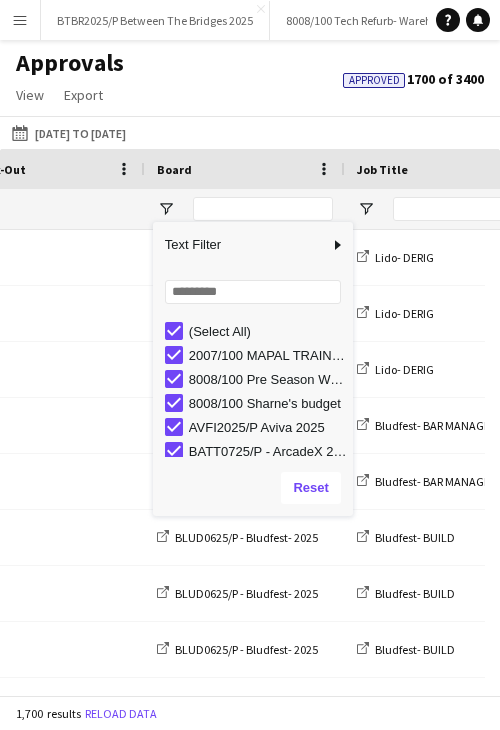 click on "(Select All)" at bounding box center (268, 331) 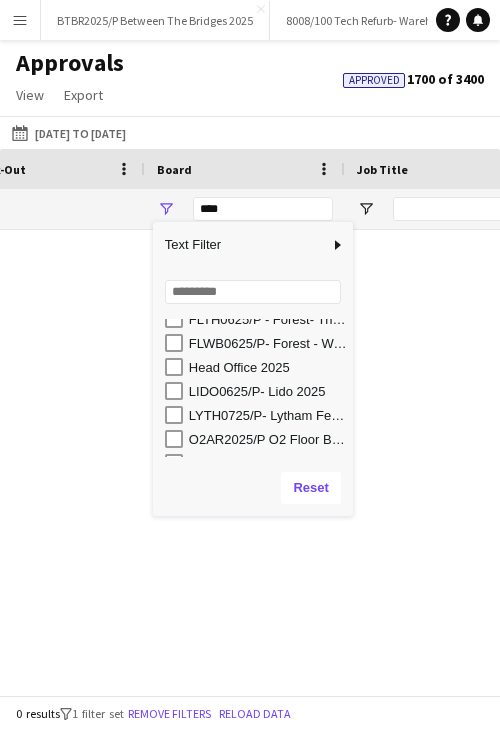click on "LIDO0625/P- Lido 2025" at bounding box center [268, 391] 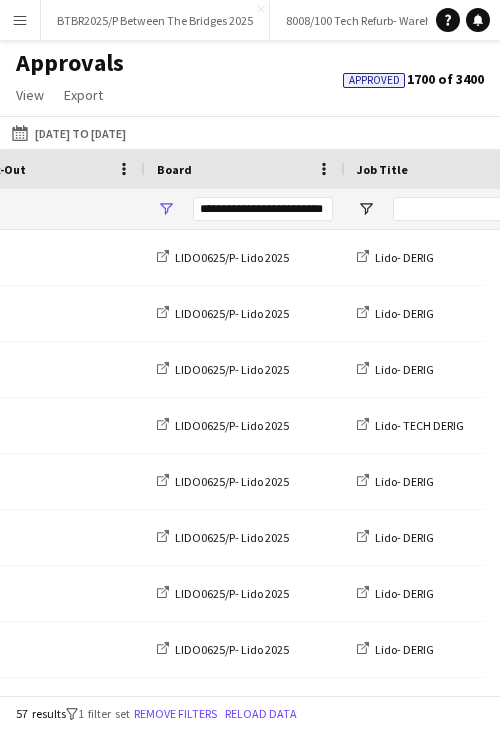 click on "Approvals   View  Customise view Customise filters Reset Filters Reset View Reset All  Export  Export as XLSX Export as CSV Export as PDF Approved  1700 of 3400" 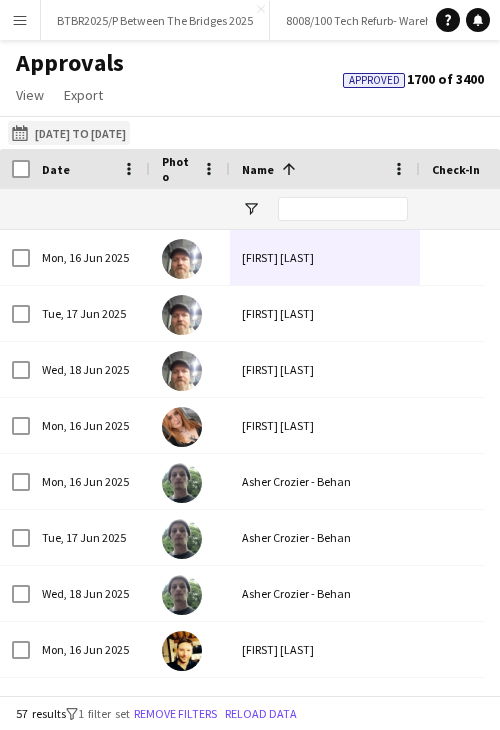 click on "05-07-2025
16-06-2025 to 29-06-2025" 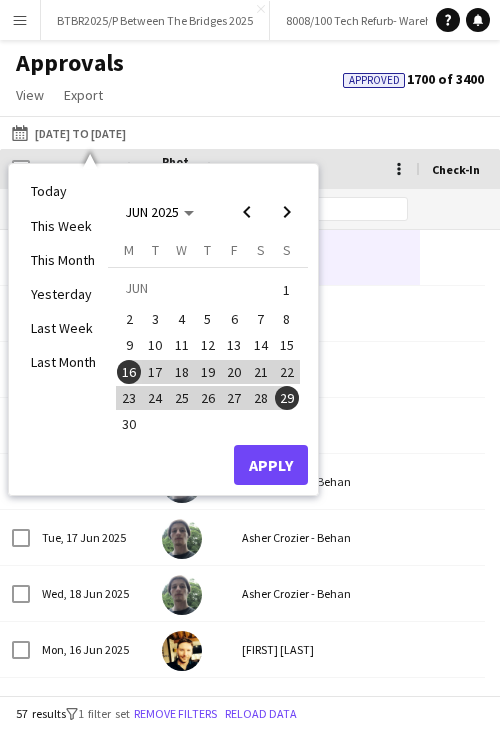 click on "16" at bounding box center [129, 372] 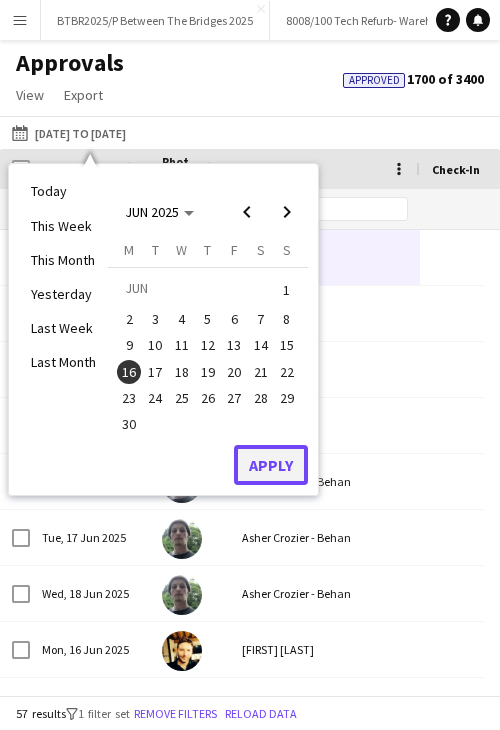 click on "Apply" at bounding box center (271, 465) 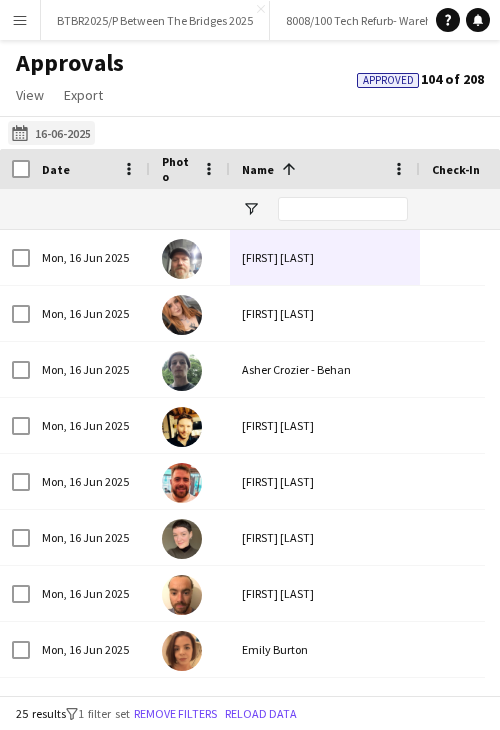 click on "05-07-2025
16-06-2025" 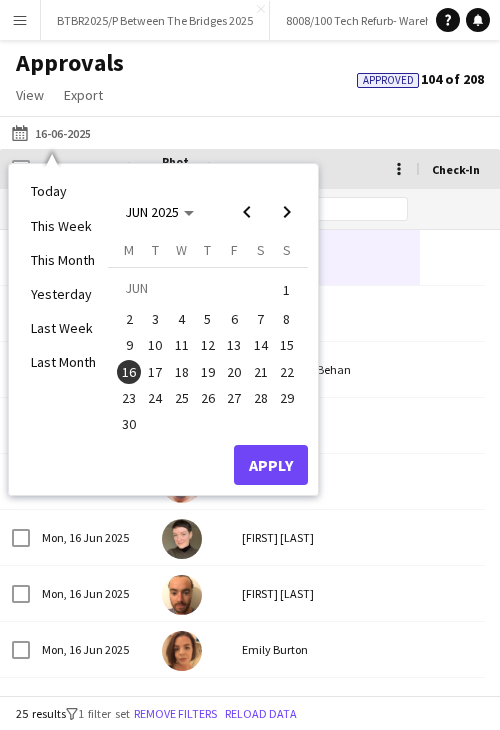 click on "16" at bounding box center (129, 372) 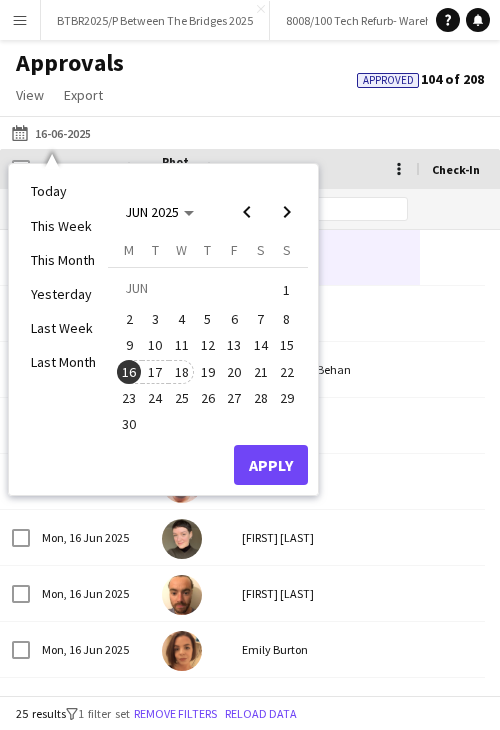 click on "18" at bounding box center (182, 372) 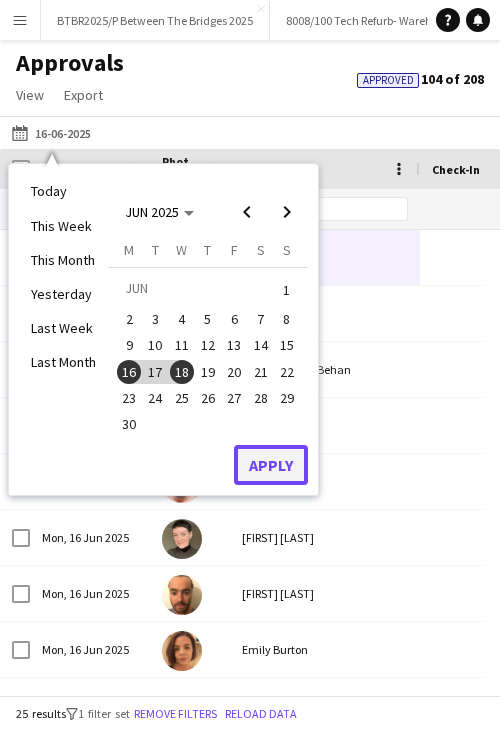 click on "Apply" at bounding box center [271, 465] 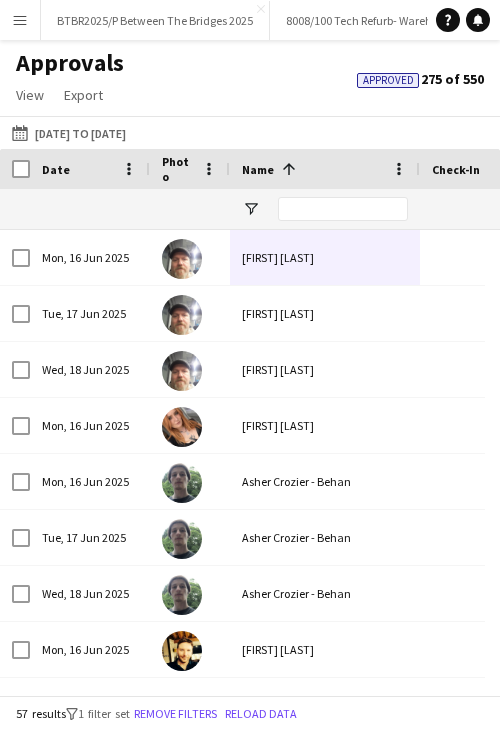 click on "Date" at bounding box center (78, 169) 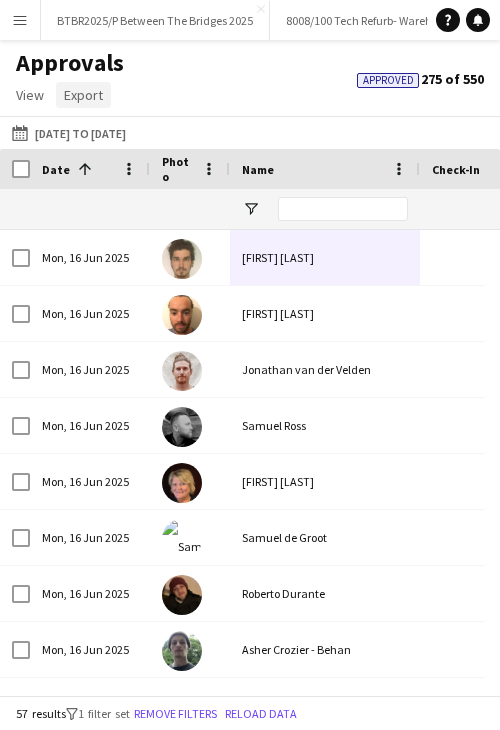 click on "Export" 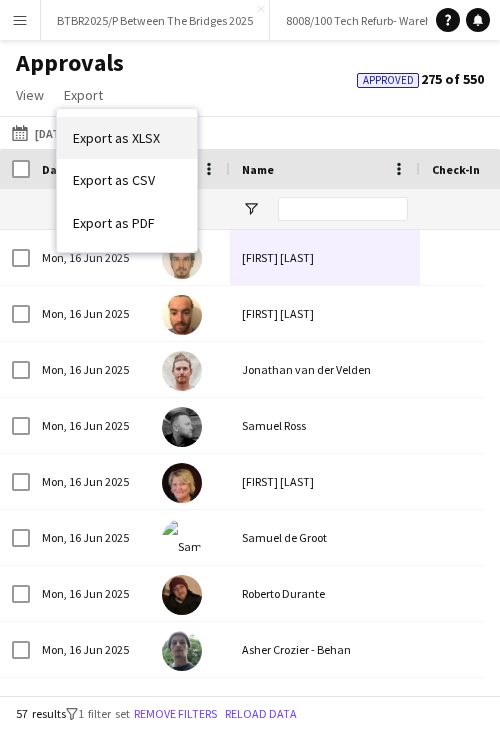 click on "Export as XLSX" at bounding box center [116, 138] 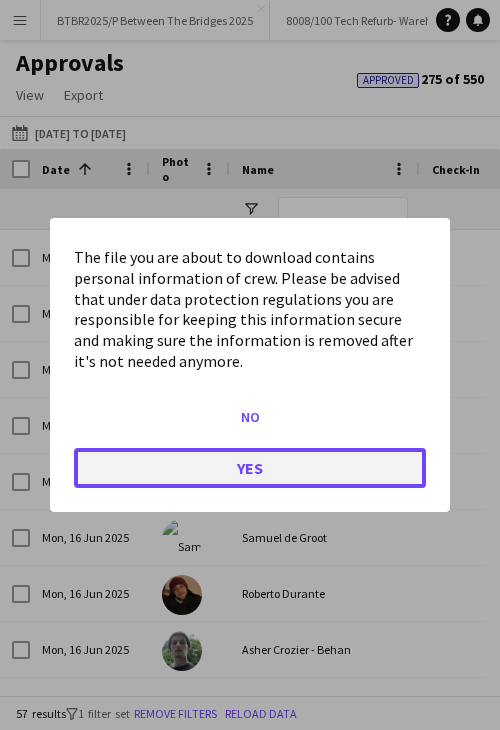 click on "Yes" 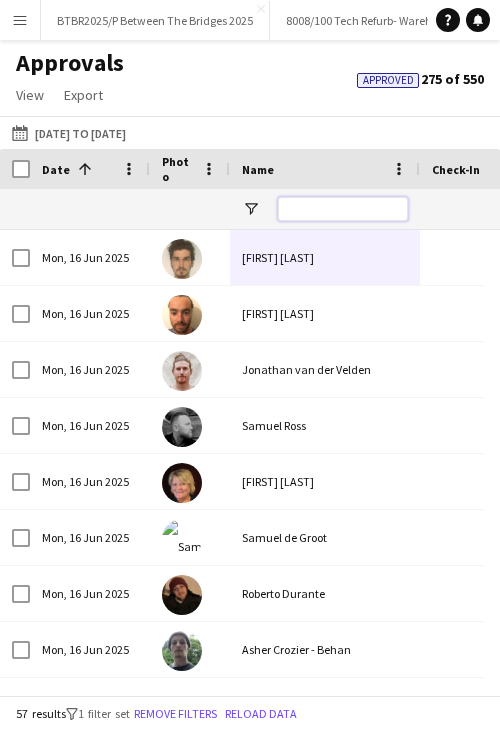 click at bounding box center (343, 209) 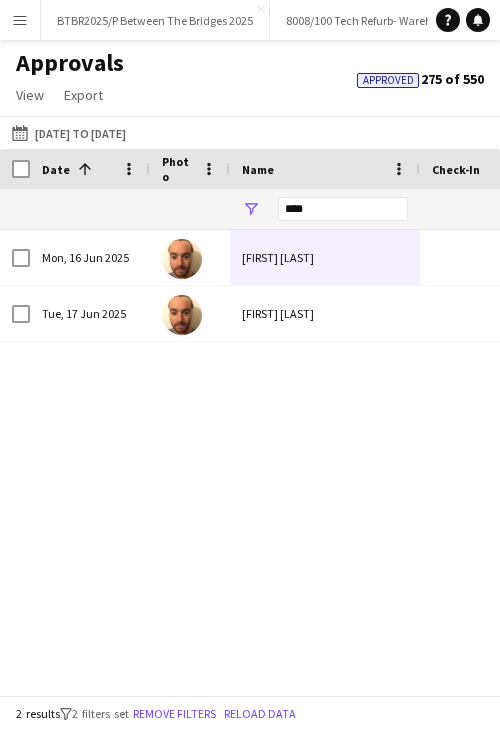 click on "Approvals   View  Customise view Customise filters Reset Filters Reset View Reset All  Export  Export as XLSX Export as CSV Export as PDF Approved  275 of 550" 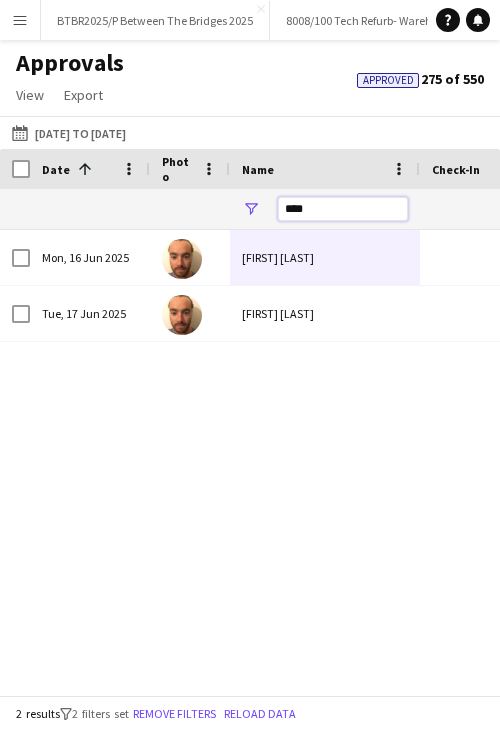 drag, startPoint x: 314, startPoint y: 205, endPoint x: 244, endPoint y: 204, distance: 70.00714 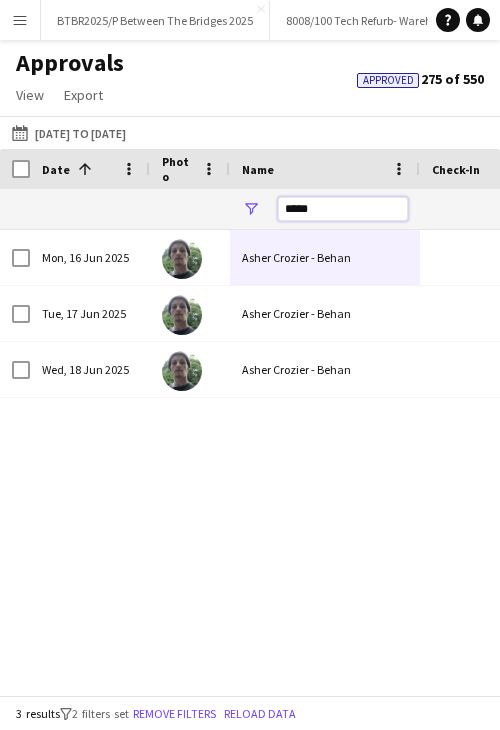 click on "*****" at bounding box center (1815, 209) 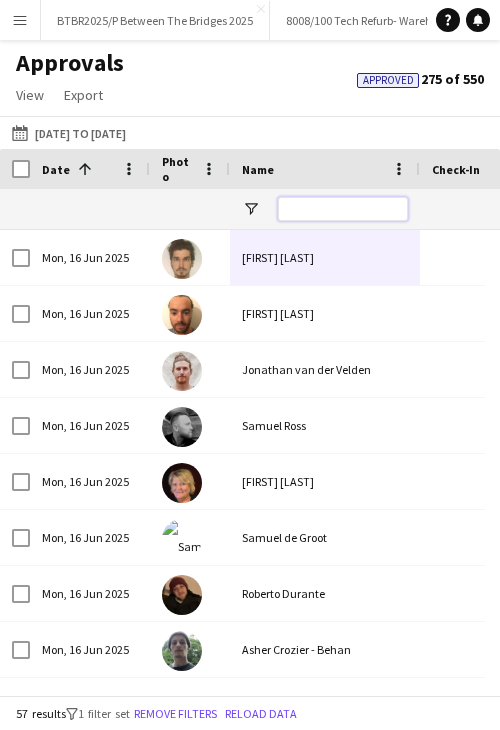 click at bounding box center (343, 209) 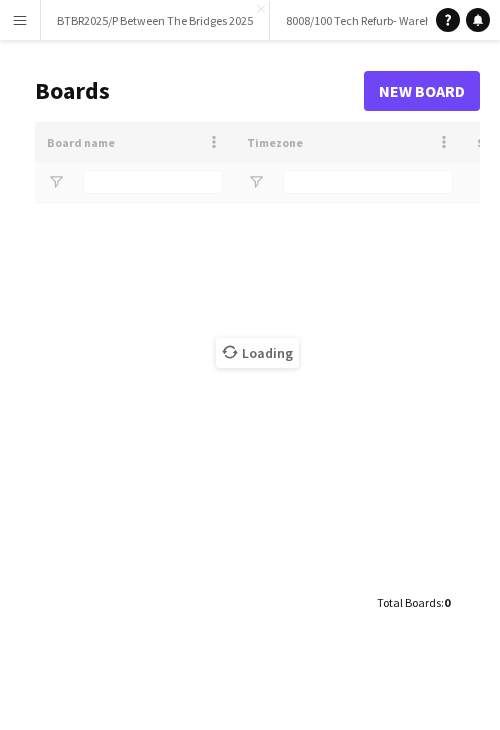 scroll, scrollTop: 0, scrollLeft: 0, axis: both 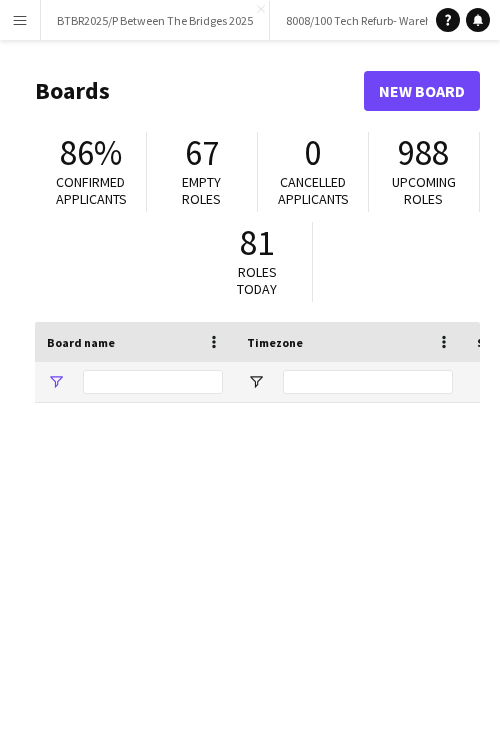 type on "***" 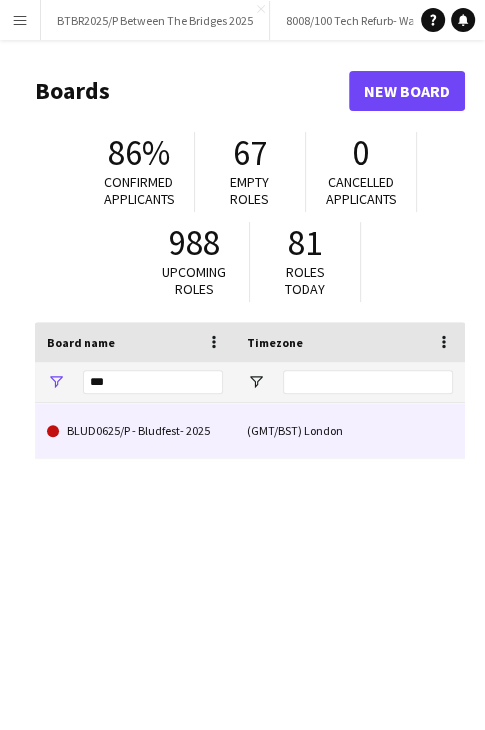 click on "BLUD0625/P - Bludfest- 2025" 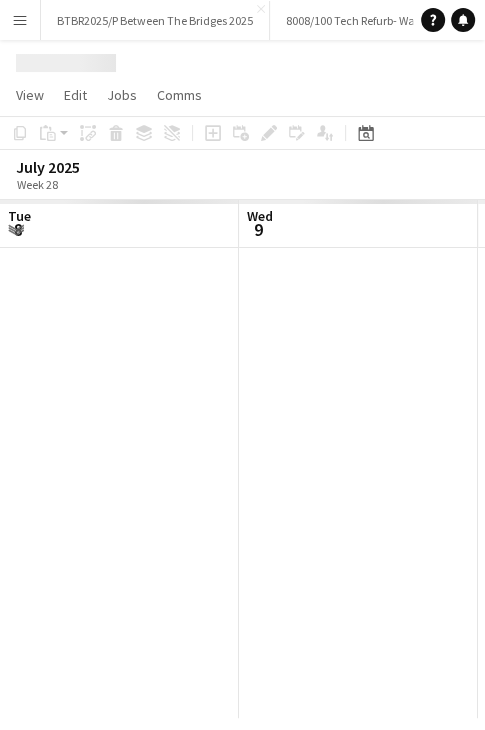 scroll, scrollTop: 0, scrollLeft: 478, axis: horizontal 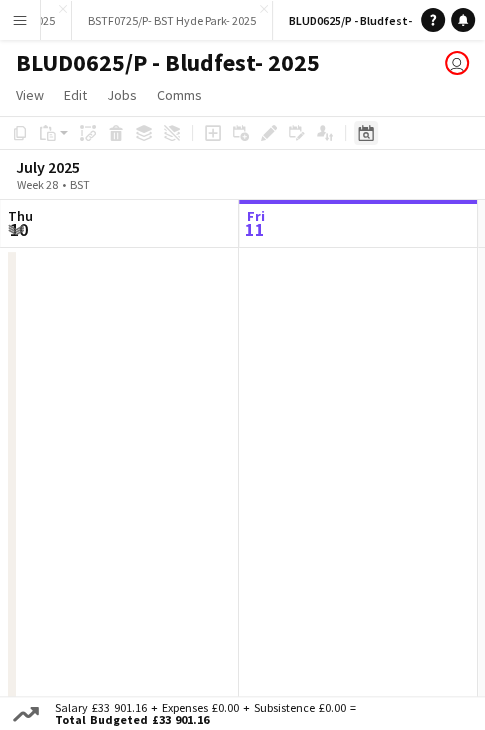 click 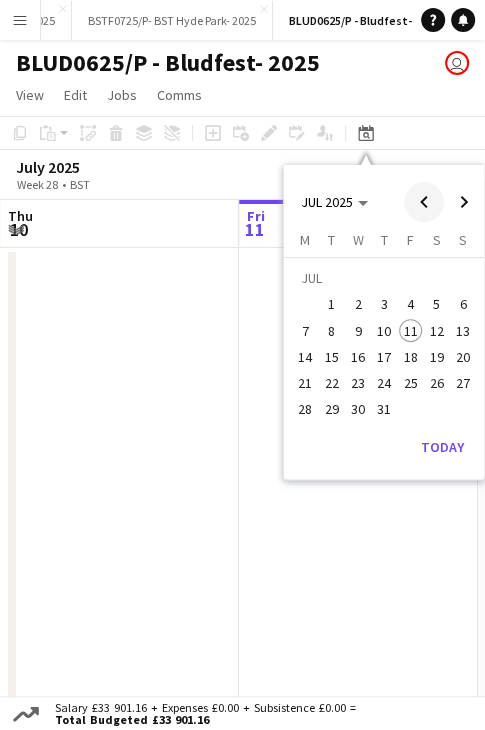 click at bounding box center (424, 202) 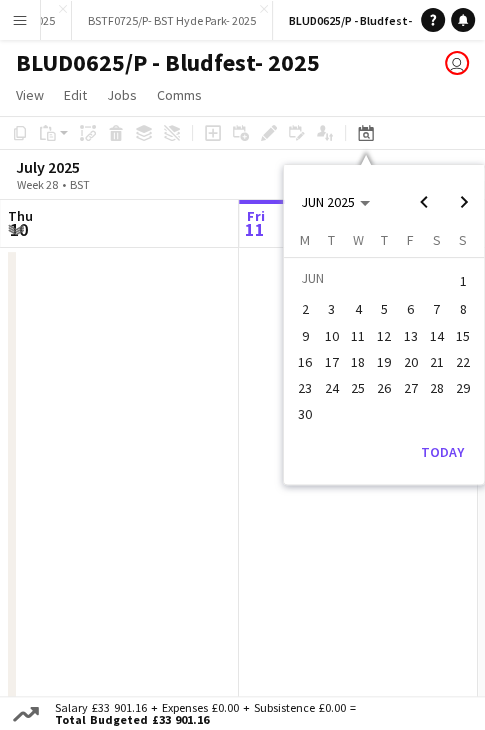 click on "26" at bounding box center (384, 388) 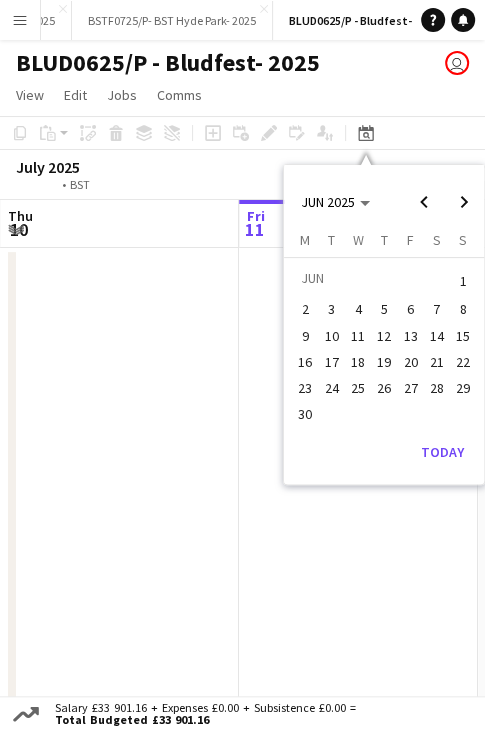scroll, scrollTop: 0, scrollLeft: 418, axis: horizontal 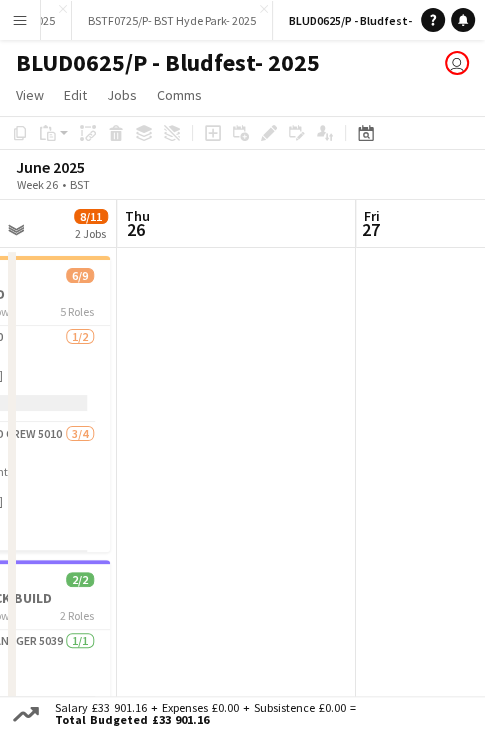 drag, startPoint x: 398, startPoint y: 229, endPoint x: 216, endPoint y: 235, distance: 182.09888 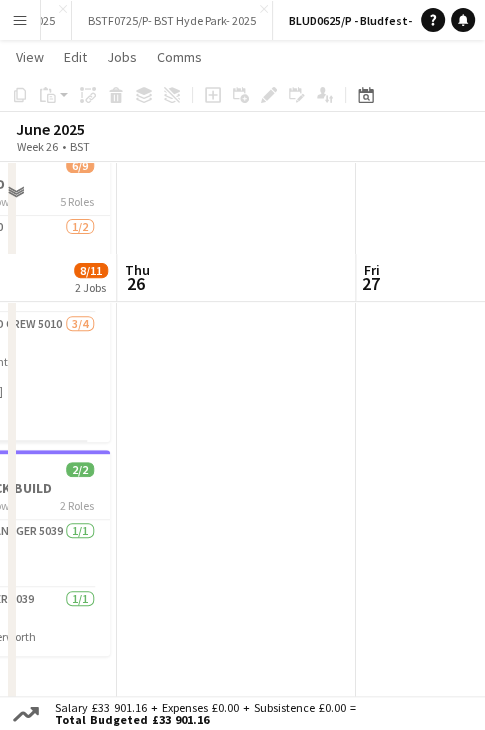 scroll, scrollTop: 0, scrollLeft: 0, axis: both 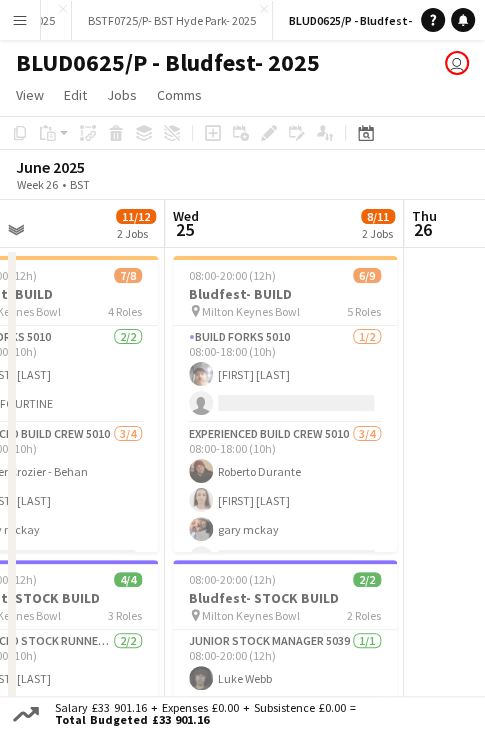 drag, startPoint x: 195, startPoint y: 222, endPoint x: 488, endPoint y: 221, distance: 293.0017 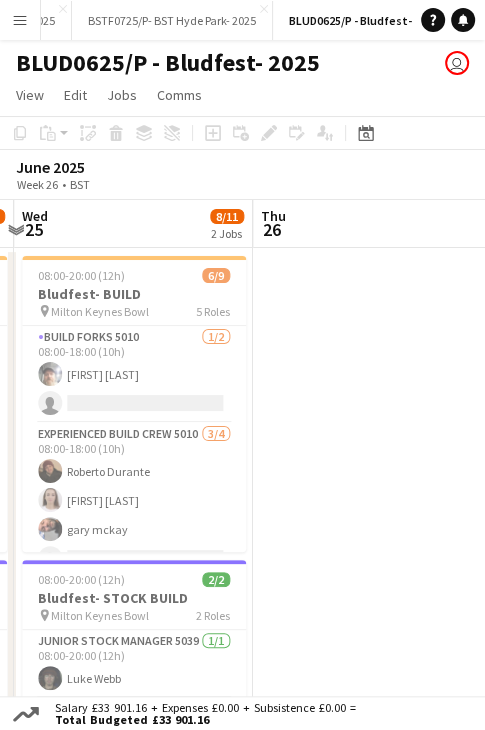 scroll, scrollTop: 0, scrollLeft: 832, axis: horizontal 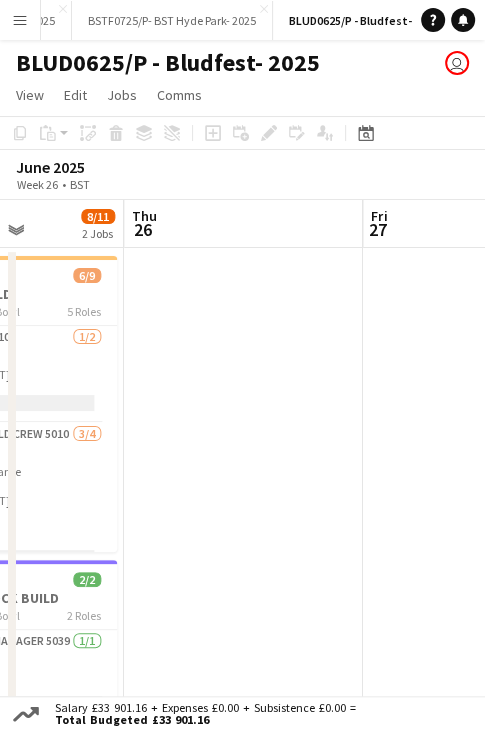 drag, startPoint x: 283, startPoint y: 221, endPoint x: -7, endPoint y: 234, distance: 290.29123 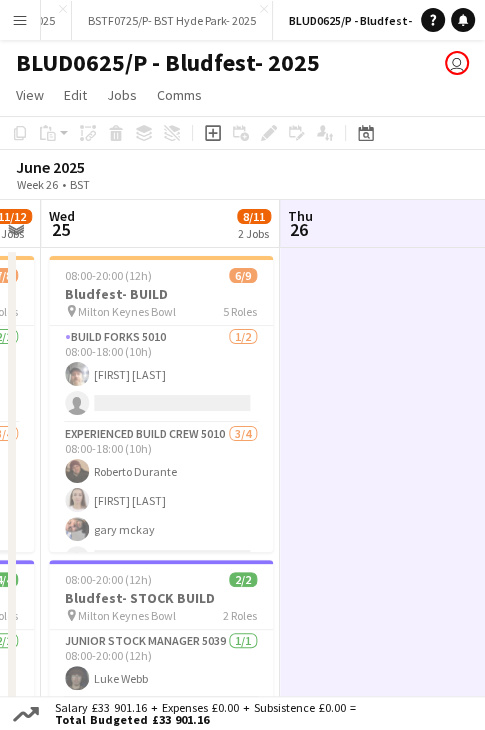 scroll, scrollTop: 0, scrollLeft: 671, axis: horizontal 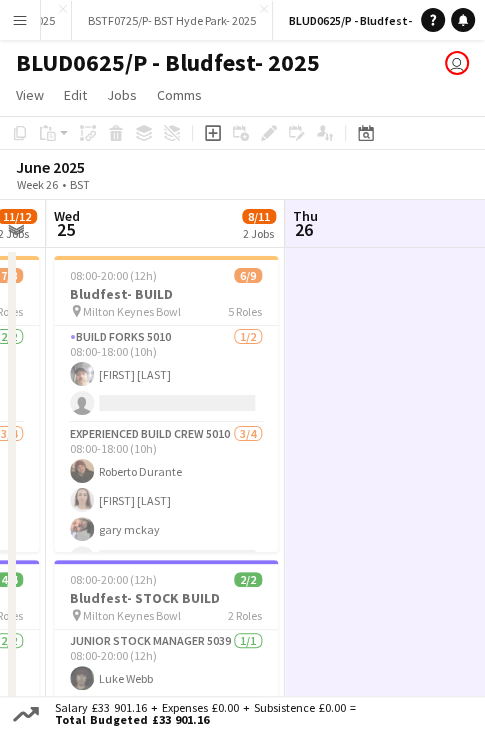 drag, startPoint x: 267, startPoint y: 237, endPoint x: 352, endPoint y: 249, distance: 85.84288 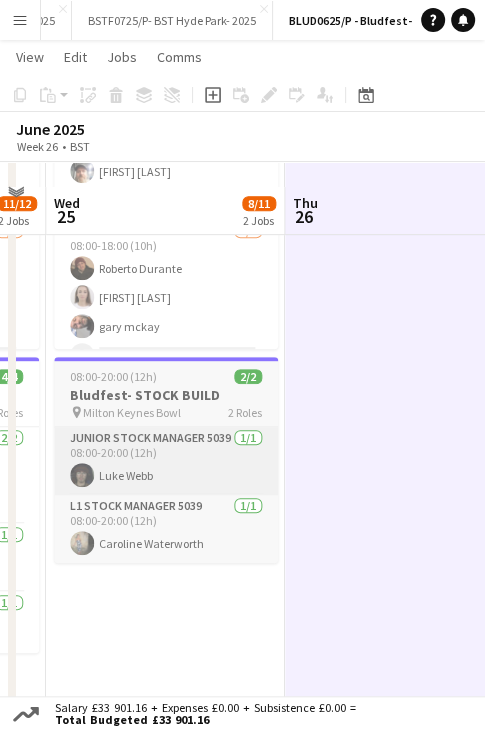 scroll, scrollTop: 200, scrollLeft: 0, axis: vertical 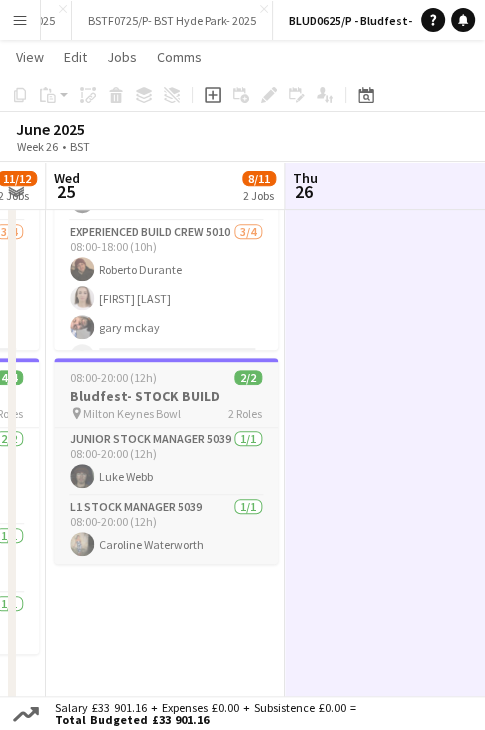 click on "Bludfest- STOCK BUILD" at bounding box center [166, 396] 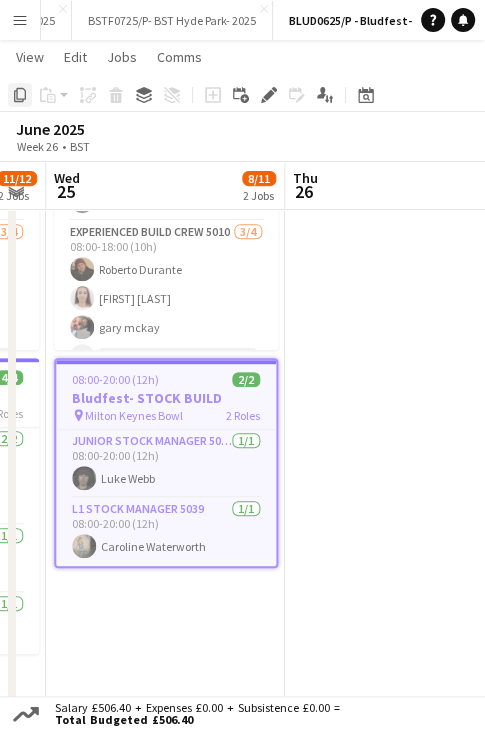 click on "Copy" 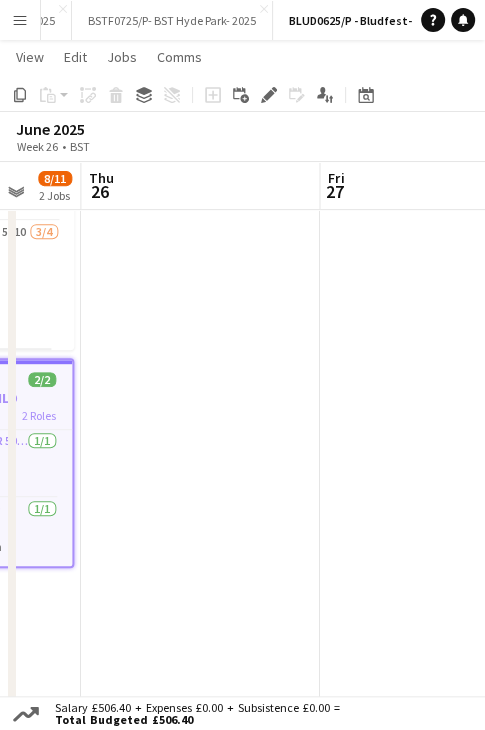 drag, startPoint x: 366, startPoint y: 195, endPoint x: 176, endPoint y: 217, distance: 191.26944 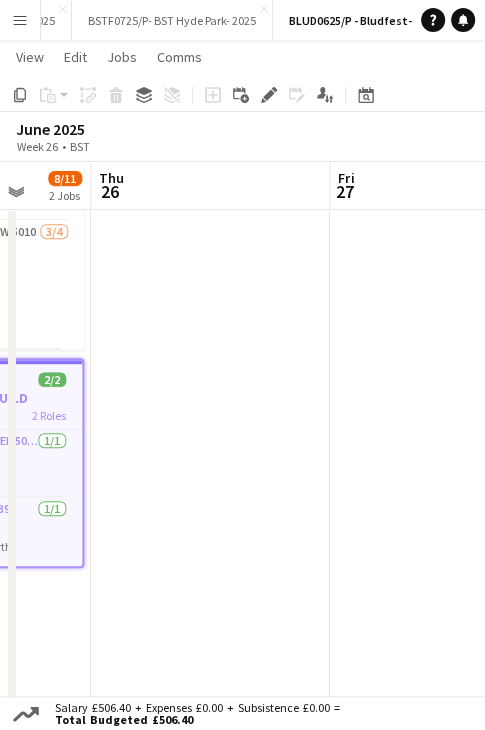 scroll, scrollTop: 0, scrollLeft: 0, axis: both 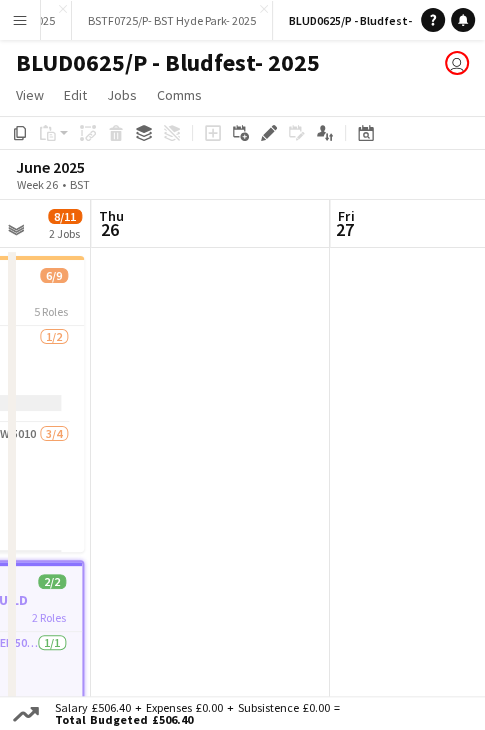 click at bounding box center [210, 1018] 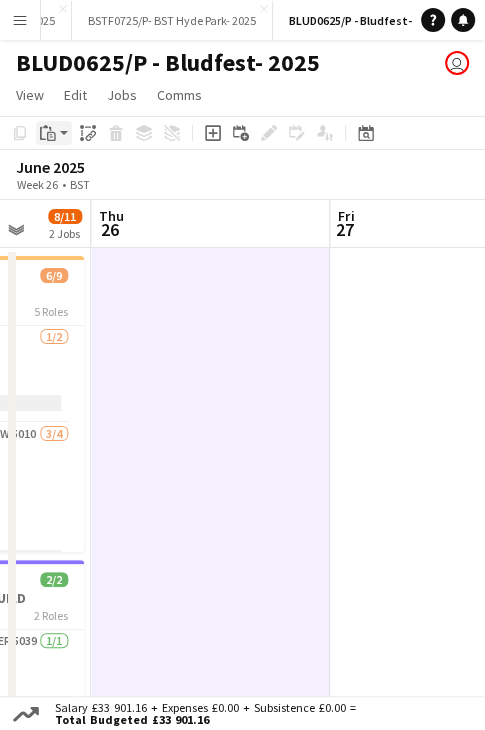 click on "Paste" at bounding box center [54, 133] 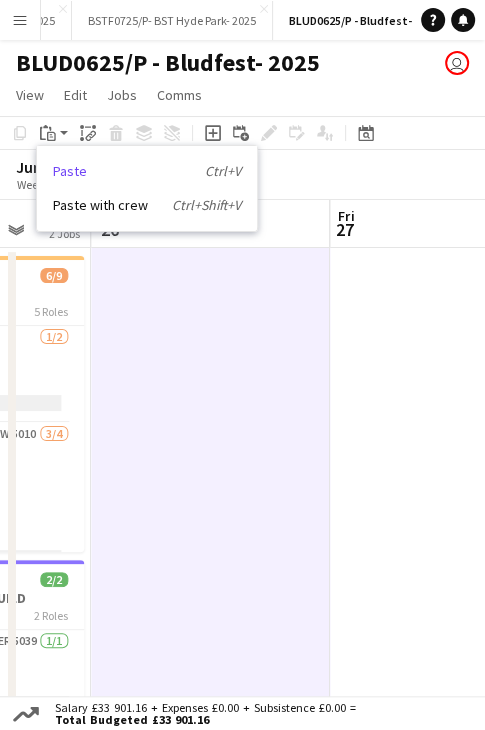 click on "Paste   Ctrl+V" at bounding box center [147, 171] 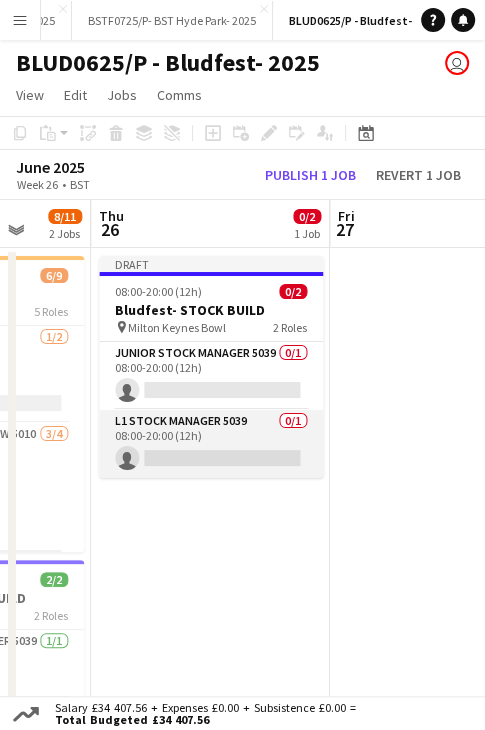 click on "L1 Stock Manager 5039   0/1   08:00-20:00 (12h)
single-neutral-actions" at bounding box center [211, 444] 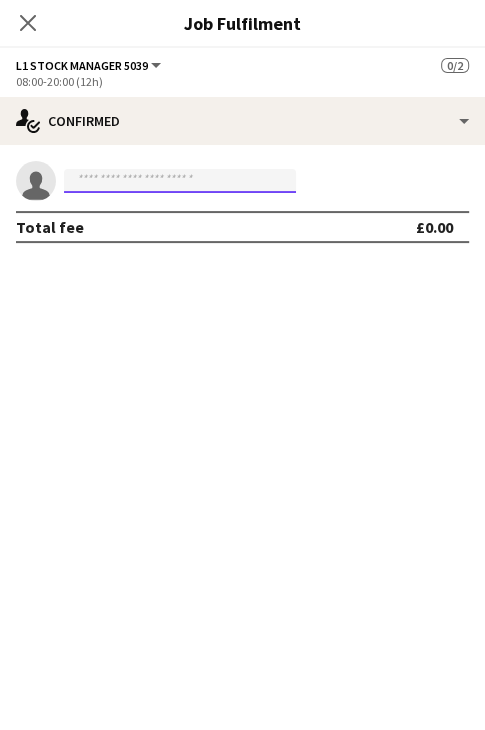 click at bounding box center [180, 181] 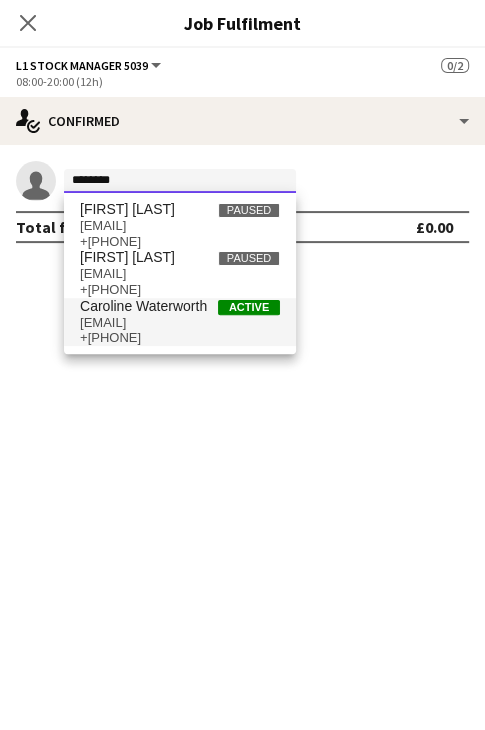 type on "********" 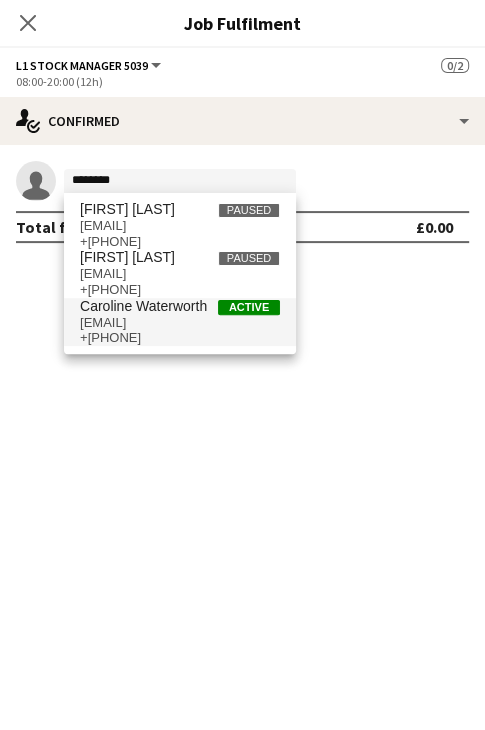 click on "cazwaterworth@hotmail.com" at bounding box center [180, 323] 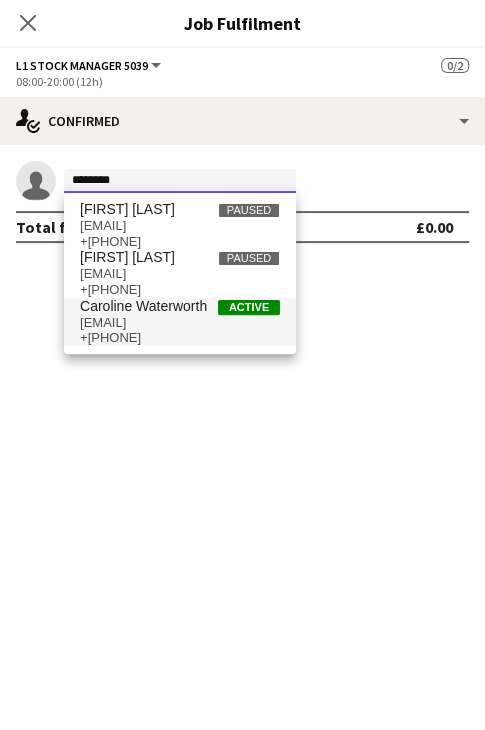 type 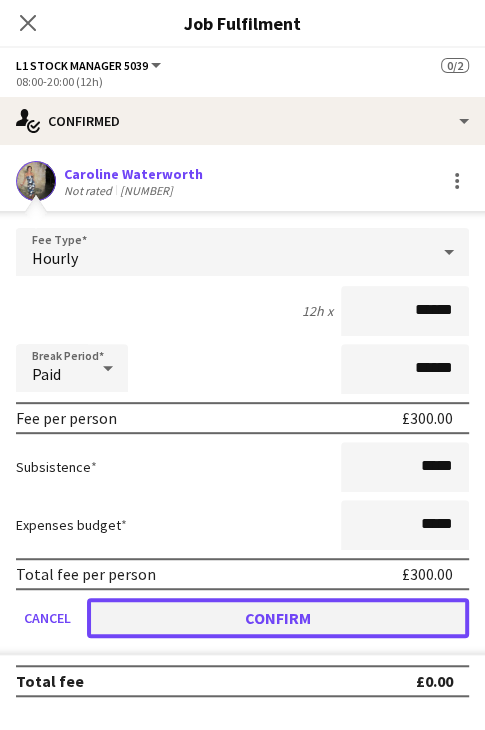 click on "Confirm" at bounding box center (278, 618) 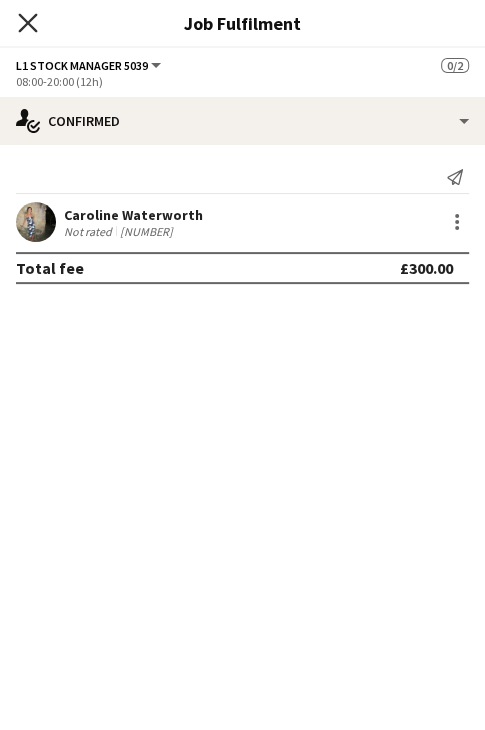 click on "Close pop-in" 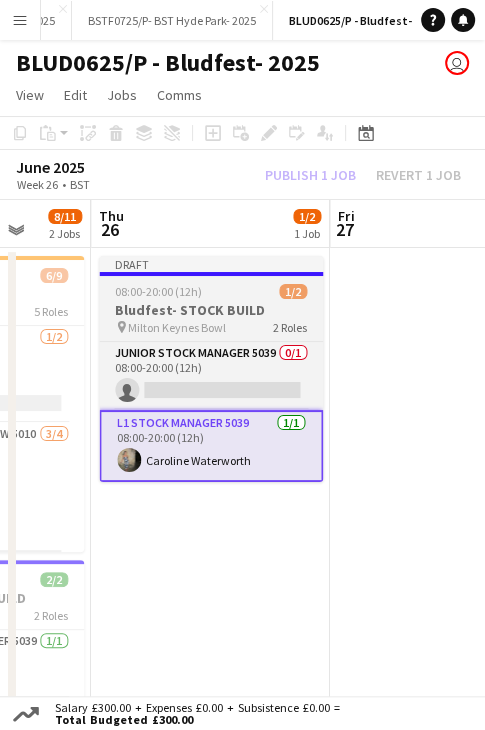 click on "Draft" at bounding box center [211, 264] 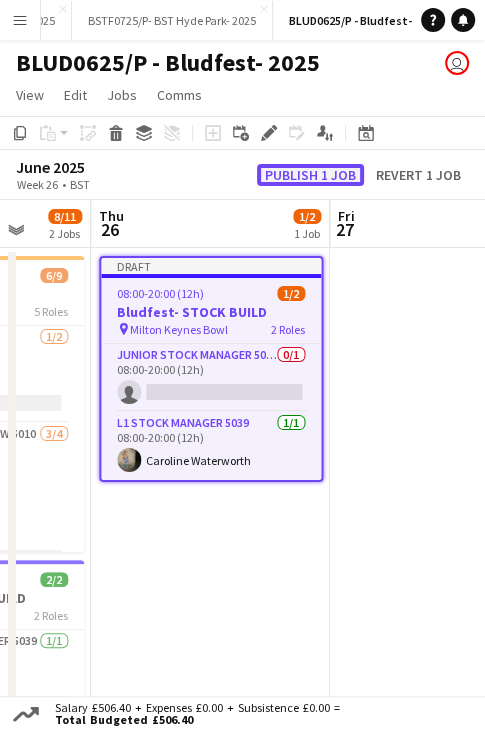 click on "Publish 1 job" 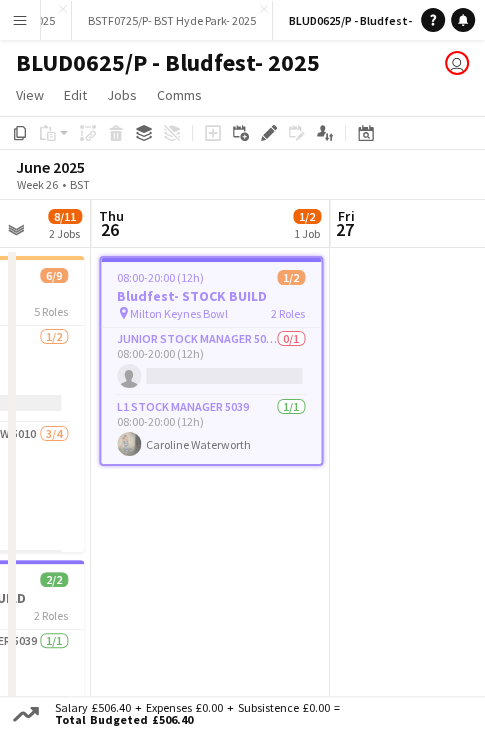 click on "08:00-20:00 (12h)" at bounding box center (160, 277) 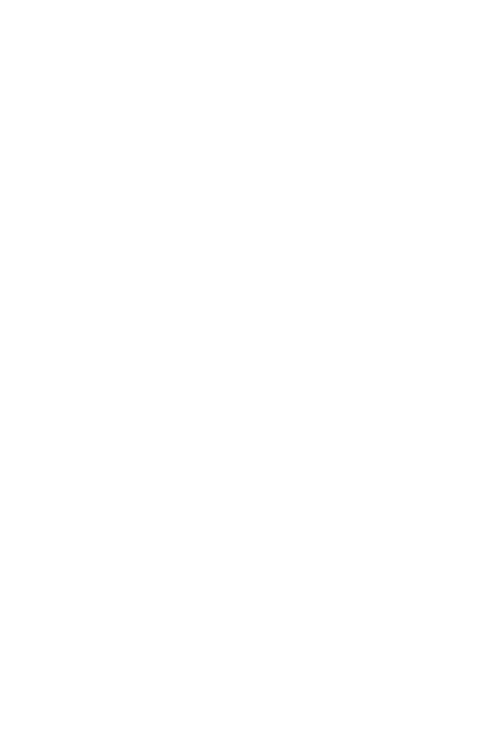 scroll, scrollTop: 0, scrollLeft: 0, axis: both 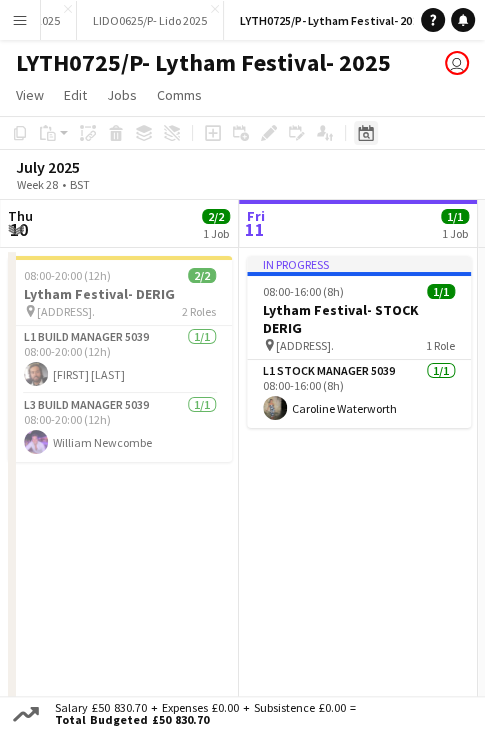 click on "Date picker" at bounding box center [366, 133] 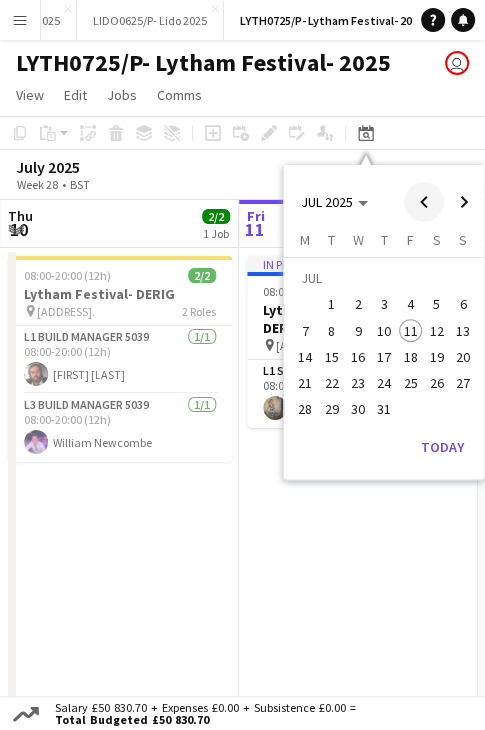 click at bounding box center (424, 202) 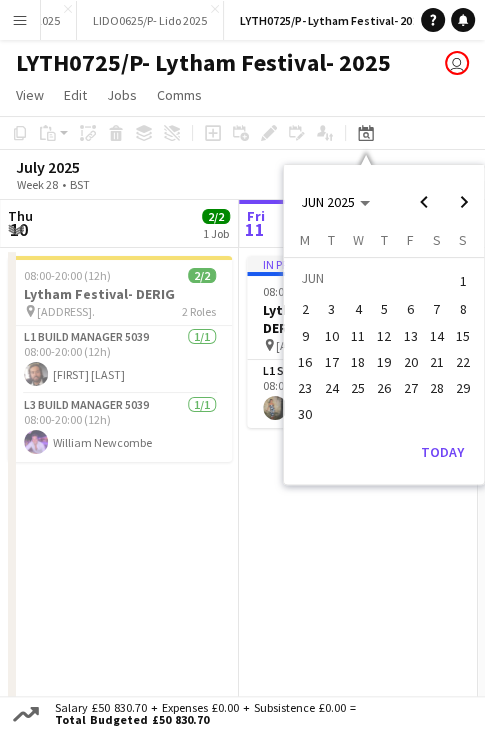 click on "26" at bounding box center [384, 388] 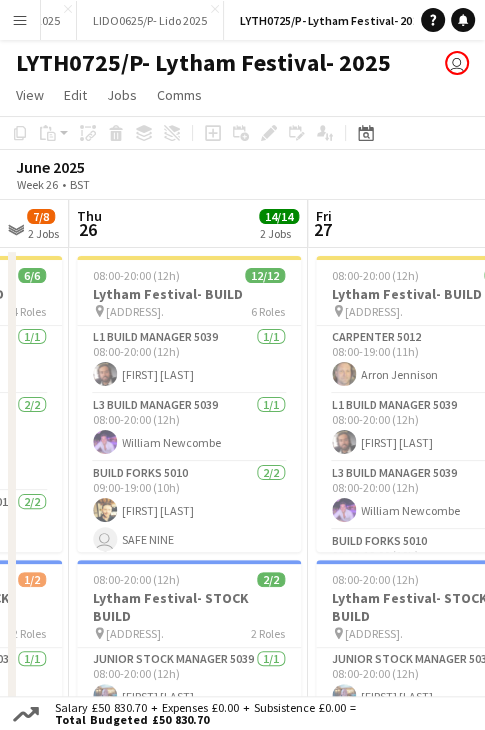 scroll, scrollTop: 0, scrollLeft: 663, axis: horizontal 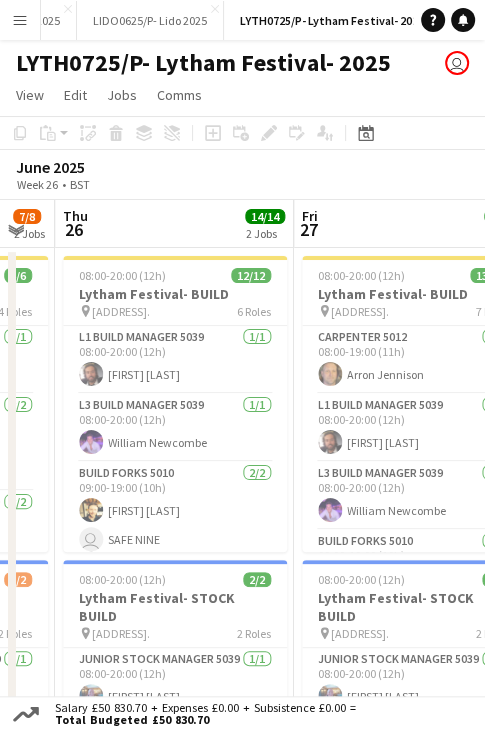 drag, startPoint x: 376, startPoint y: 225, endPoint x: 131, endPoint y: 239, distance: 245.39967 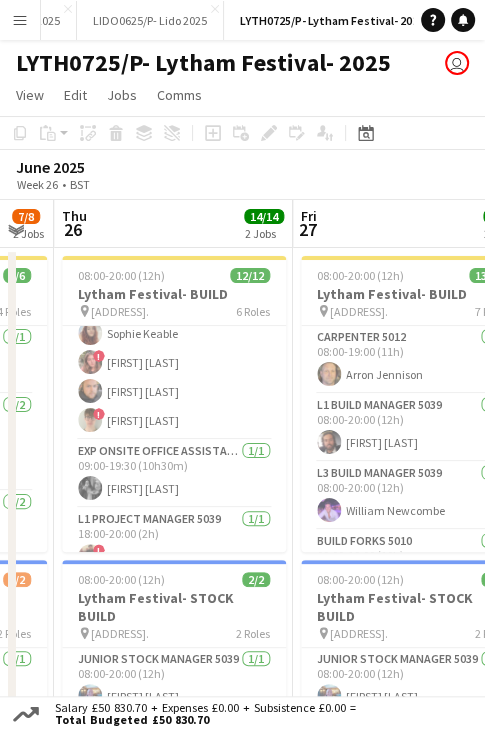 scroll, scrollTop: 356, scrollLeft: 0, axis: vertical 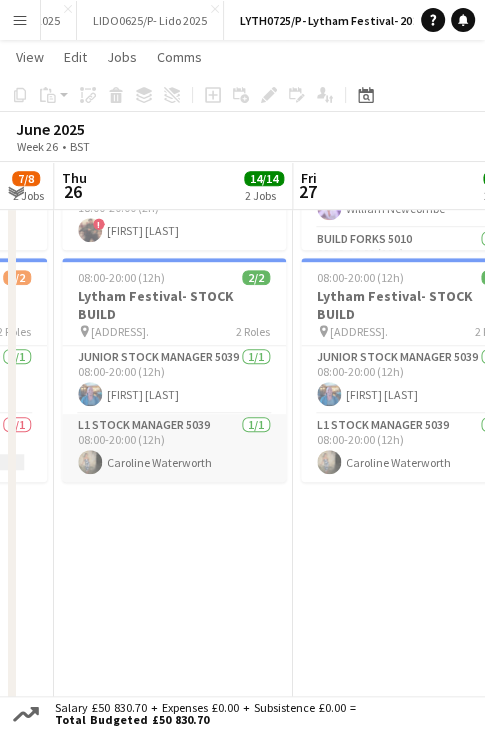 click on "L1 Stock Manager 5039   1/1   08:00-20:00 (12h)
Caroline Waterworth" at bounding box center [174, 448] 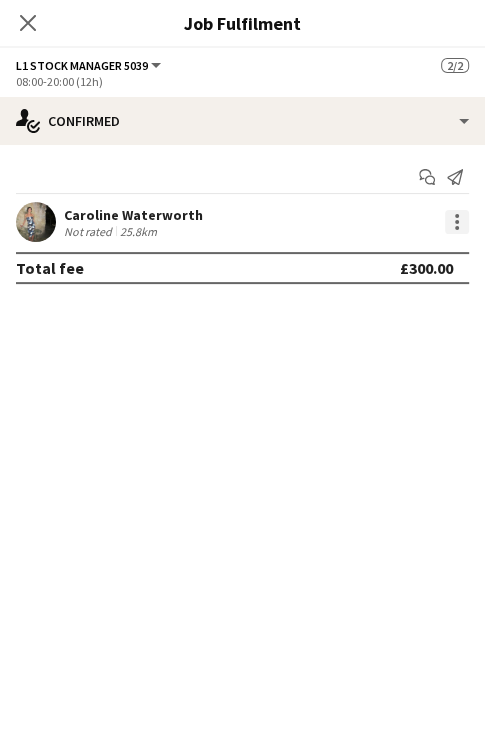 click at bounding box center (457, 222) 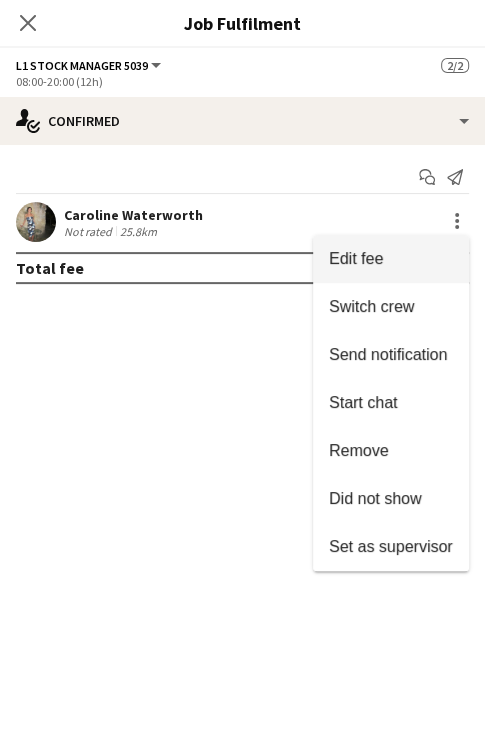 click on "Edit fee" at bounding box center [391, 259] 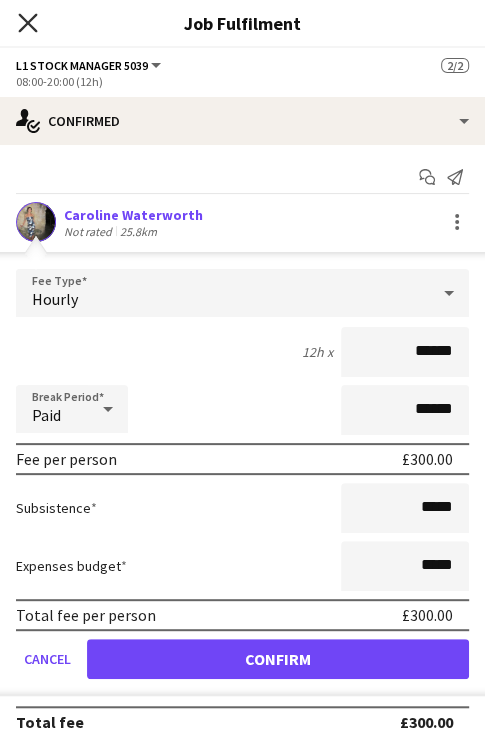click on "Close pop-in" 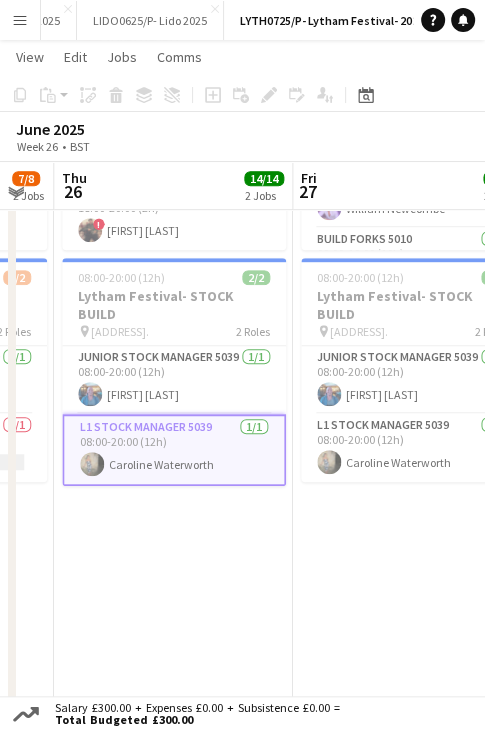 click on "L1 Stock Manager 5039   1/1   08:00-20:00 (12h)
Caroline Waterworth" at bounding box center (174, 450) 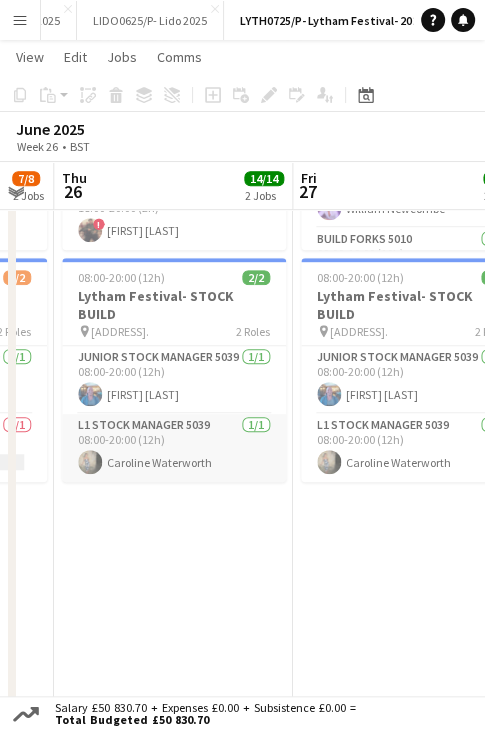 click on "L1 Stock Manager 5039   1/1   08:00-20:00 (12h)
Caroline Waterworth" at bounding box center [174, 448] 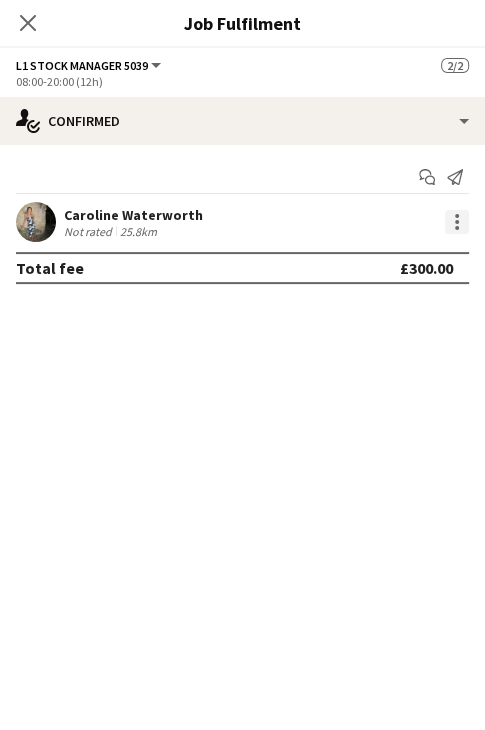 click at bounding box center (457, 228) 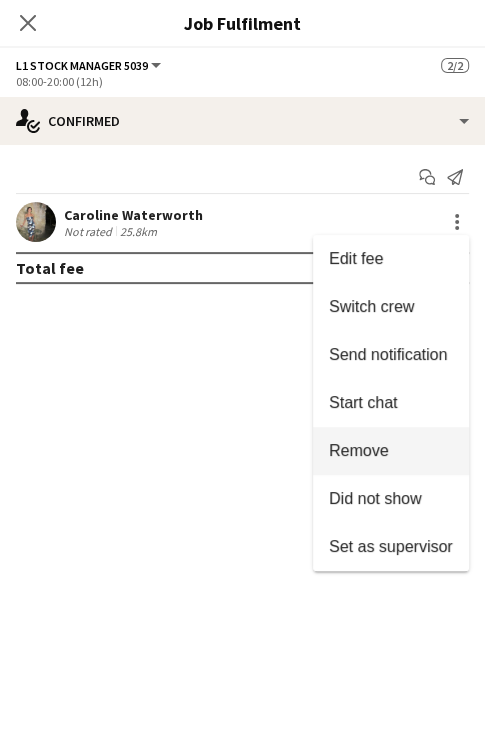 click on "Remove" at bounding box center [359, 450] 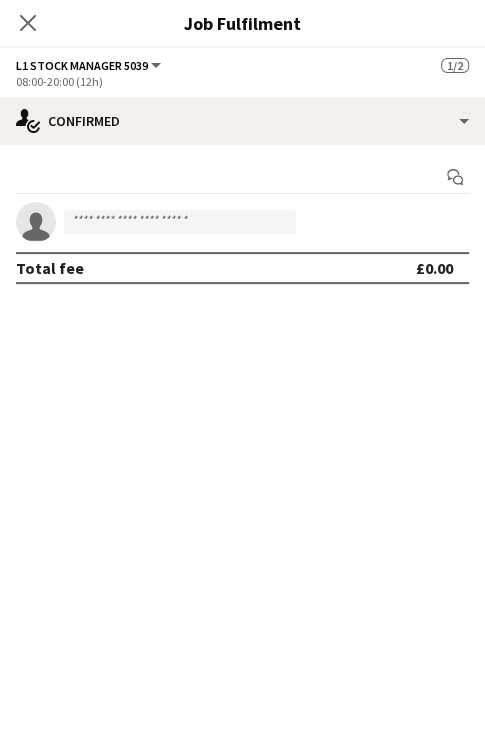 click on "Close pop-in" 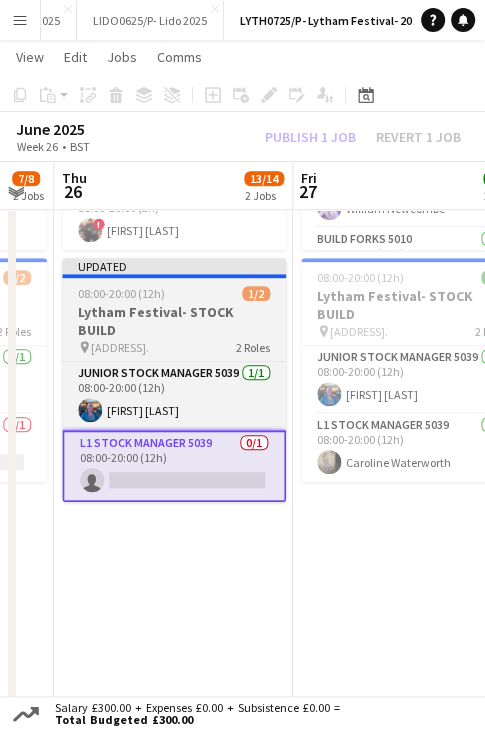 click on "Updated" at bounding box center [174, 266] 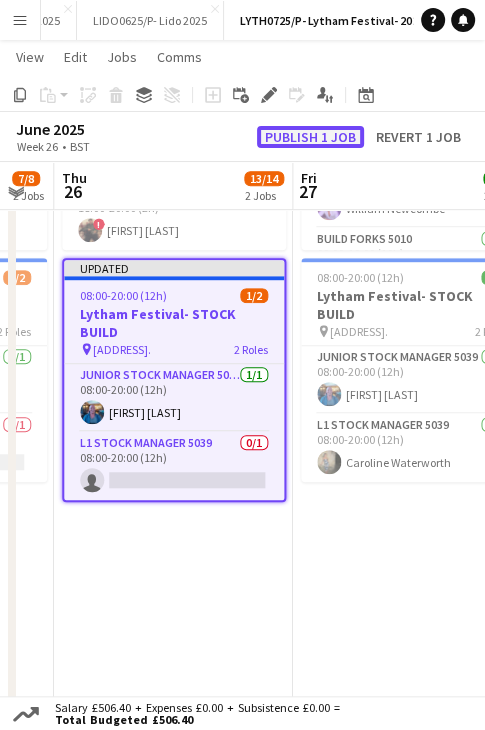 click on "Publish 1 job" 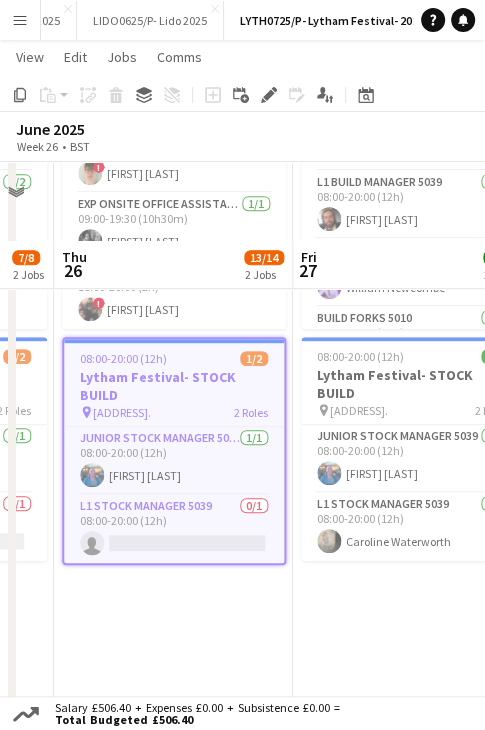 scroll, scrollTop: 0, scrollLeft: 0, axis: both 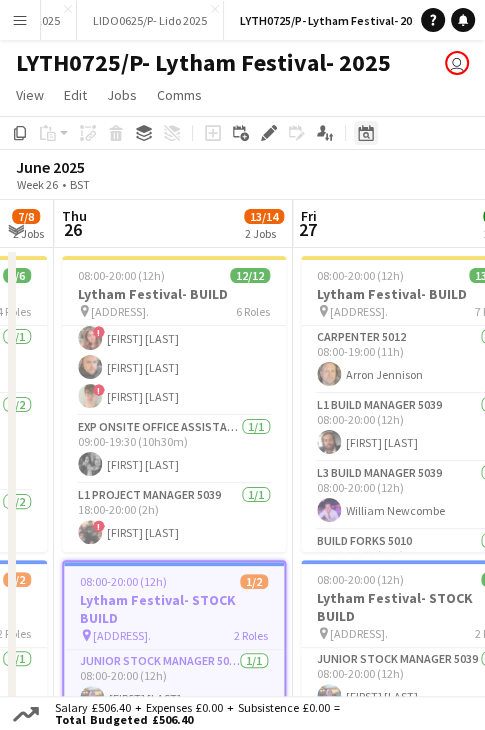 click on "Date picker" at bounding box center (366, 133) 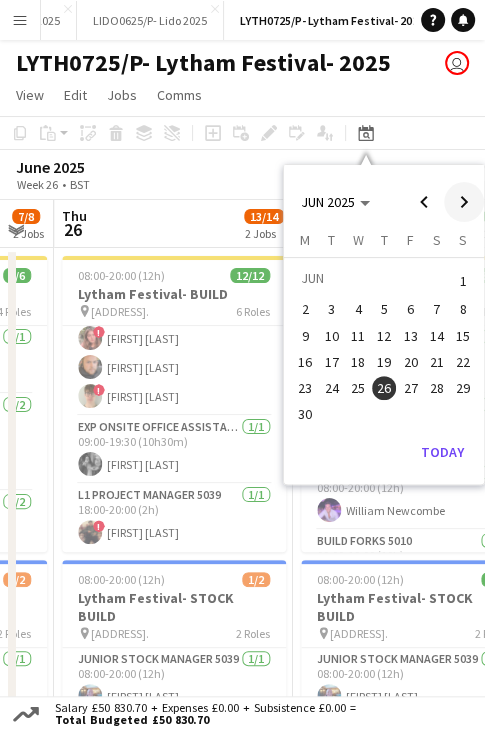 click at bounding box center (464, 202) 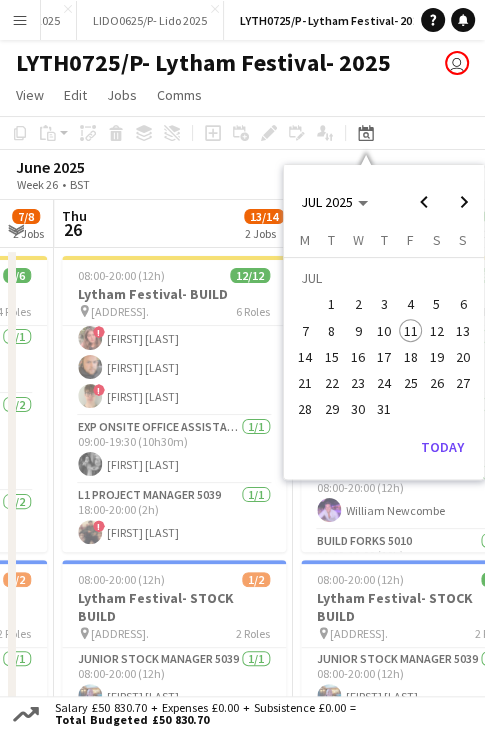 click on "2" at bounding box center [358, 305] 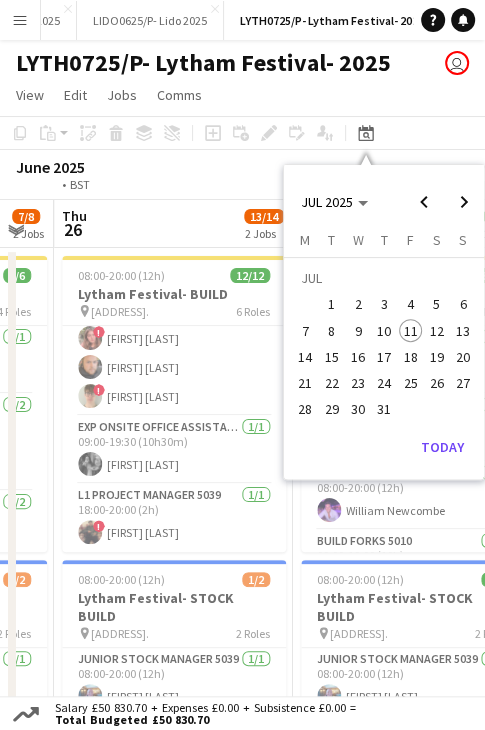 scroll, scrollTop: 0, scrollLeft: 418, axis: horizontal 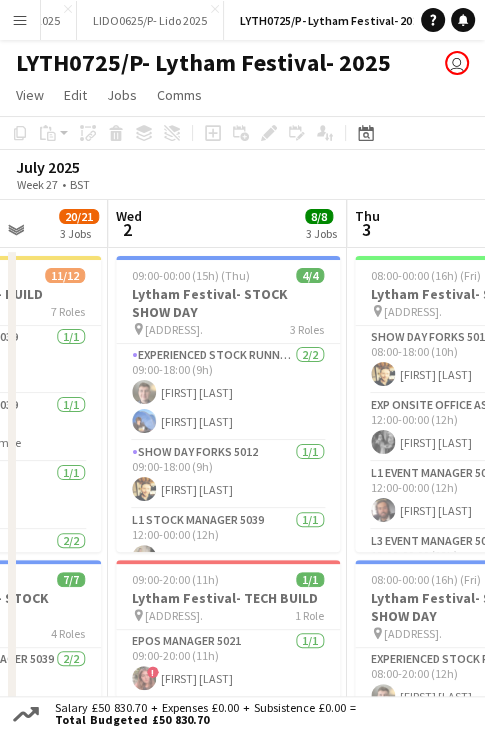 drag, startPoint x: 375, startPoint y: 228, endPoint x: 183, endPoint y: 241, distance: 192.4396 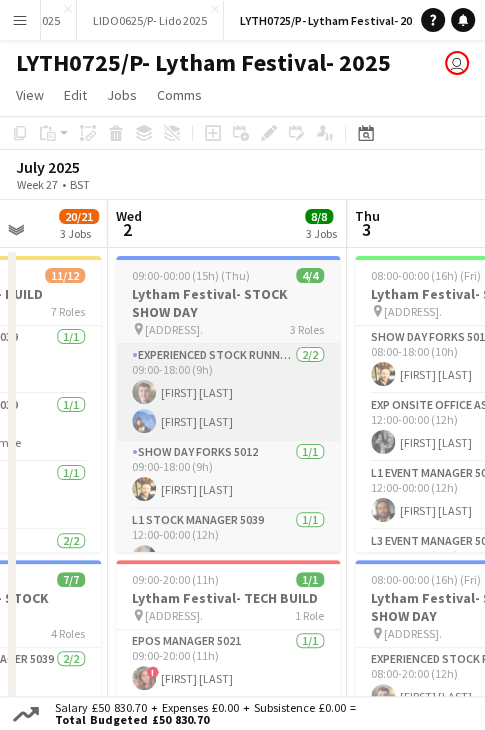 scroll, scrollTop: 0, scrollLeft: 610, axis: horizontal 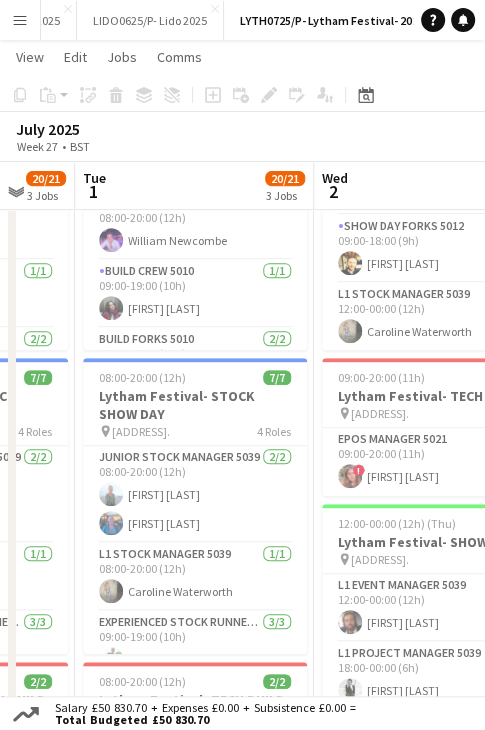 drag, startPoint x: 175, startPoint y: 182, endPoint x: 382, endPoint y: 212, distance: 209.16261 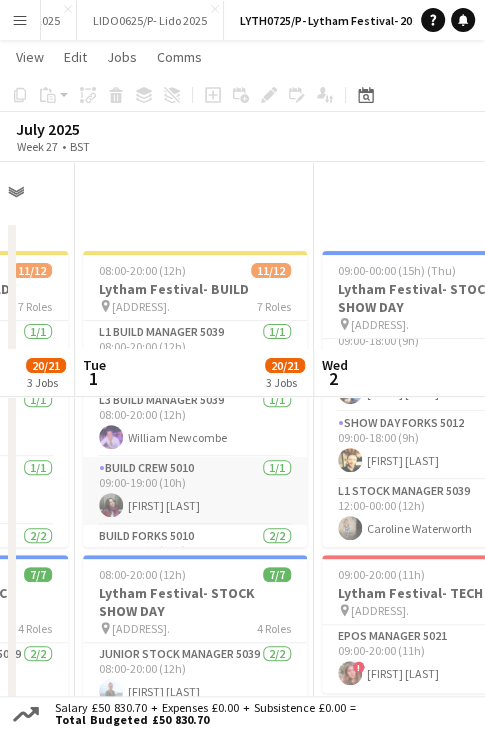 scroll, scrollTop: 0, scrollLeft: 0, axis: both 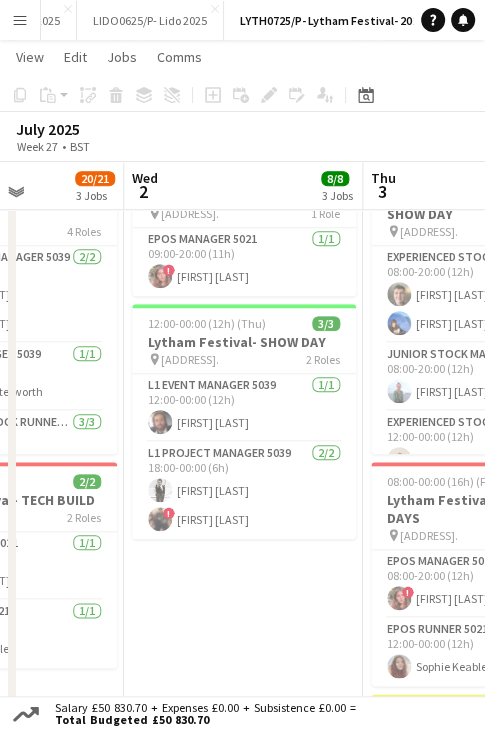 drag, startPoint x: 384, startPoint y: 177, endPoint x: 194, endPoint y: 187, distance: 190.26297 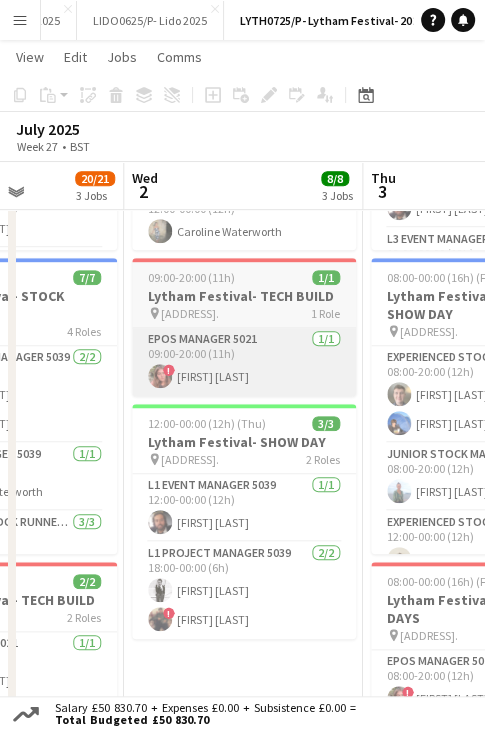 scroll, scrollTop: 300, scrollLeft: 0, axis: vertical 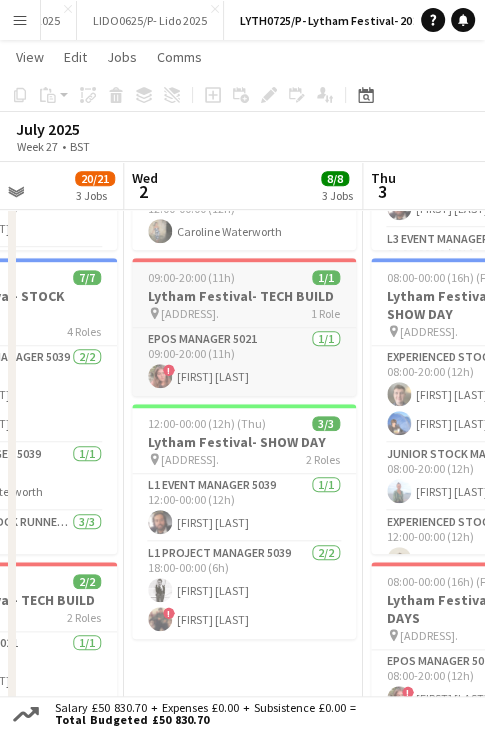 click on "Lytham Festival- TECH BUILD" at bounding box center [244, 296] 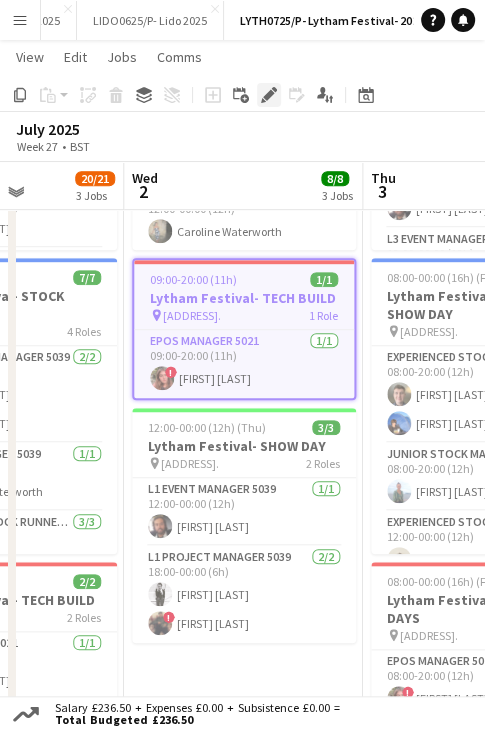 click on "Edit" 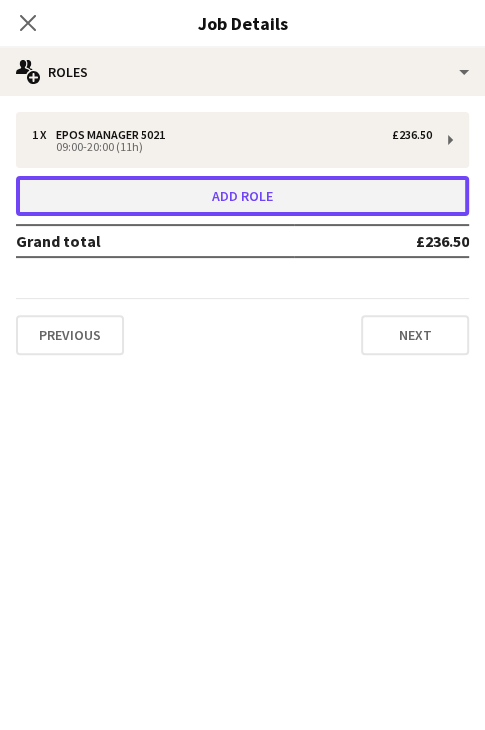 click on "Add role" at bounding box center (242, 196) 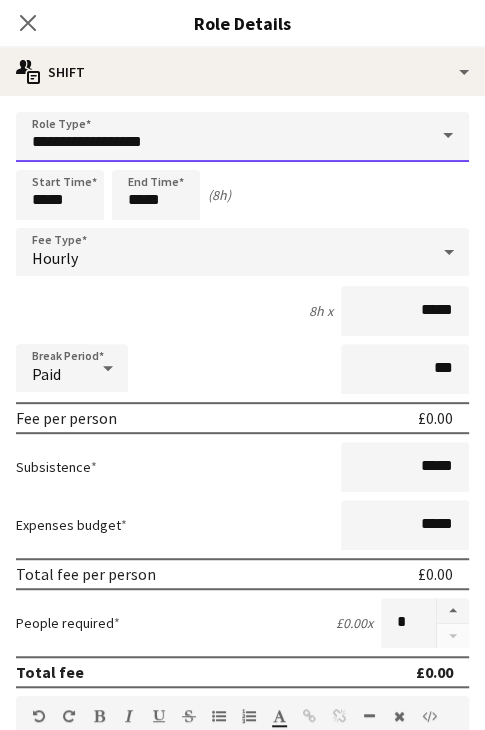 click on "**********" at bounding box center (242, 137) 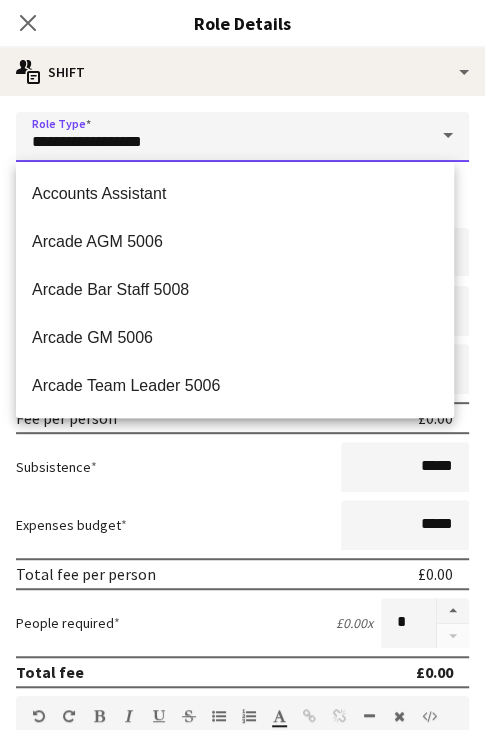 drag, startPoint x: 271, startPoint y: 136, endPoint x: 10, endPoint y: 125, distance: 261.2317 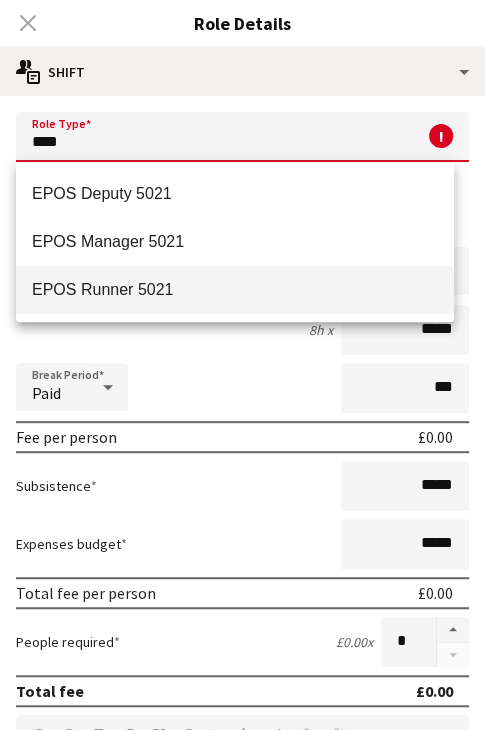 click on "EPOS Runner 5021" at bounding box center (235, 289) 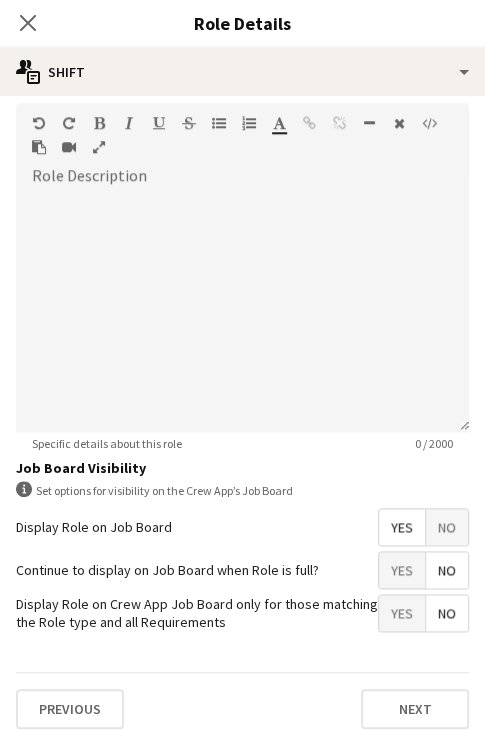 scroll, scrollTop: 603, scrollLeft: 0, axis: vertical 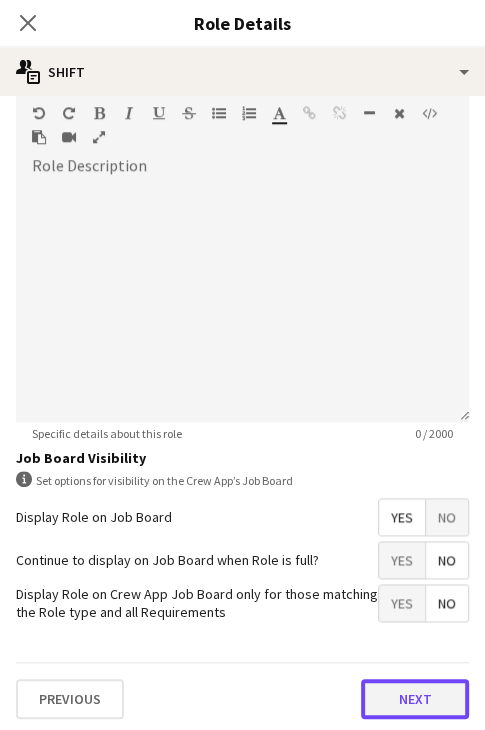 click on "Next" at bounding box center (415, 699) 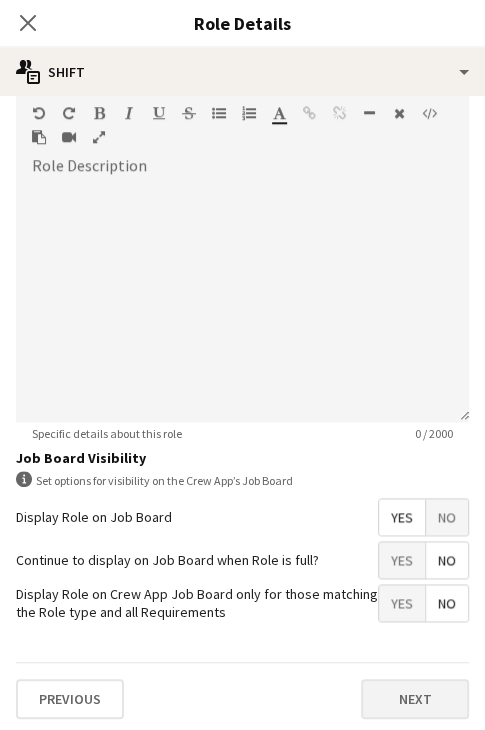 scroll, scrollTop: 0, scrollLeft: 0, axis: both 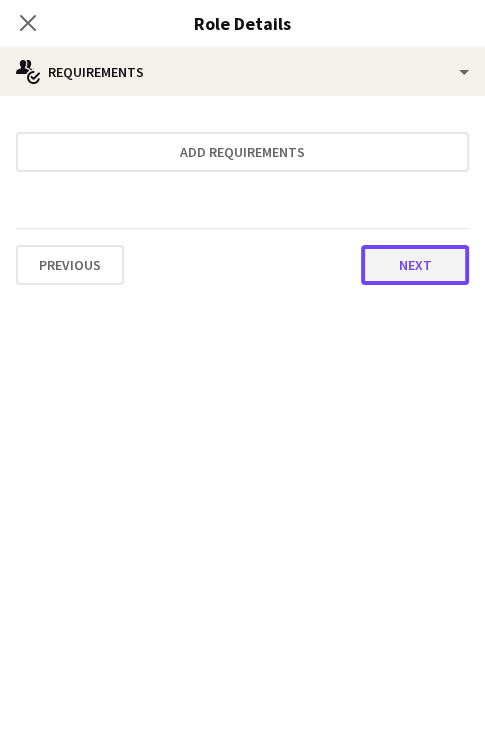 click on "Next" at bounding box center (415, 265) 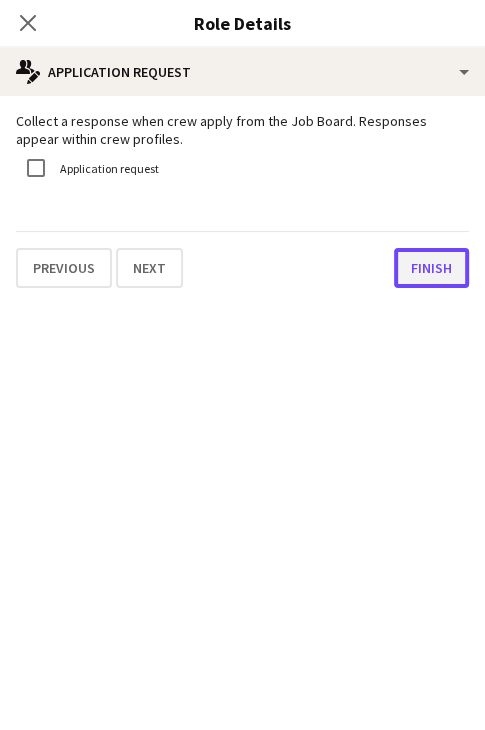 click on "Finish" at bounding box center (431, 268) 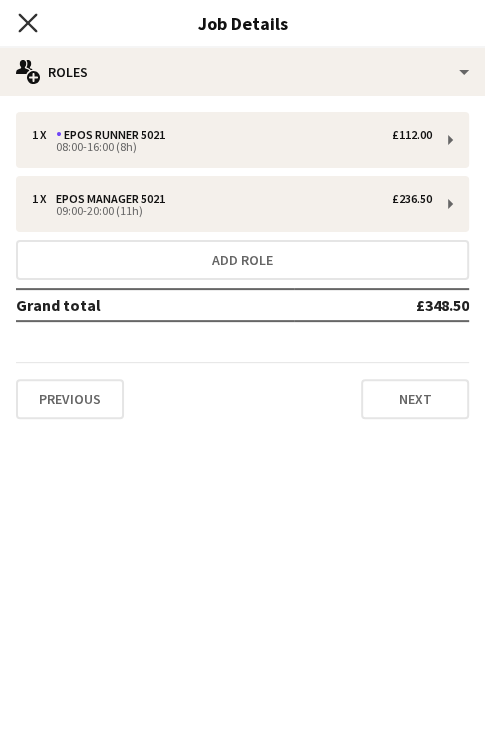 click on "Close pop-in" 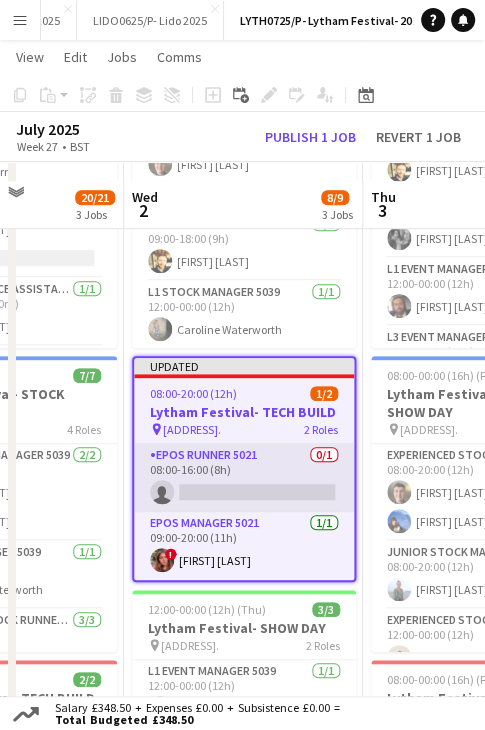 scroll, scrollTop: 200, scrollLeft: 0, axis: vertical 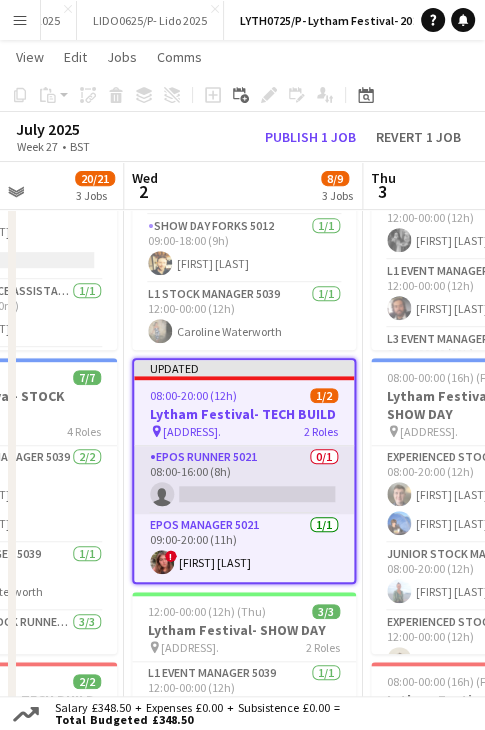 click on "EPOS Runner 5021   0/1   08:00-16:00 (8h)
single-neutral-actions" at bounding box center (244, 480) 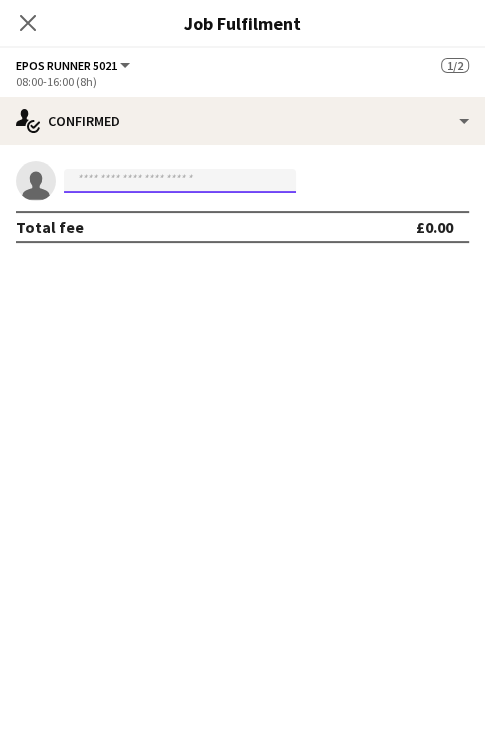 click at bounding box center (180, 181) 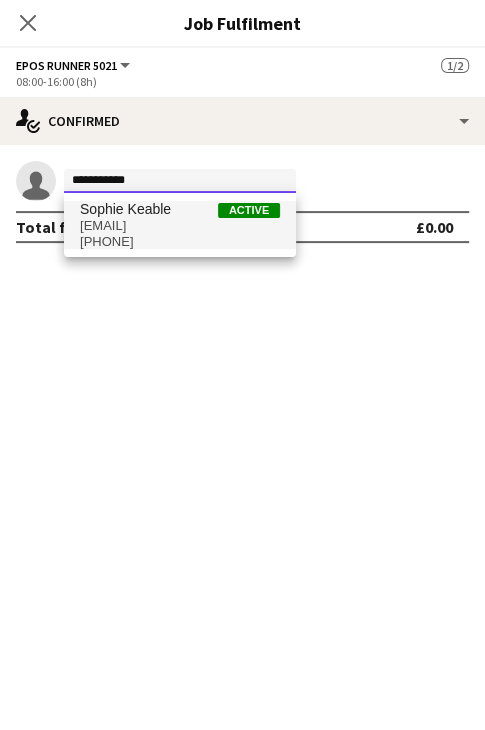type on "**********" 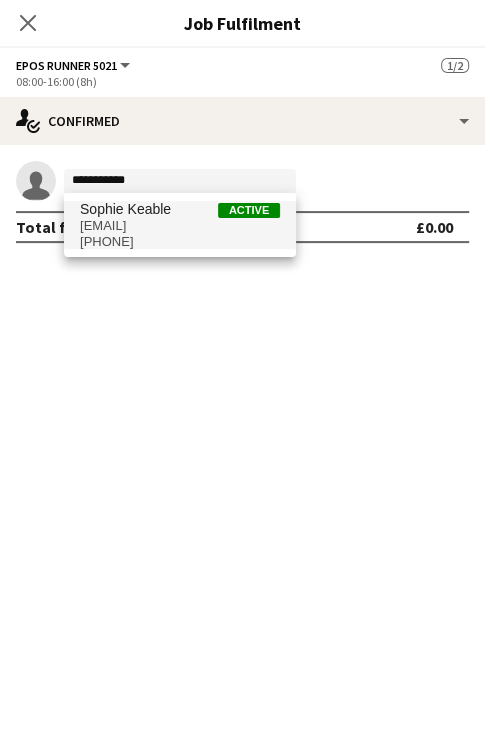 click on "sophievkeable@gmail.com" at bounding box center [180, 226] 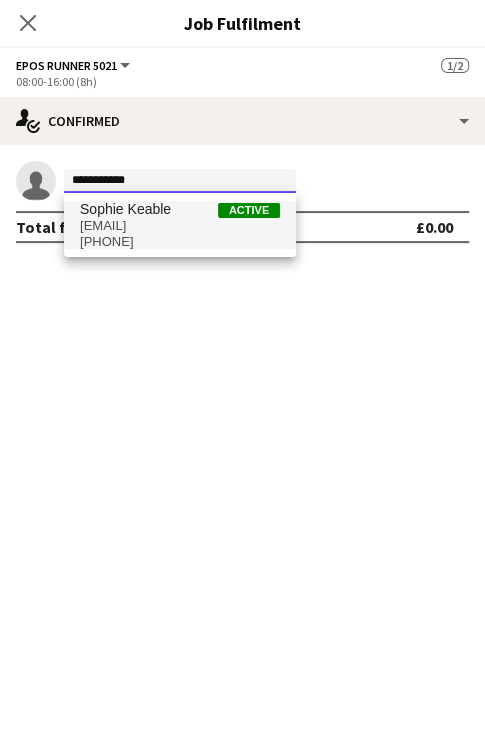 type 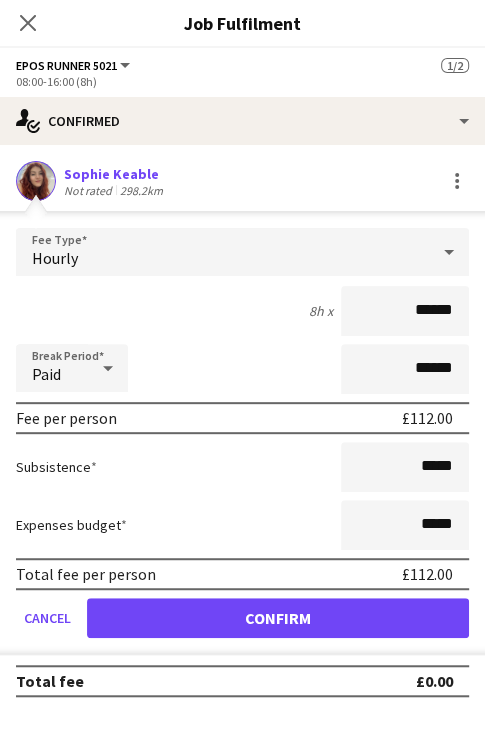 scroll, scrollTop: 0, scrollLeft: 0, axis: both 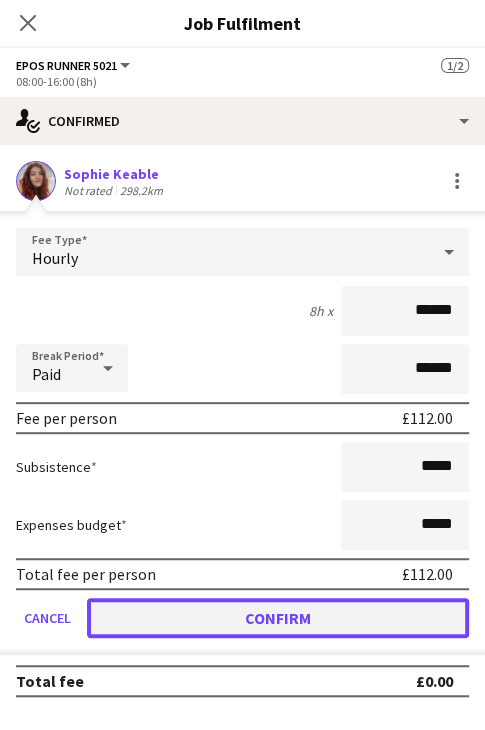 click on "Confirm" at bounding box center [278, 618] 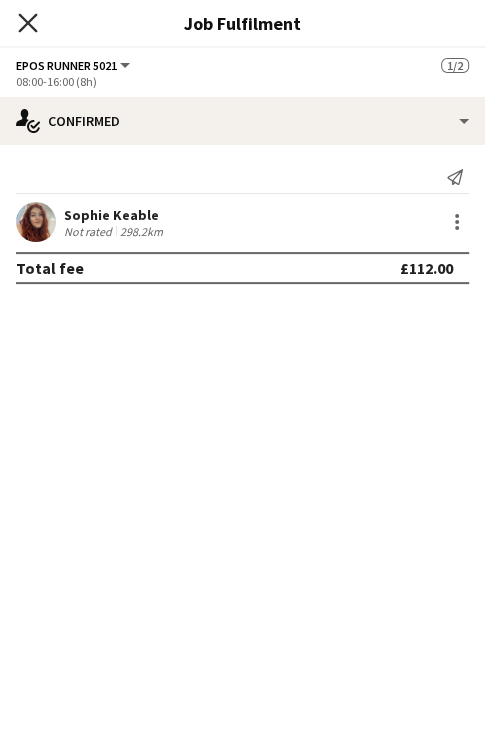 click on "Close pop-in" 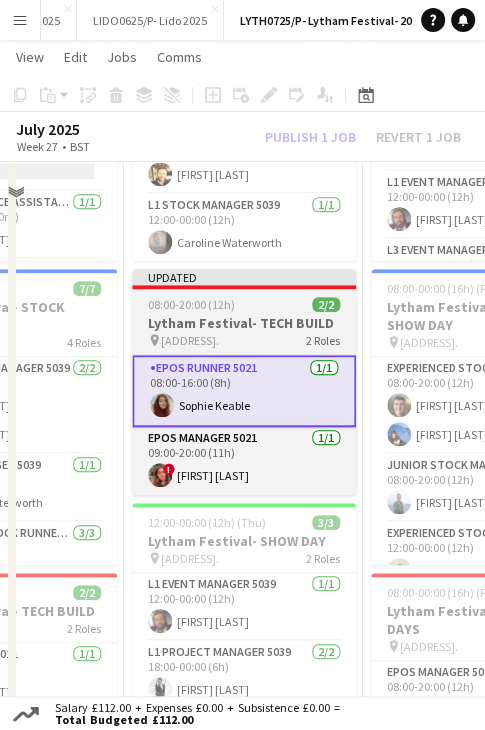 scroll, scrollTop: 300, scrollLeft: 0, axis: vertical 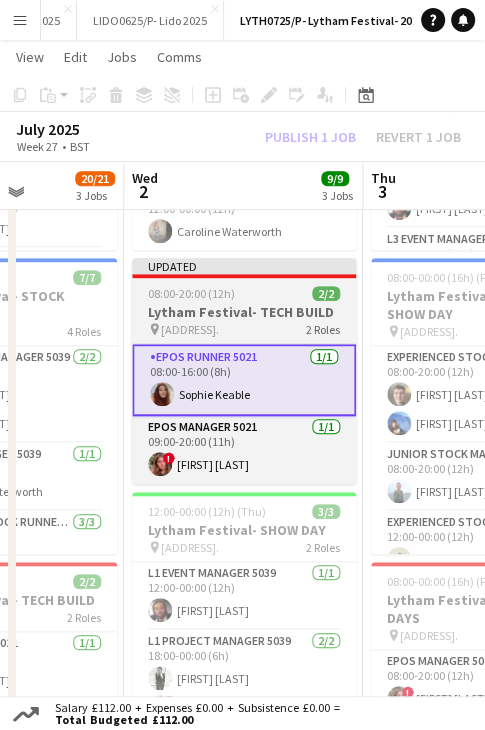 click on "Updated" at bounding box center (244, 266) 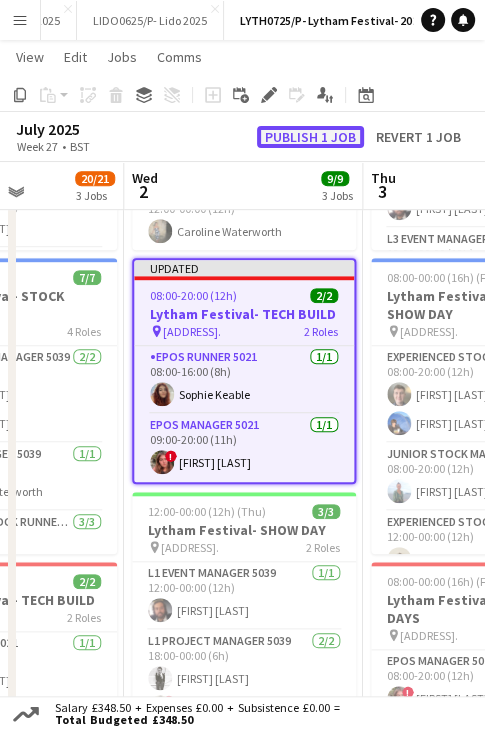 click on "Publish 1 job" 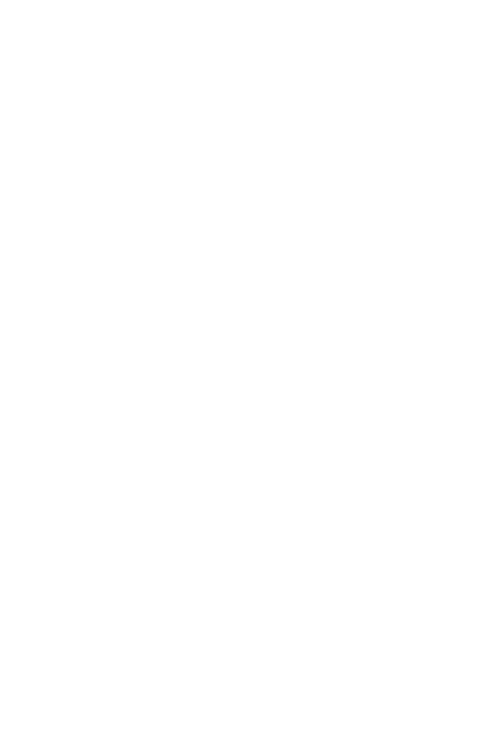 scroll, scrollTop: 0, scrollLeft: 0, axis: both 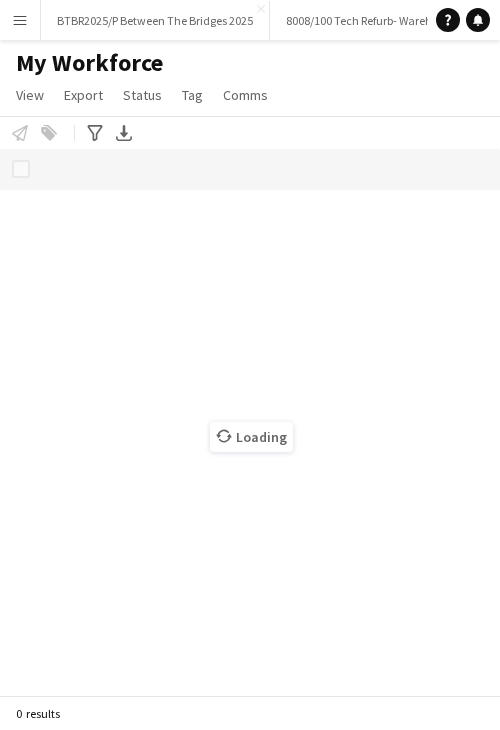 click on "Menu" at bounding box center (20, 20) 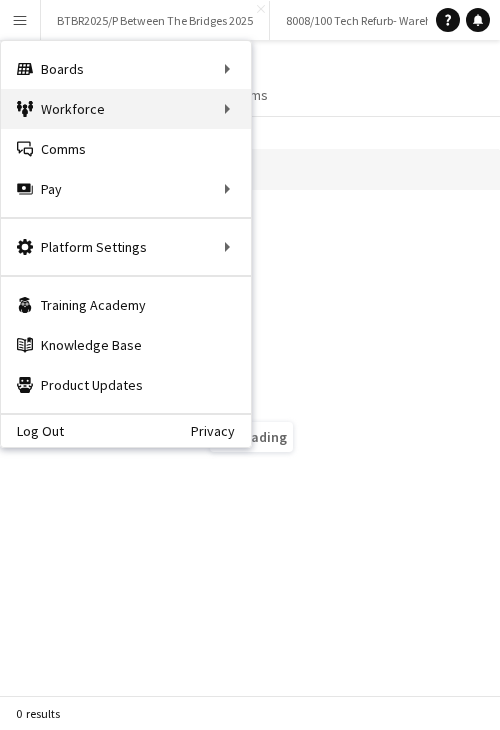 click on "Workforce
Workforce" at bounding box center (126, 109) 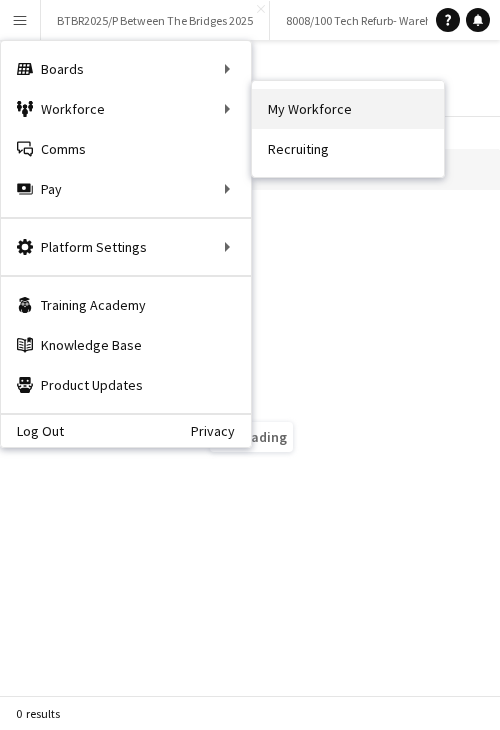 click on "My Workforce" at bounding box center [348, 109] 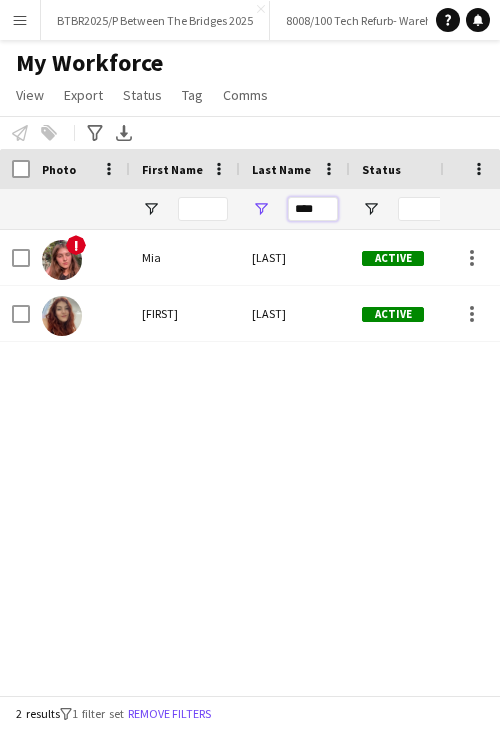 click on "****" at bounding box center [313, 209] 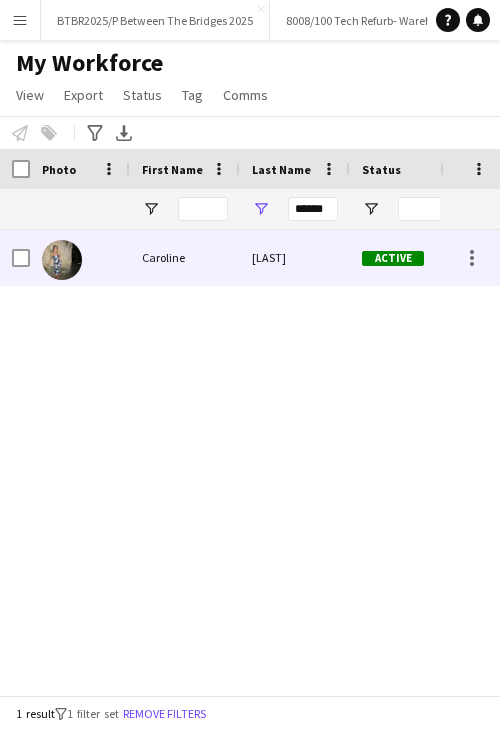 click on "Waterworth" at bounding box center [295, 257] 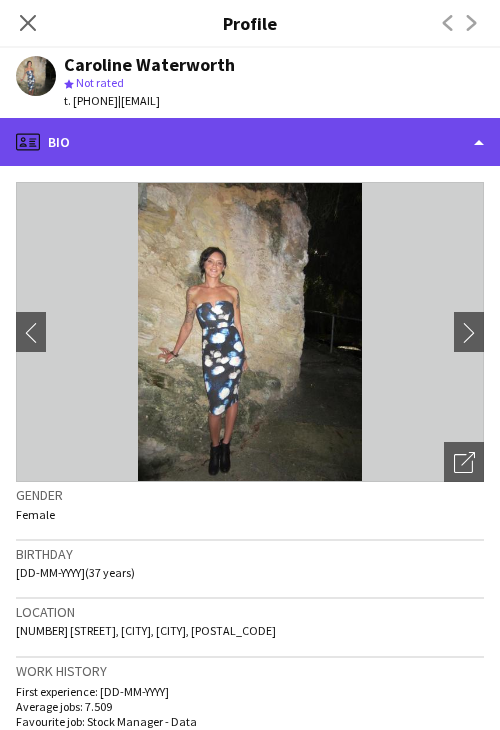 click on "profile
Bio" 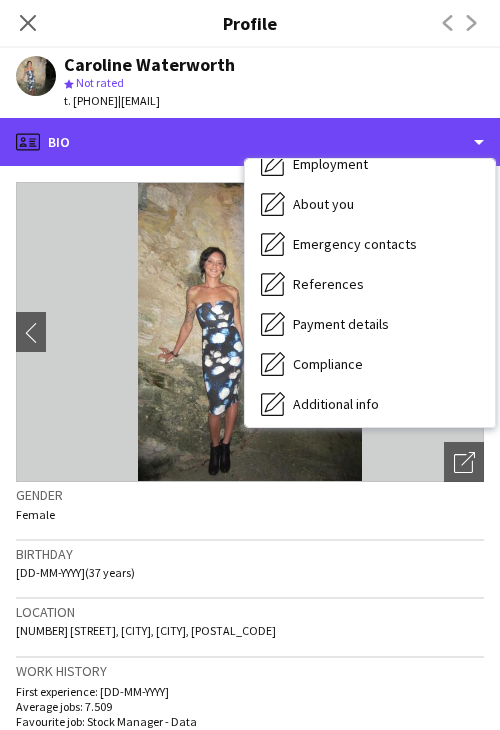 scroll, scrollTop: 268, scrollLeft: 0, axis: vertical 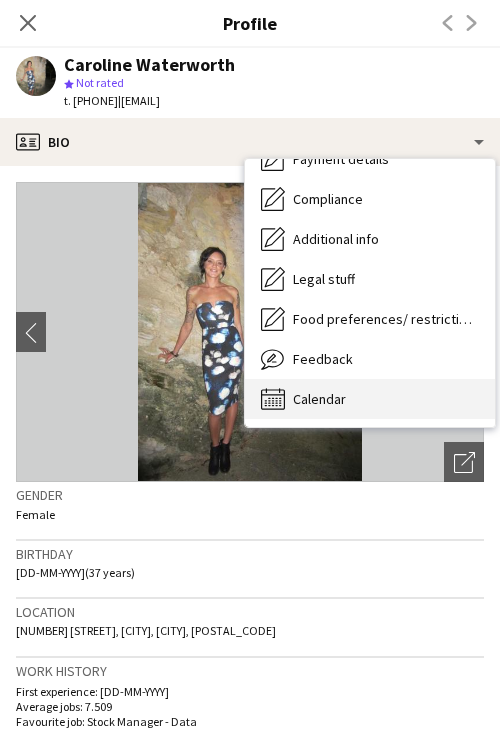 click on "Calendar
Calendar" at bounding box center (370, 399) 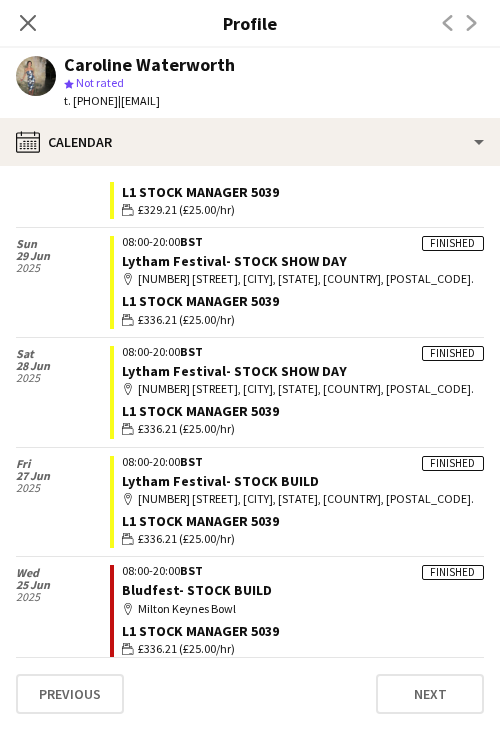 scroll, scrollTop: 2800, scrollLeft: 0, axis: vertical 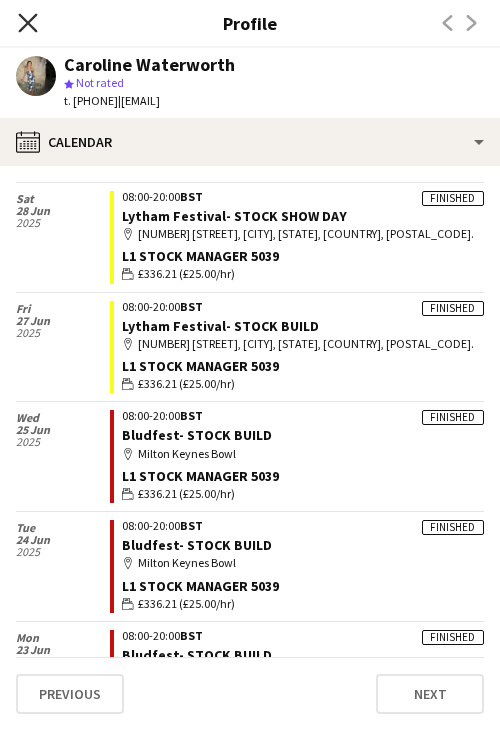 click on "Close pop-in" 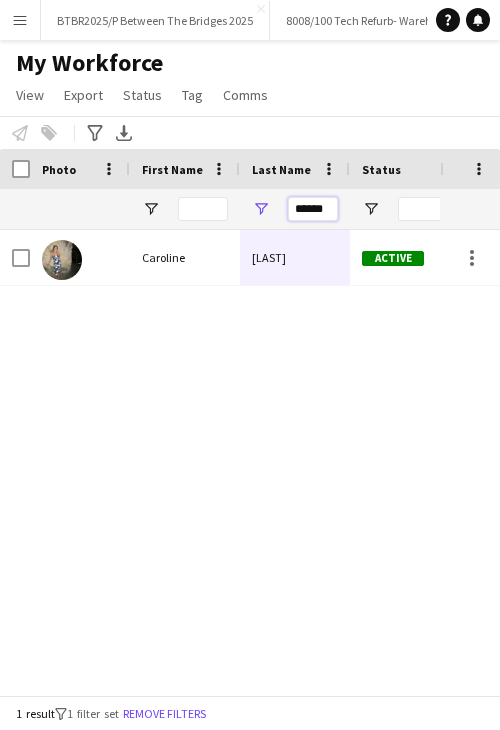 click on "******" at bounding box center (313, 209) 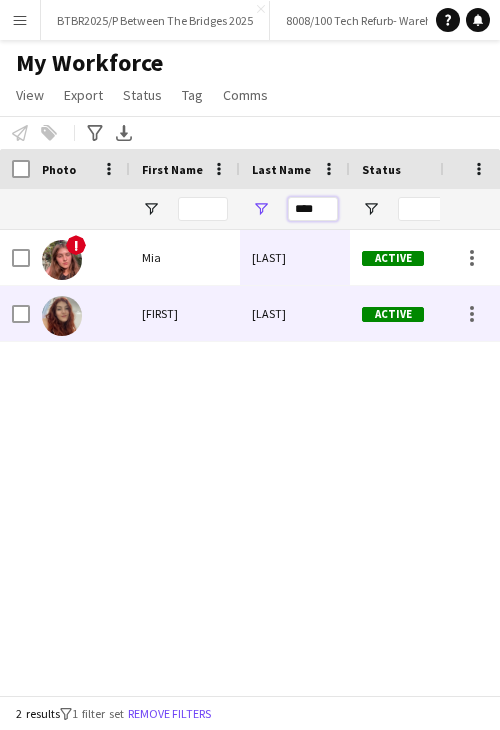 type on "****" 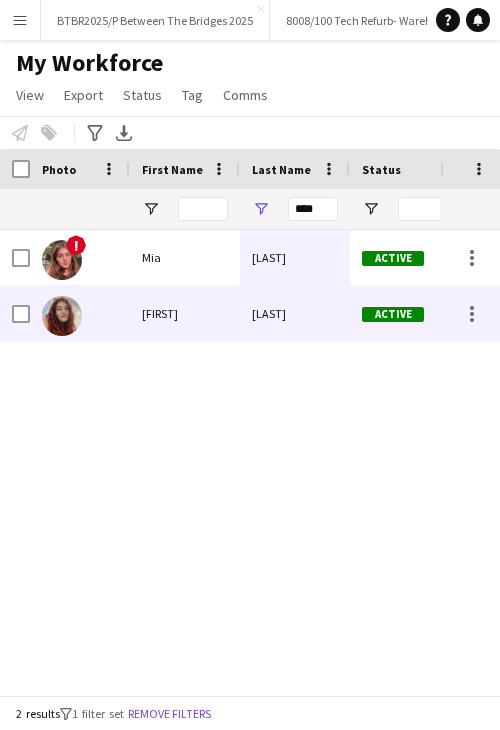 click on "[LAST]" at bounding box center (295, 313) 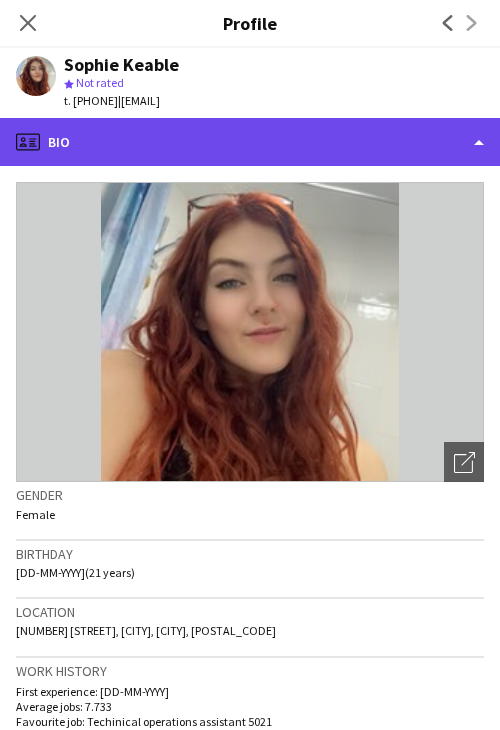 click on "profile
Bio" 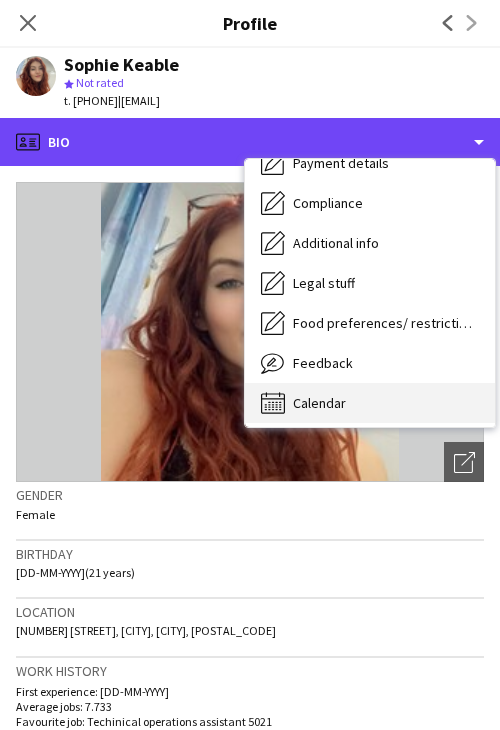 scroll, scrollTop: 268, scrollLeft: 0, axis: vertical 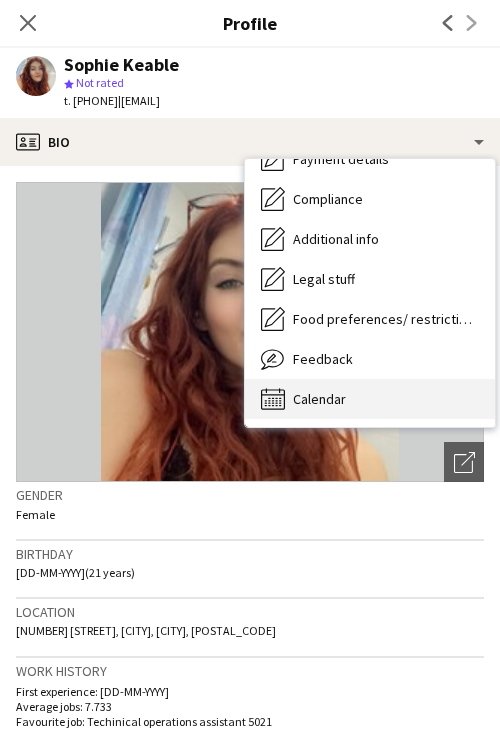 click on "Calendar
Calendar" at bounding box center [370, 399] 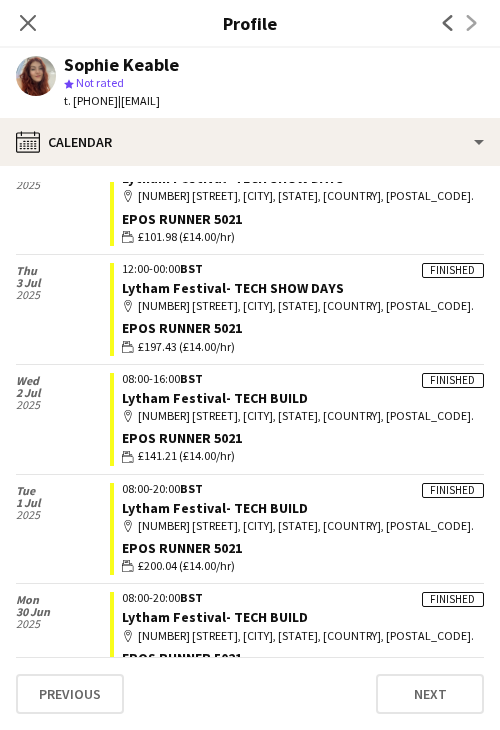 scroll, scrollTop: 1585, scrollLeft: 0, axis: vertical 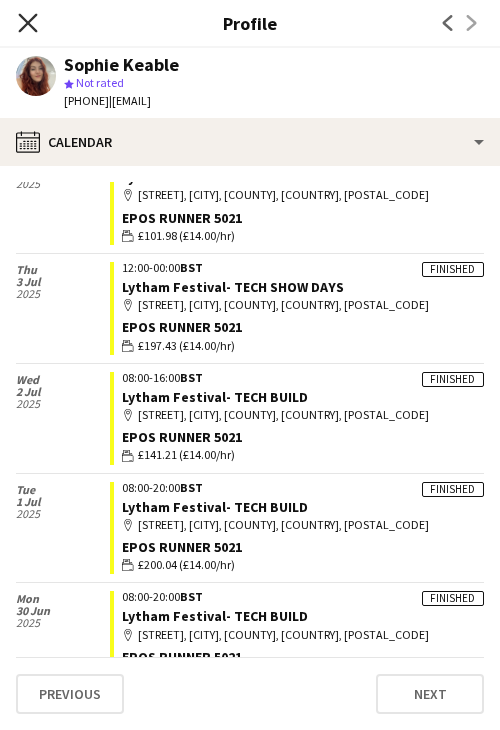 click on "Close pop-in" 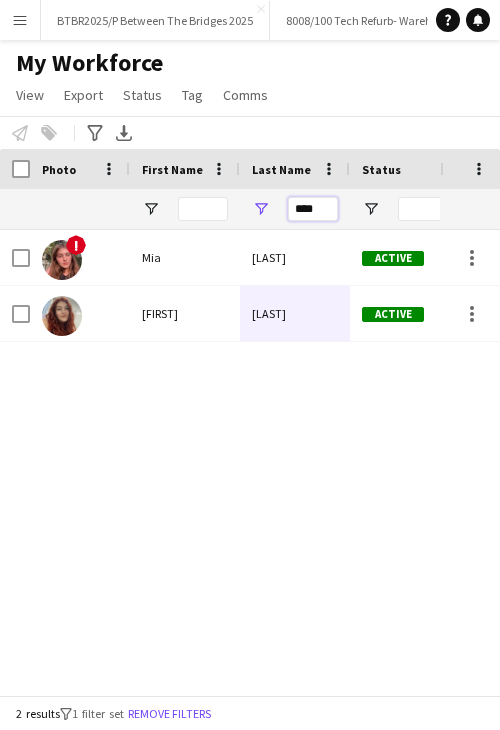 drag, startPoint x: 330, startPoint y: 202, endPoint x: 210, endPoint y: 212, distance: 120.41595 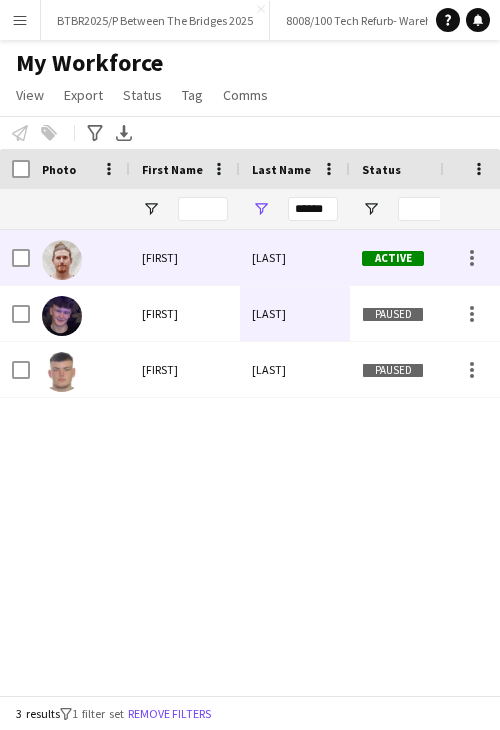 click on "[LAST]" at bounding box center [295, 257] 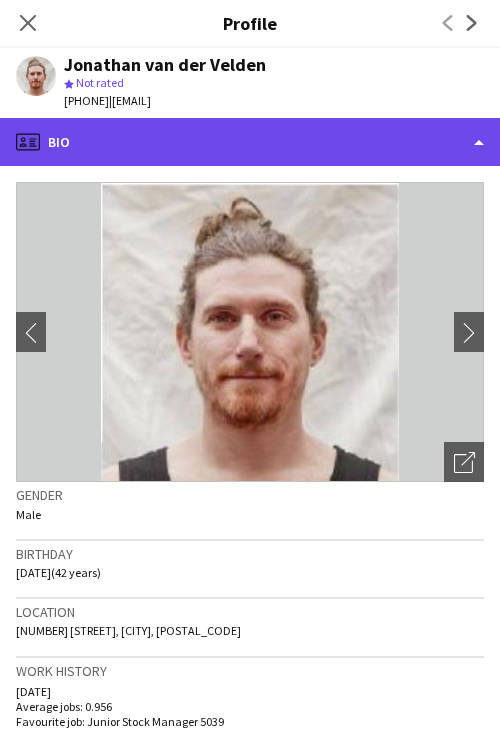 click on "profile
Bio" 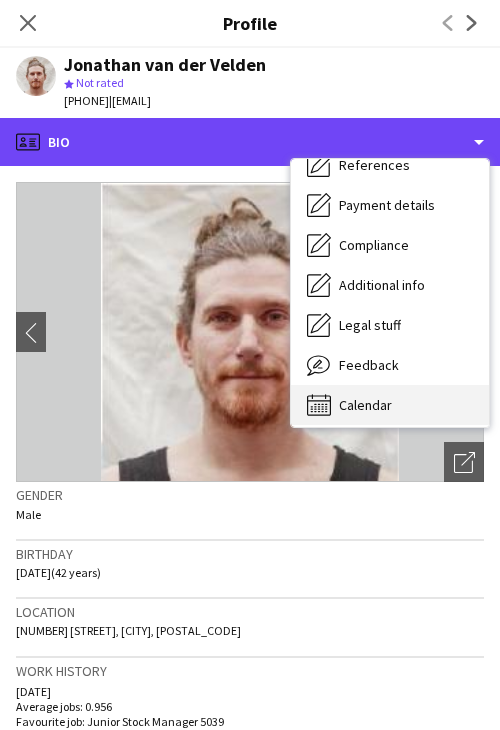 scroll, scrollTop: 228, scrollLeft: 0, axis: vertical 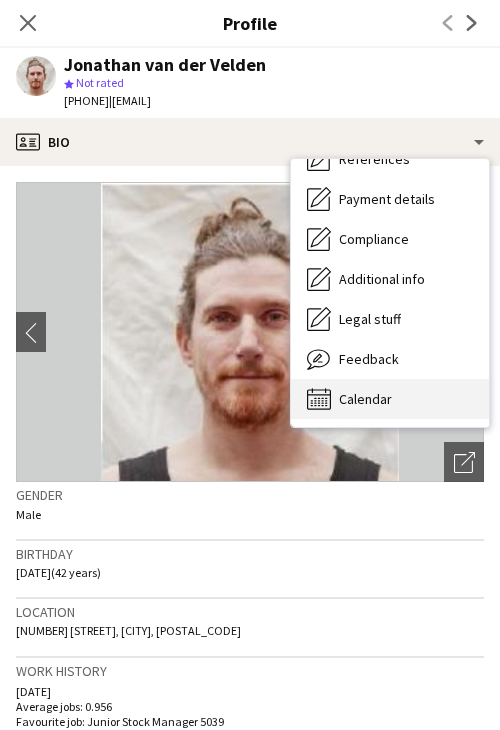 click on "Calendar" at bounding box center (365, 399) 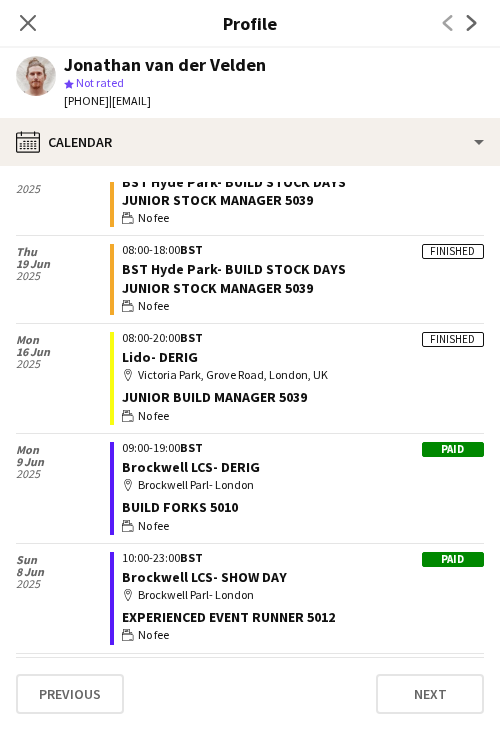 scroll, scrollTop: 2437, scrollLeft: 0, axis: vertical 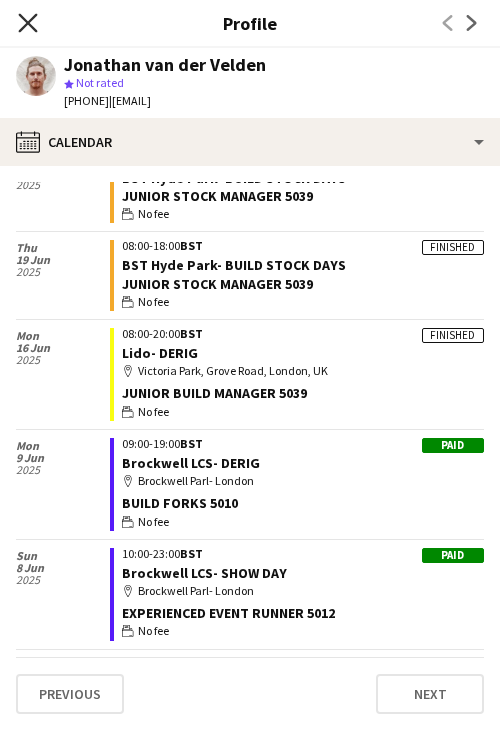 click on "Close pop-in" 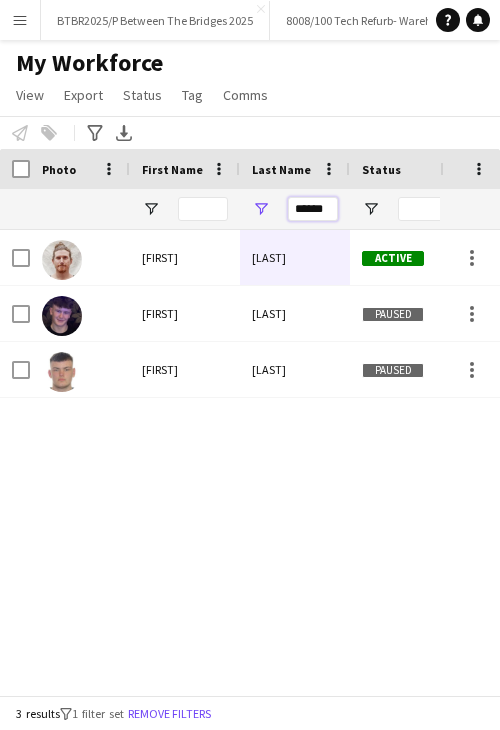click on "******" at bounding box center (313, 209) 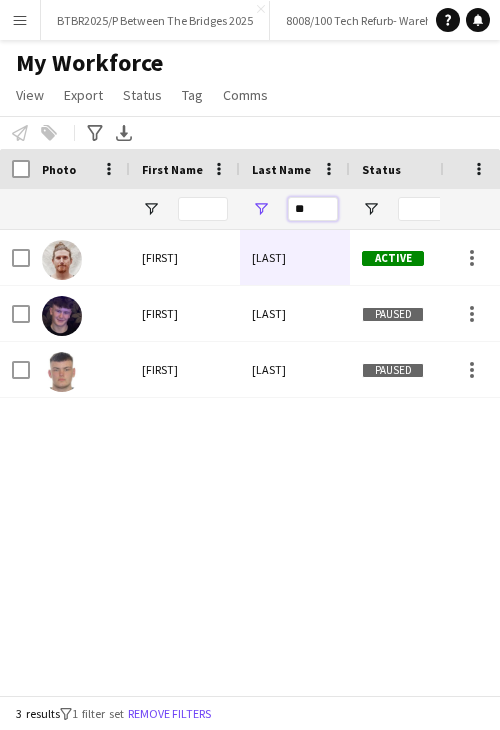 type on "*" 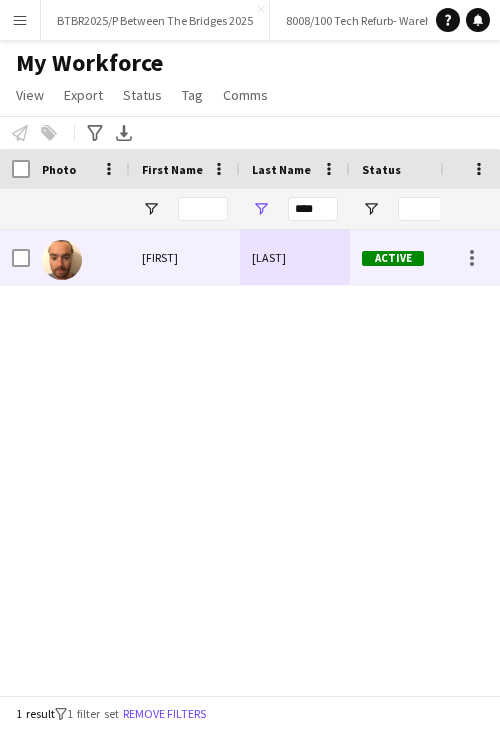 click on "Burr" at bounding box center [295, 257] 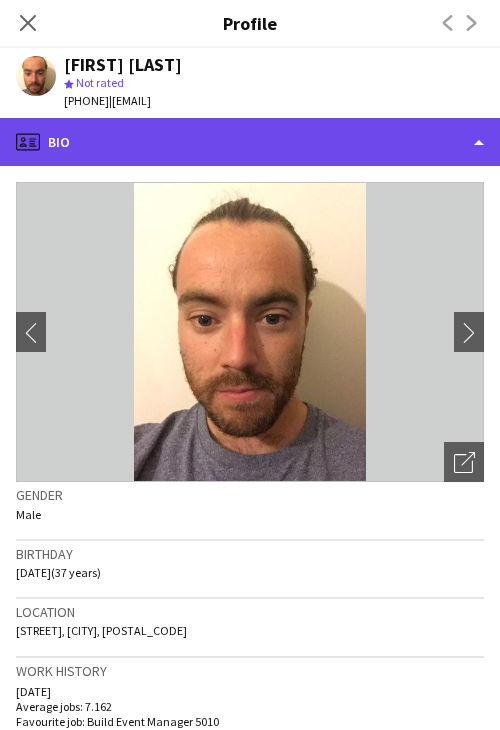 click on "profile
Bio" 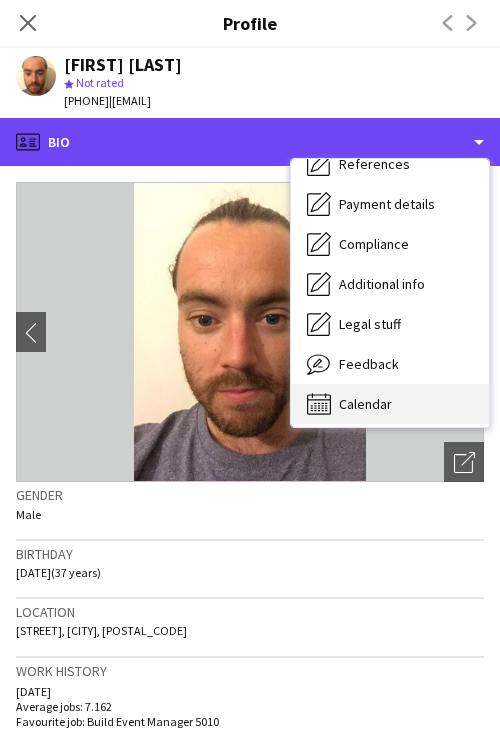 scroll, scrollTop: 228, scrollLeft: 0, axis: vertical 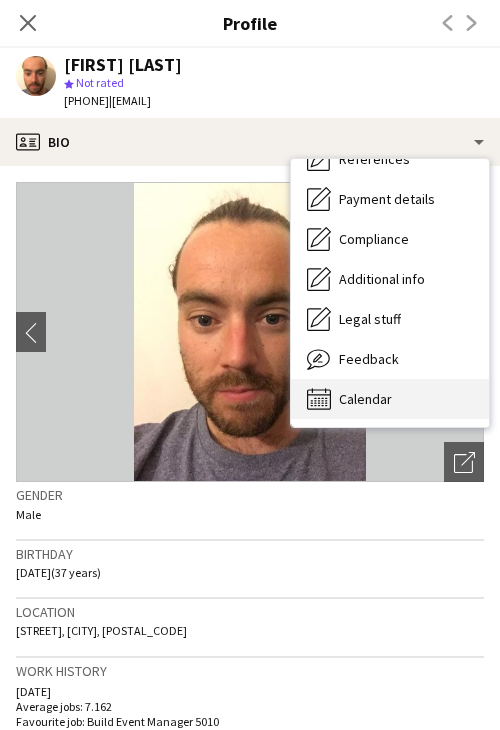 click on "Calendar" at bounding box center (365, 399) 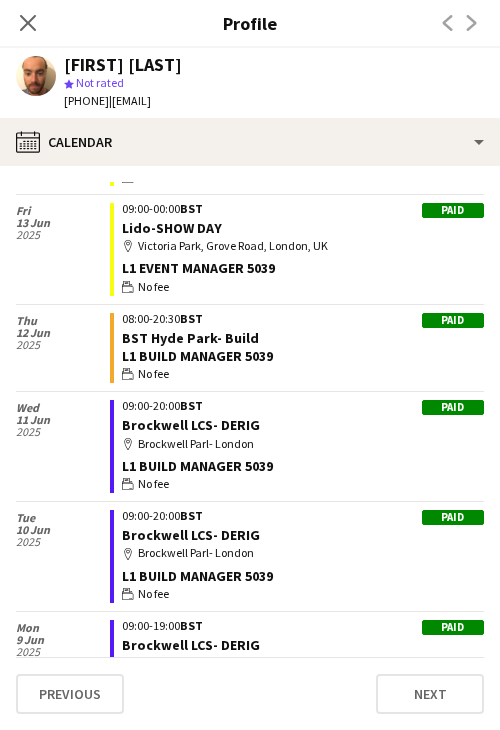 scroll, scrollTop: 4000, scrollLeft: 0, axis: vertical 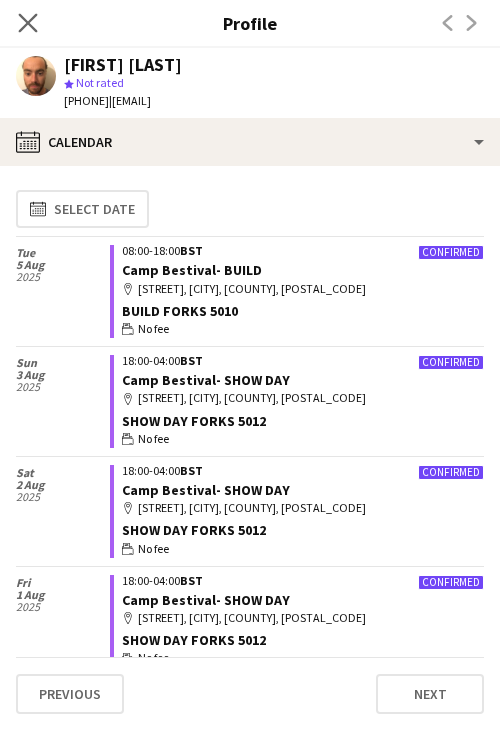 click on "Close pop-in" 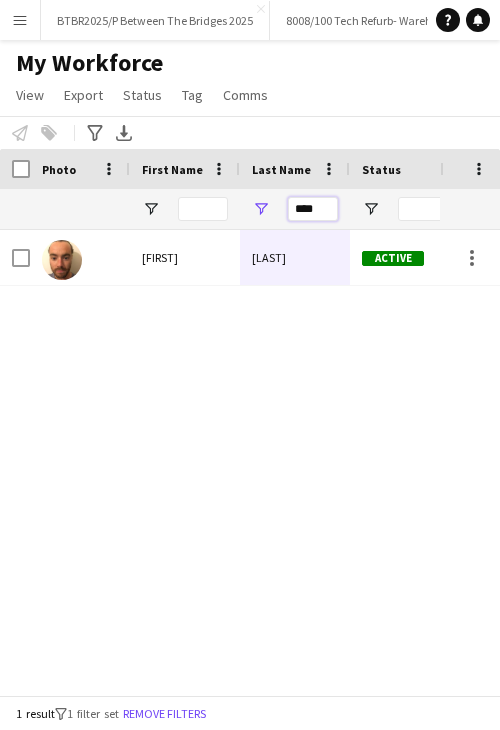 drag, startPoint x: 325, startPoint y: 202, endPoint x: 60, endPoint y: 226, distance: 266.08456 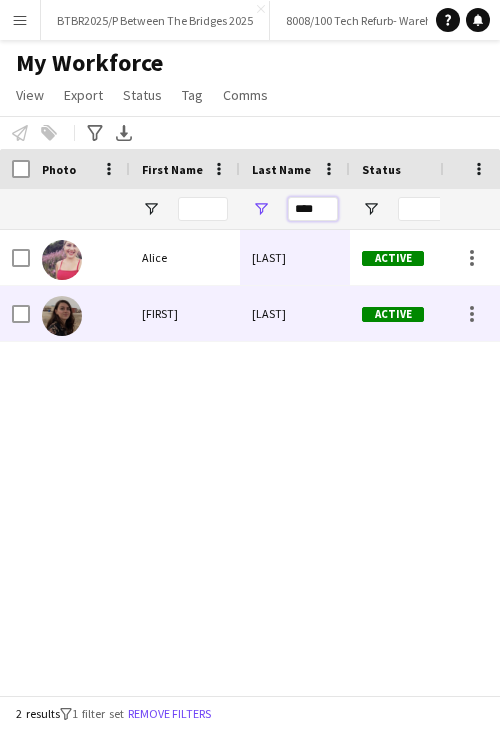 type on "****" 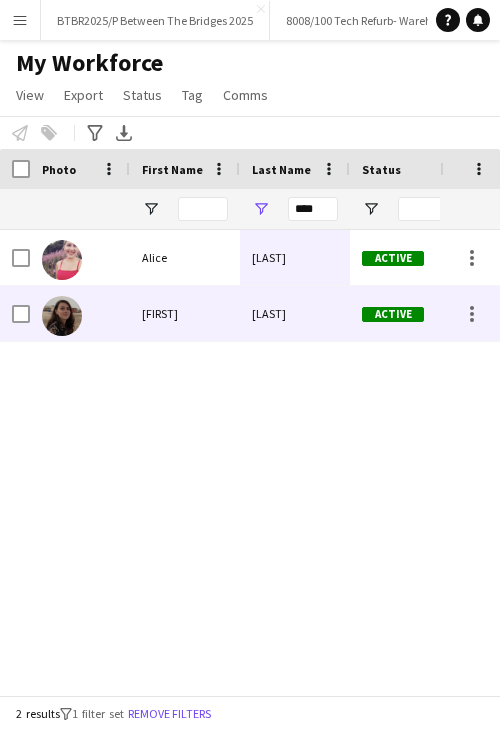 click on "Holly" at bounding box center [185, 313] 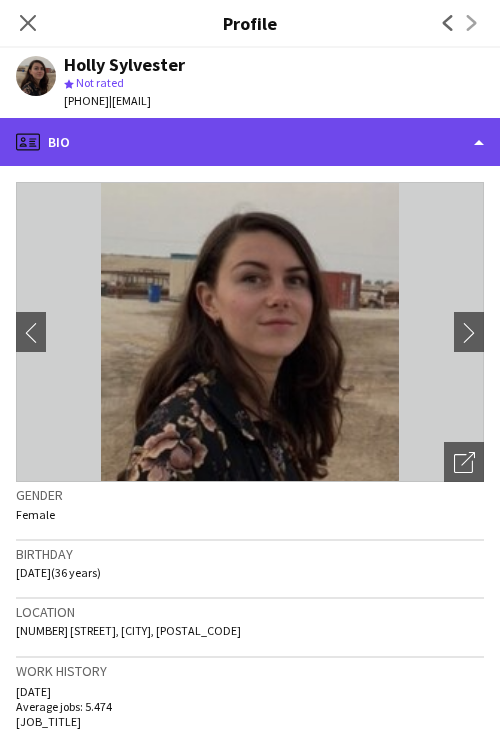 click on "profile
Bio" 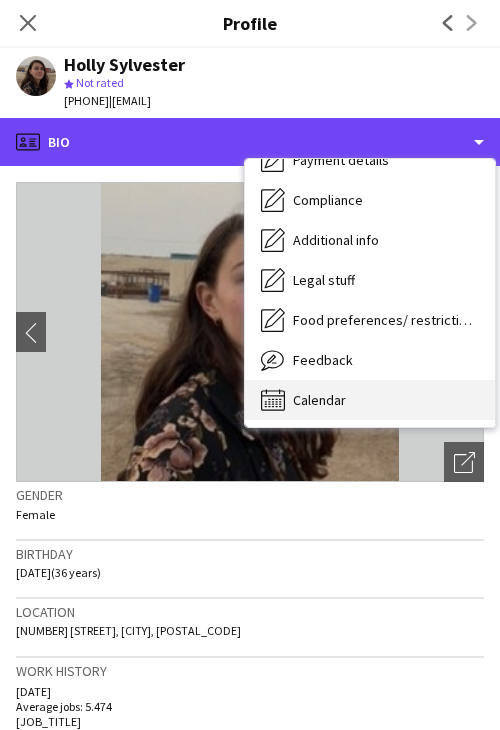 scroll, scrollTop: 268, scrollLeft: 0, axis: vertical 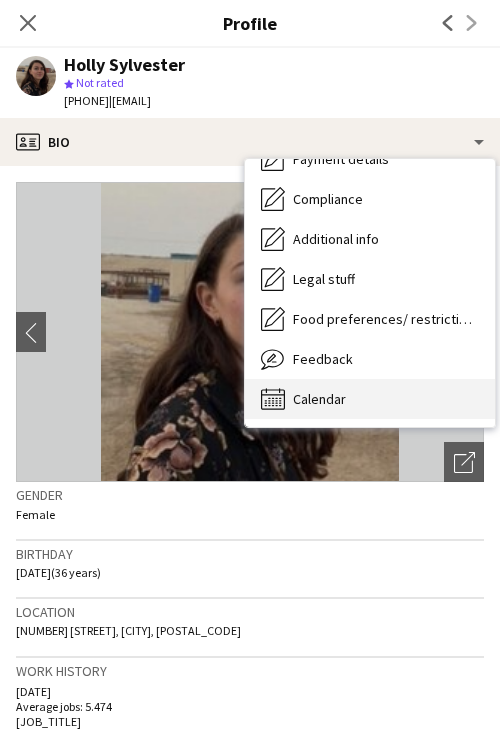click on "Calendar
Calendar" at bounding box center [370, 399] 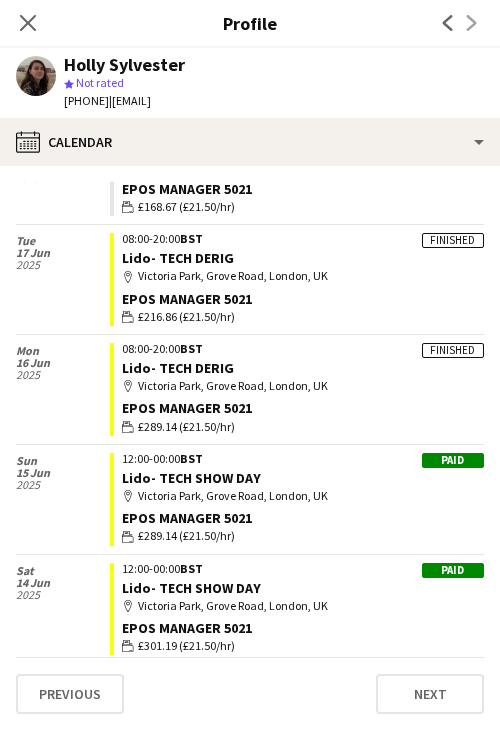 scroll, scrollTop: 1827, scrollLeft: 0, axis: vertical 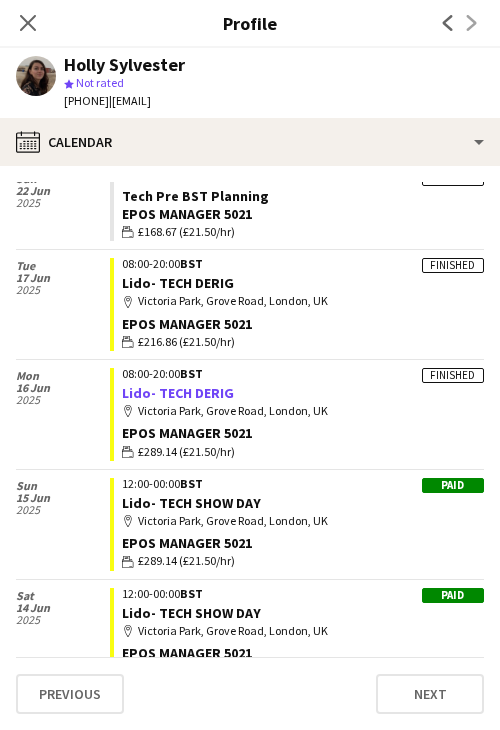 click on "Lido- TECH DERIG" 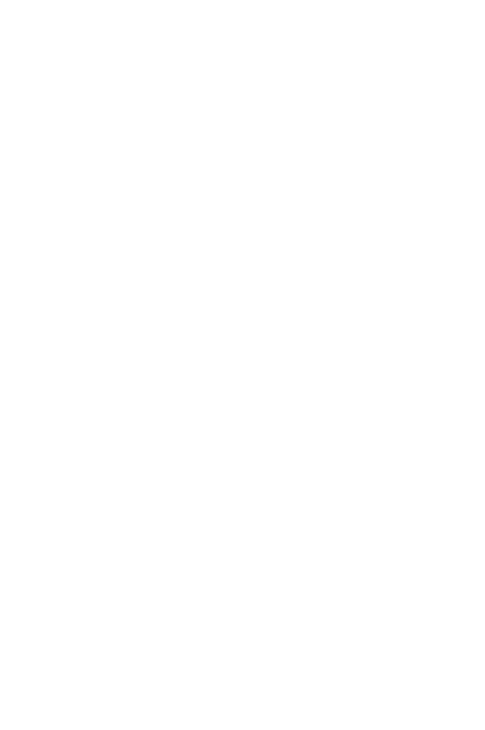 scroll, scrollTop: 0, scrollLeft: 0, axis: both 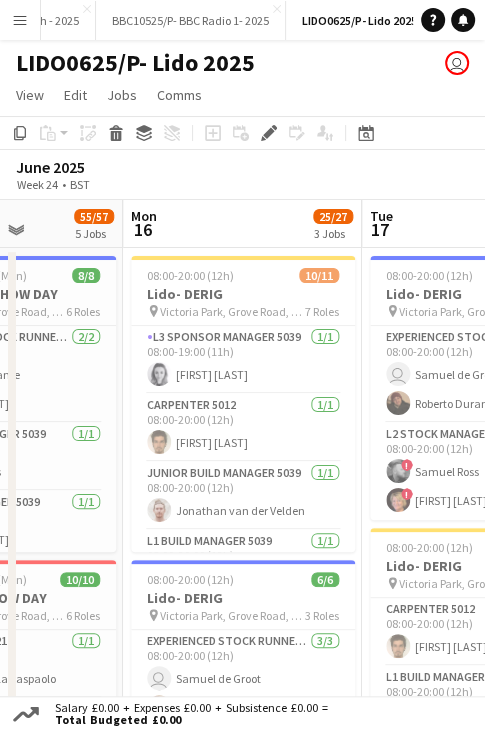 drag, startPoint x: 386, startPoint y: 206, endPoint x: 210, endPoint y: 213, distance: 176.13914 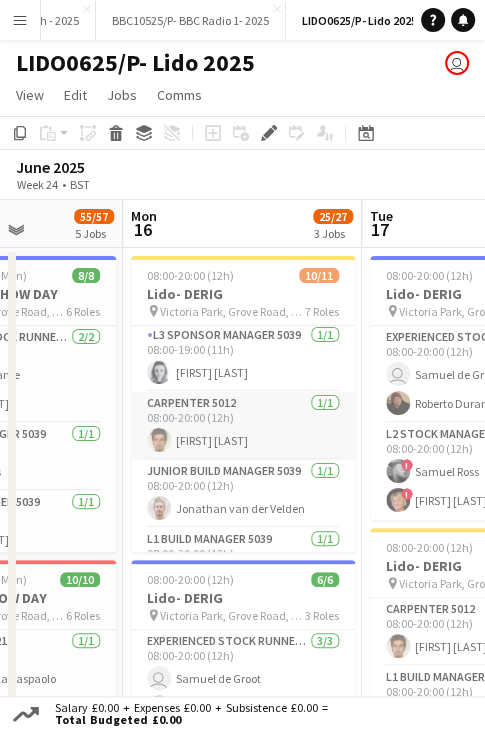 scroll, scrollTop: 0, scrollLeft: 0, axis: both 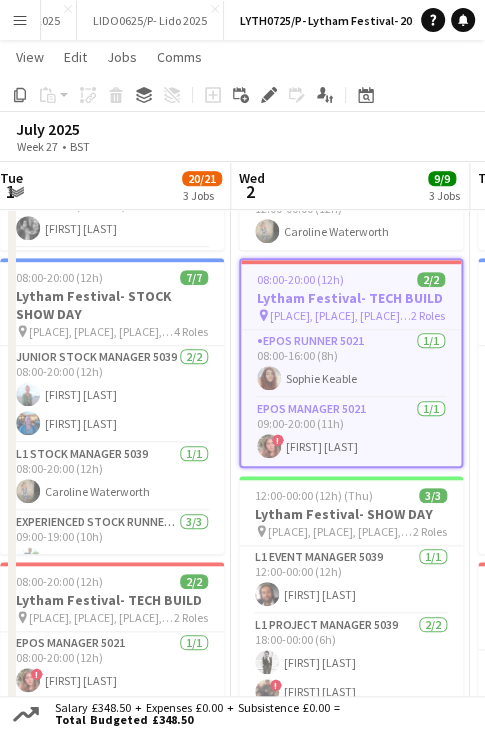 drag, startPoint x: 217, startPoint y: 189, endPoint x: 324, endPoint y: 188, distance: 107.00467 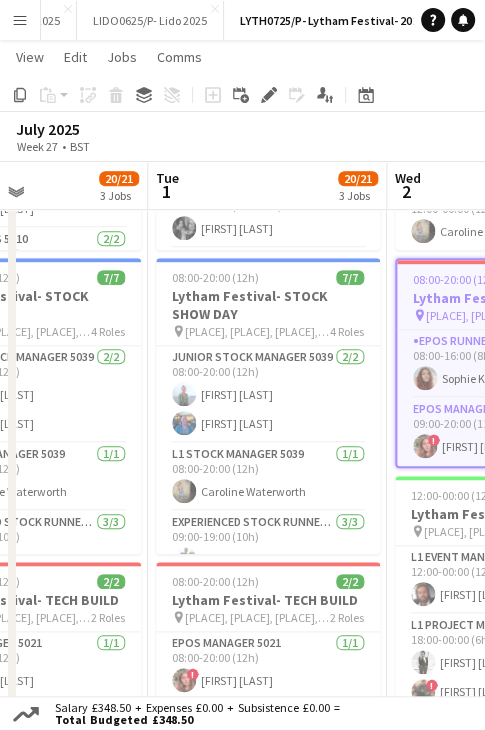 drag, startPoint x: 156, startPoint y: 185, endPoint x: 280, endPoint y: 185, distance: 124 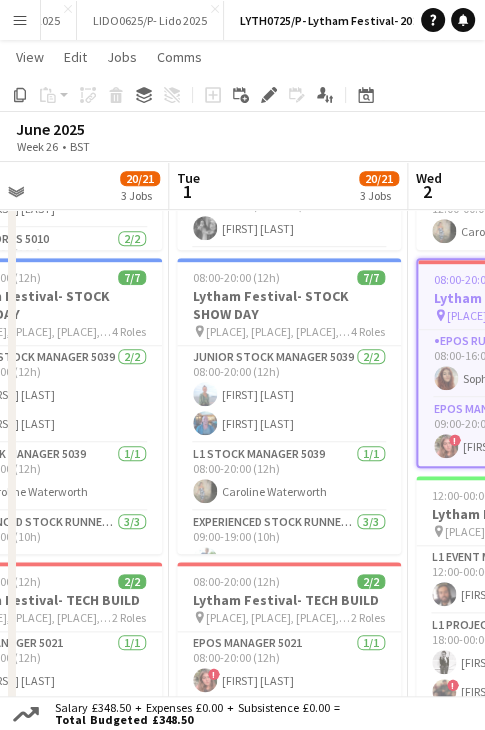 drag, startPoint x: 56, startPoint y: 185, endPoint x: 317, endPoint y: 185, distance: 261 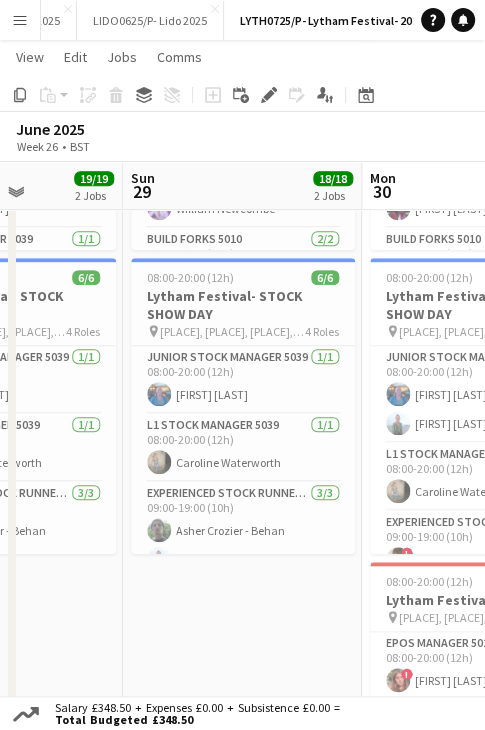scroll, scrollTop: 0, scrollLeft: 591, axis: horizontal 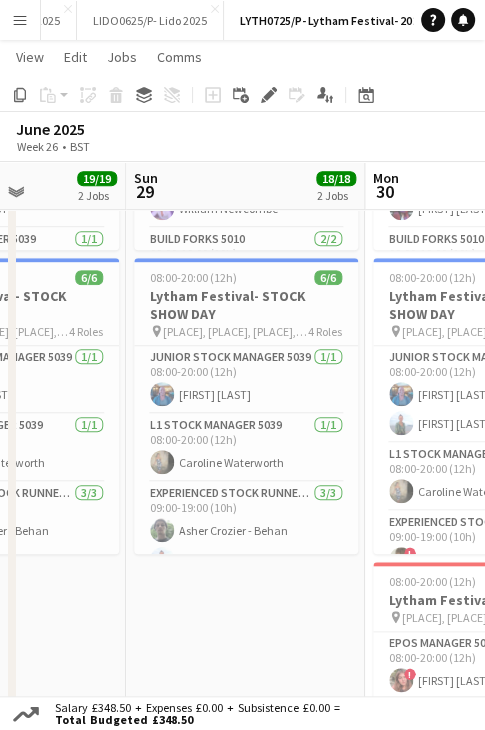 drag, startPoint x: 92, startPoint y: 186, endPoint x: 288, endPoint y: 186, distance: 196 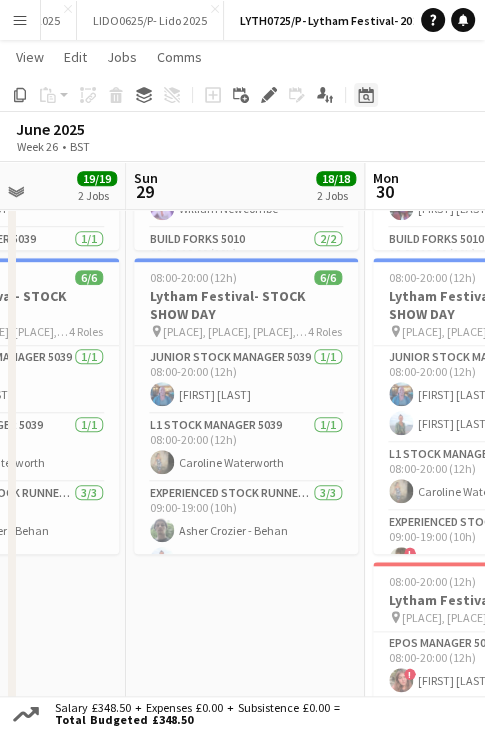 click 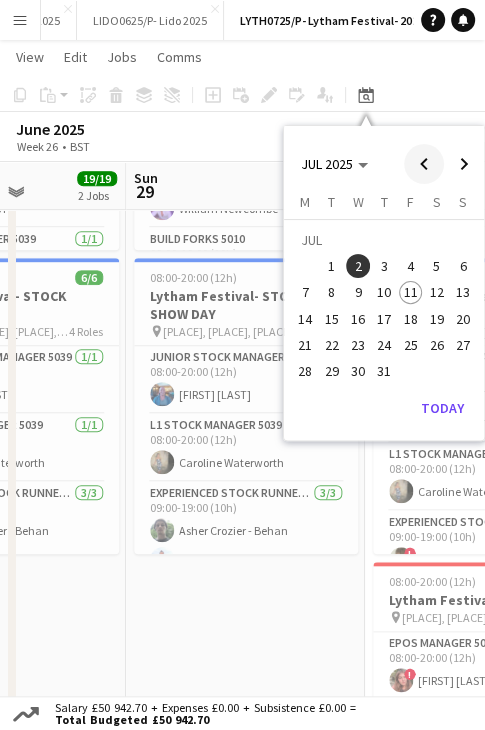 click at bounding box center [424, 164] 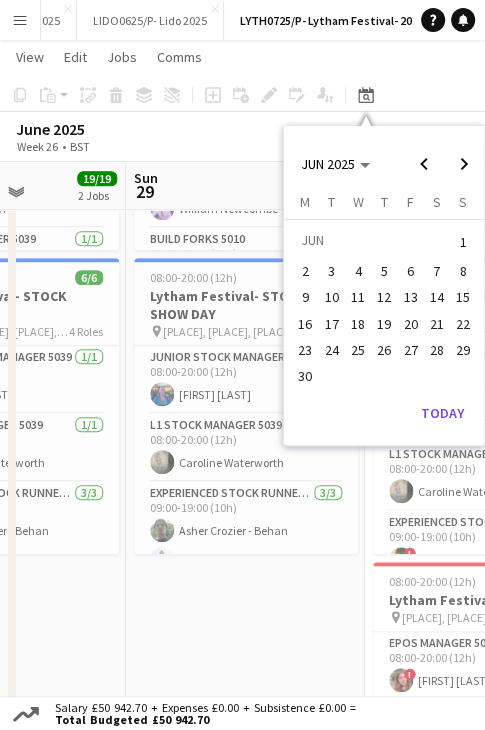 click on "16" at bounding box center (305, 324) 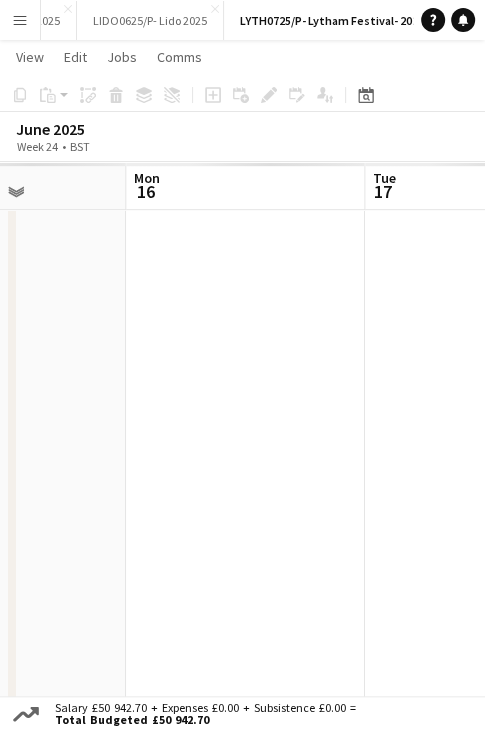 scroll, scrollTop: 0, scrollLeft: 418, axis: horizontal 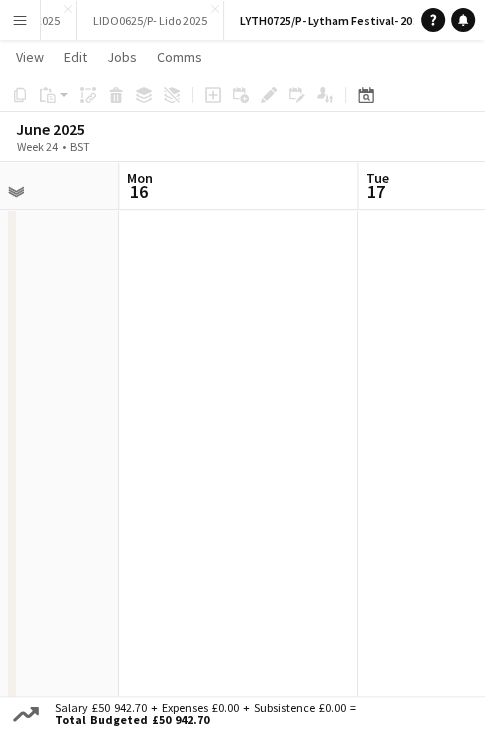 drag, startPoint x: 377, startPoint y: 182, endPoint x: 197, endPoint y: 188, distance: 180.09998 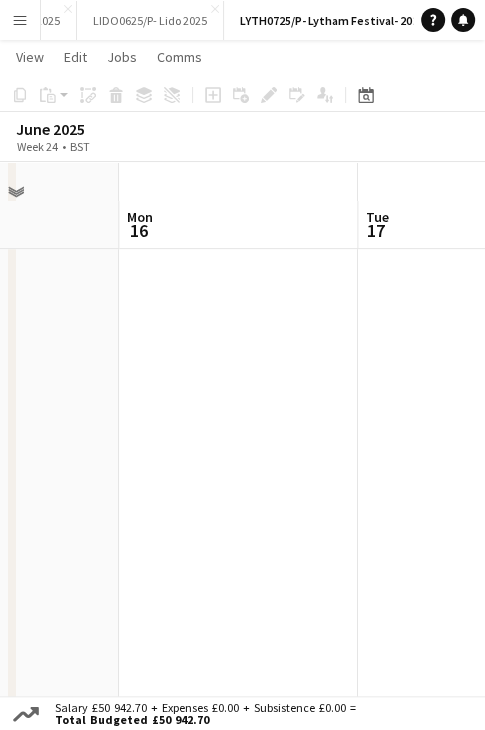 scroll, scrollTop: 100, scrollLeft: 0, axis: vertical 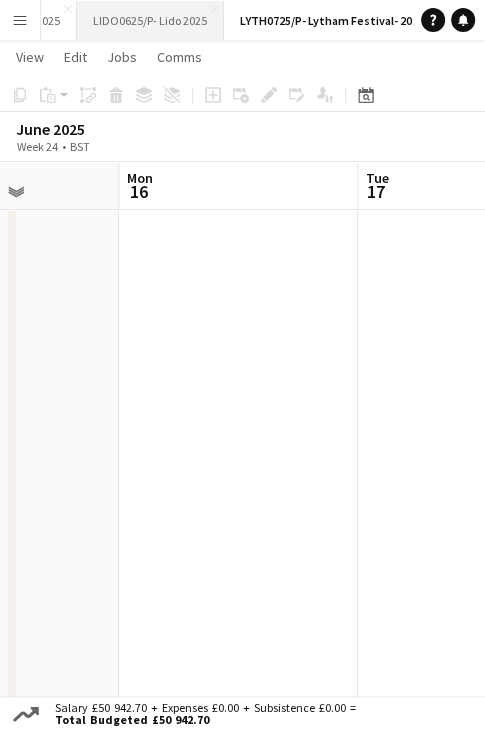 click on "LIDO0625/P- Lido 2025
Close" at bounding box center [150, 20] 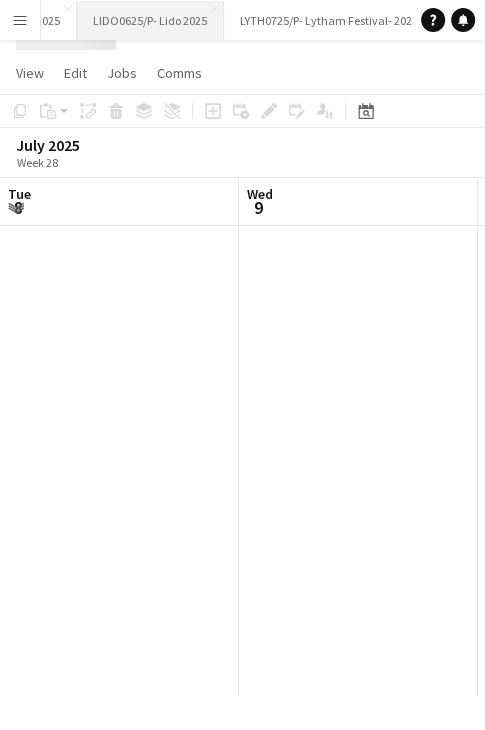 scroll, scrollTop: 0, scrollLeft: 0, axis: both 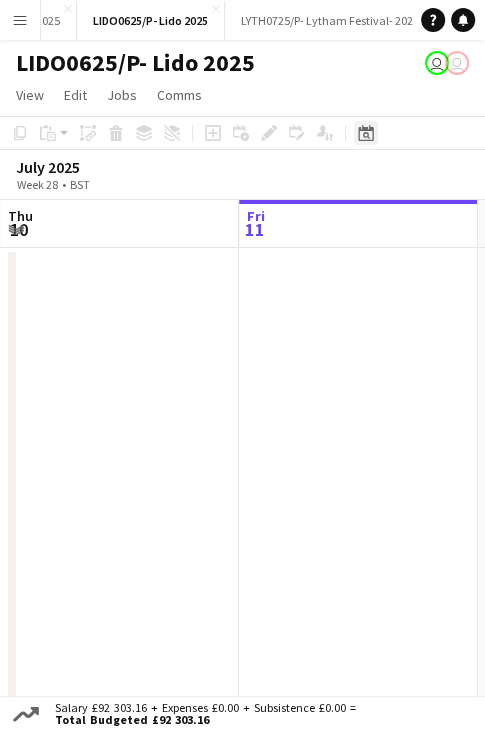 click on "Date picker" 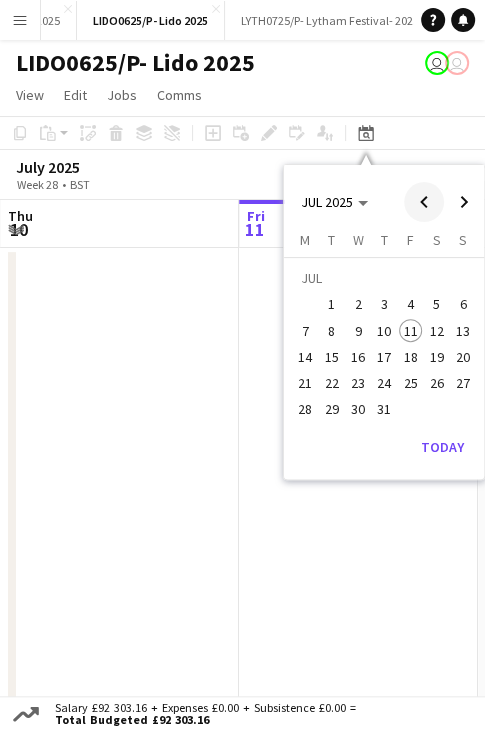 click at bounding box center [424, 202] 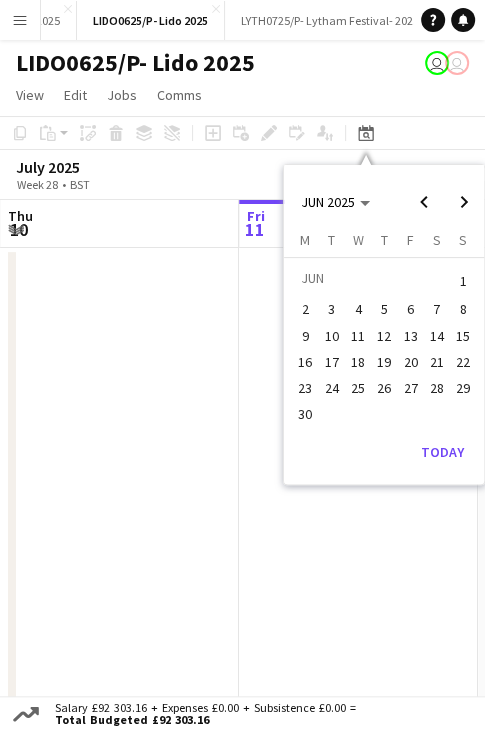 click on "16" at bounding box center (306, 362) 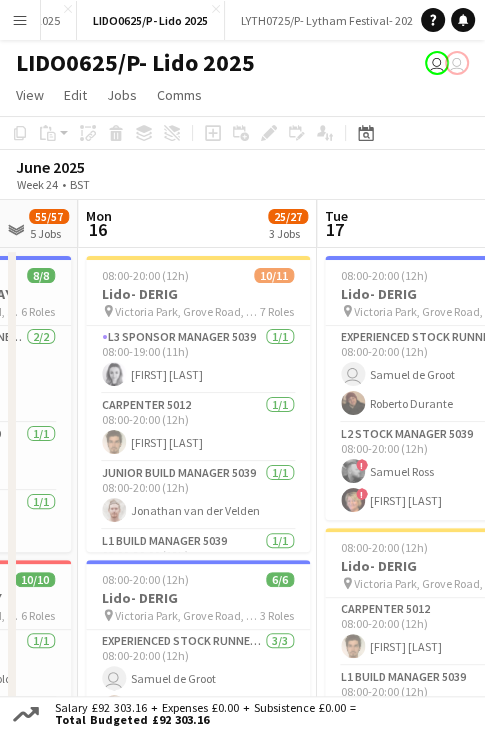 scroll, scrollTop: 0, scrollLeft: 650, axis: horizontal 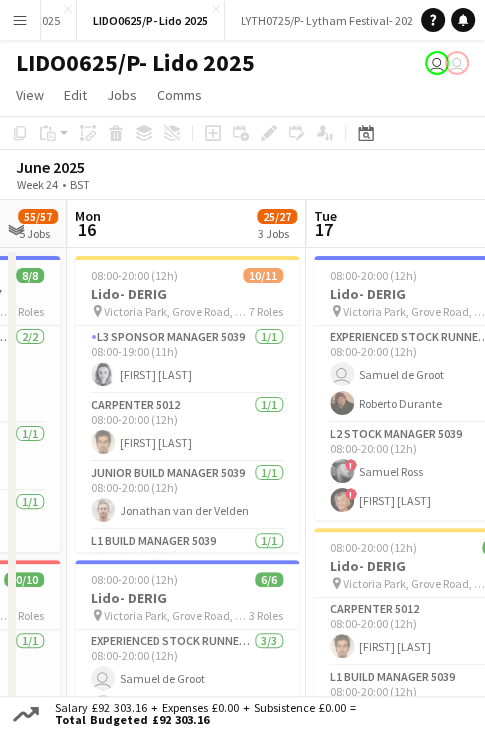 drag, startPoint x: 364, startPoint y: 215, endPoint x: 132, endPoint y: 245, distance: 233.93161 